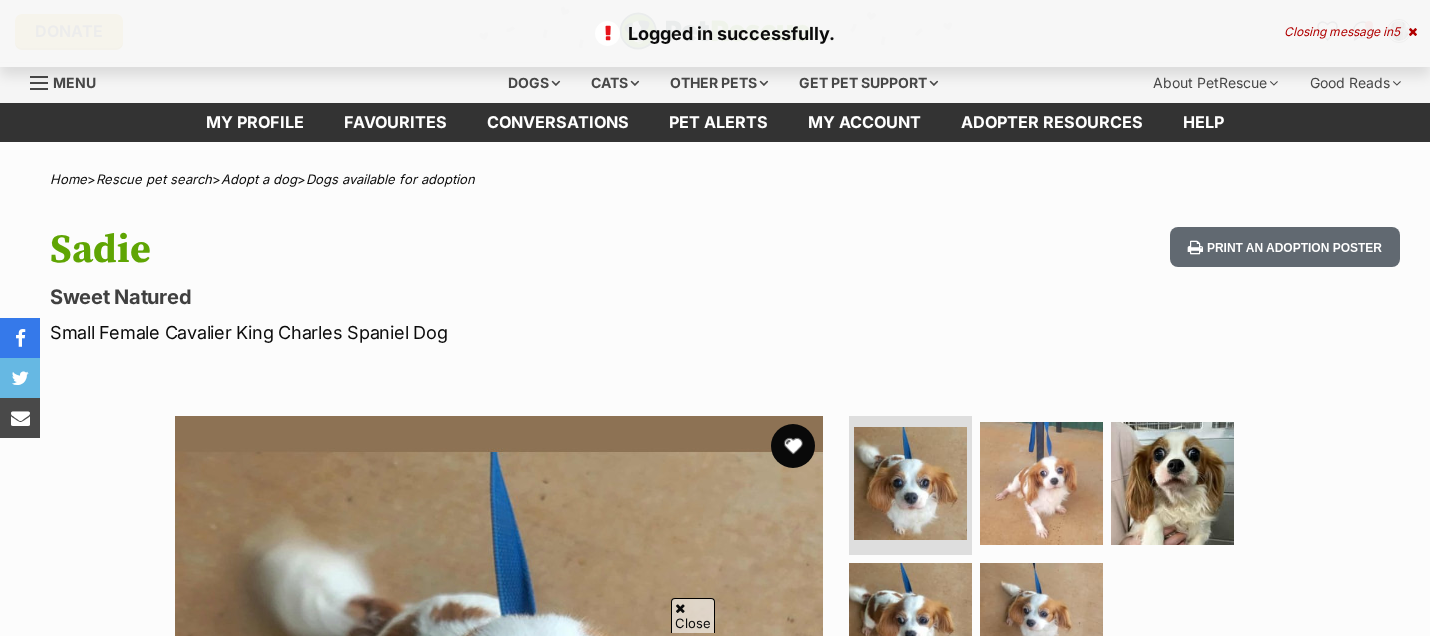 scroll, scrollTop: 111, scrollLeft: 0, axis: vertical 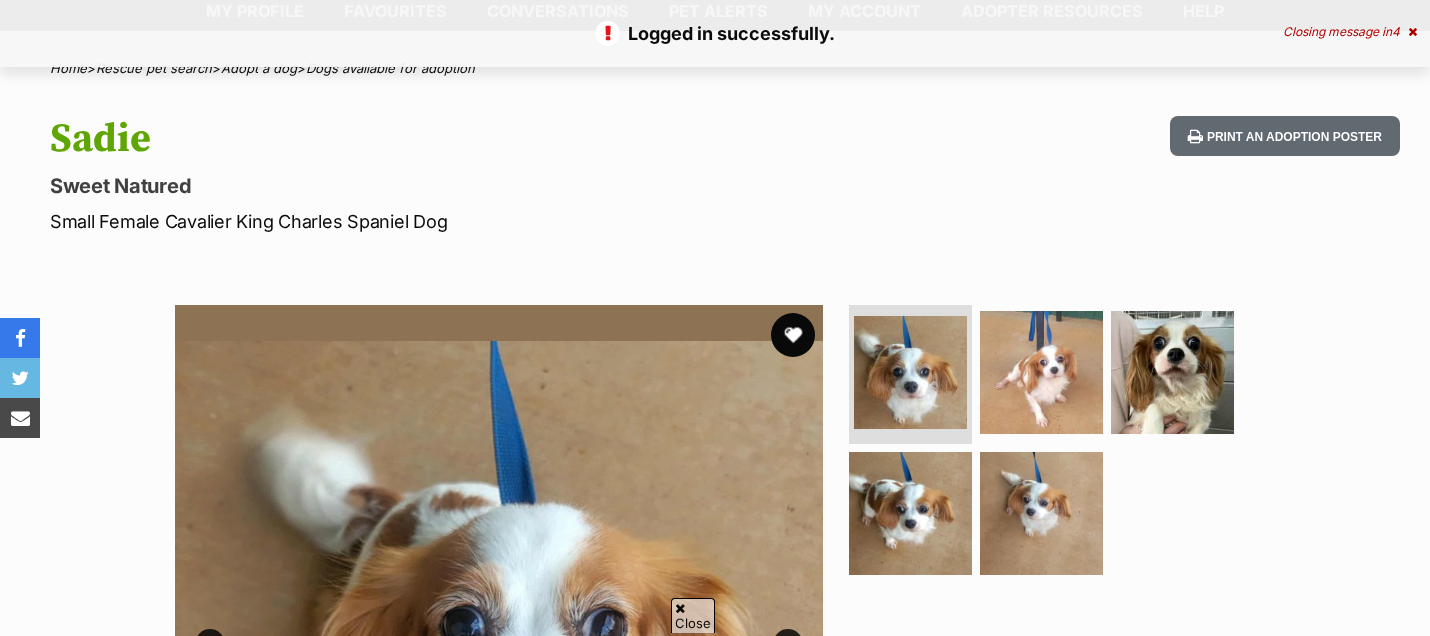 click at bounding box center [793, 335] 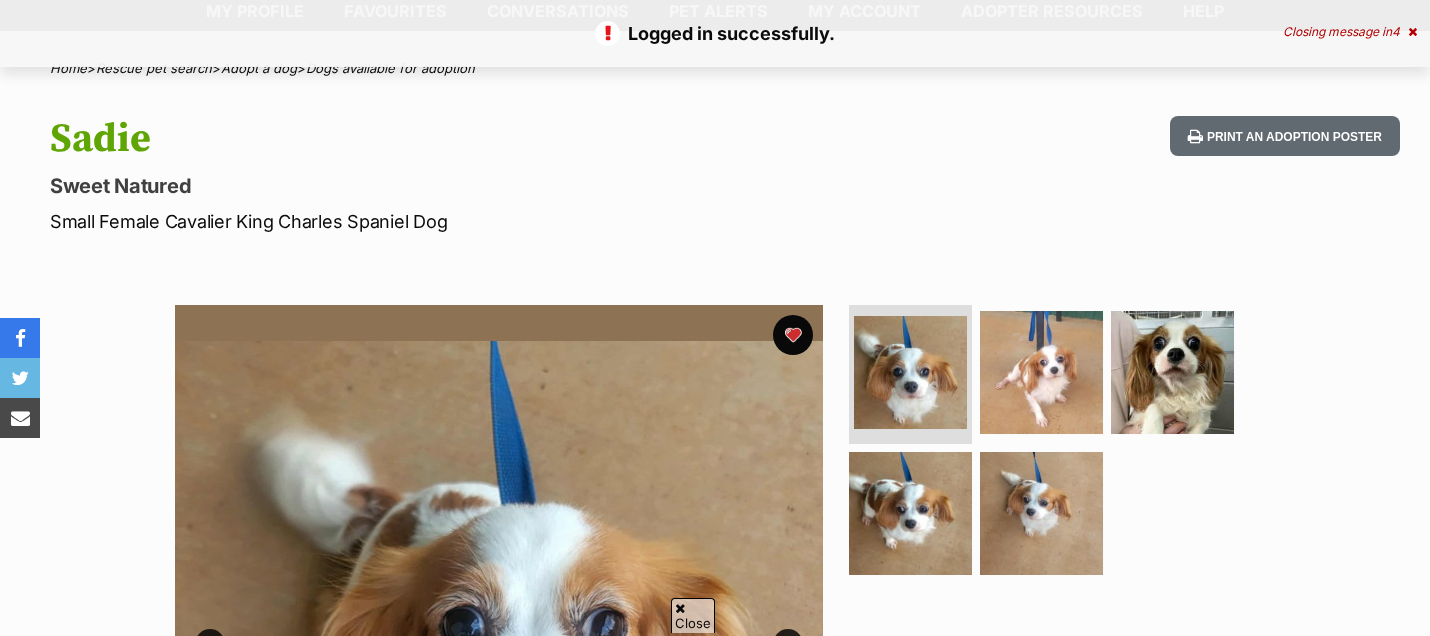 scroll, scrollTop: 0, scrollLeft: 0, axis: both 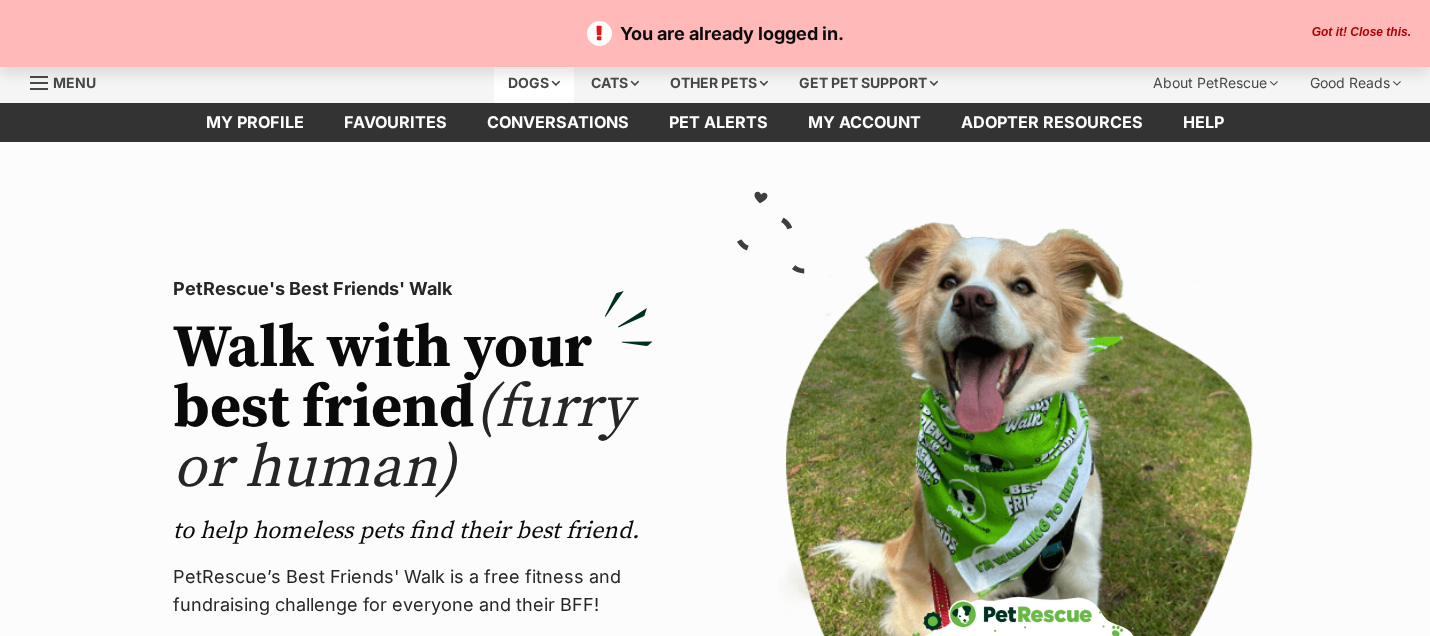 click on "Dogs" at bounding box center (534, 83) 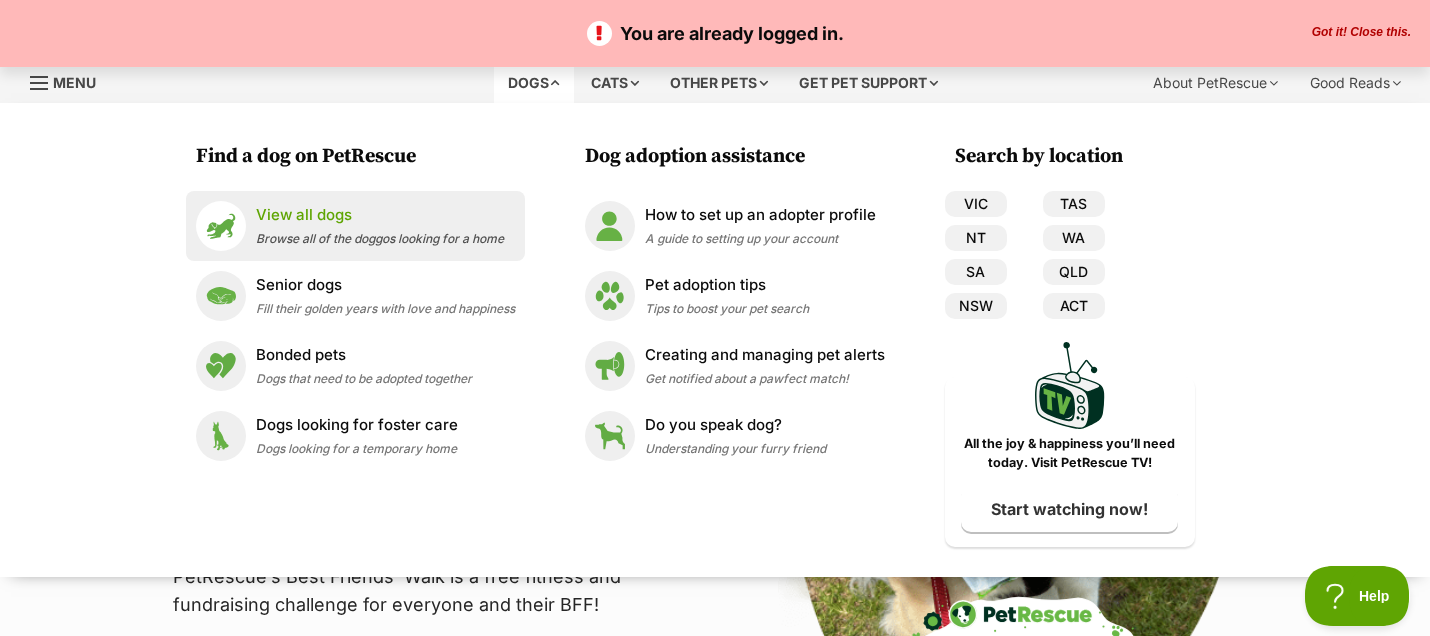 scroll, scrollTop: 0, scrollLeft: 0, axis: both 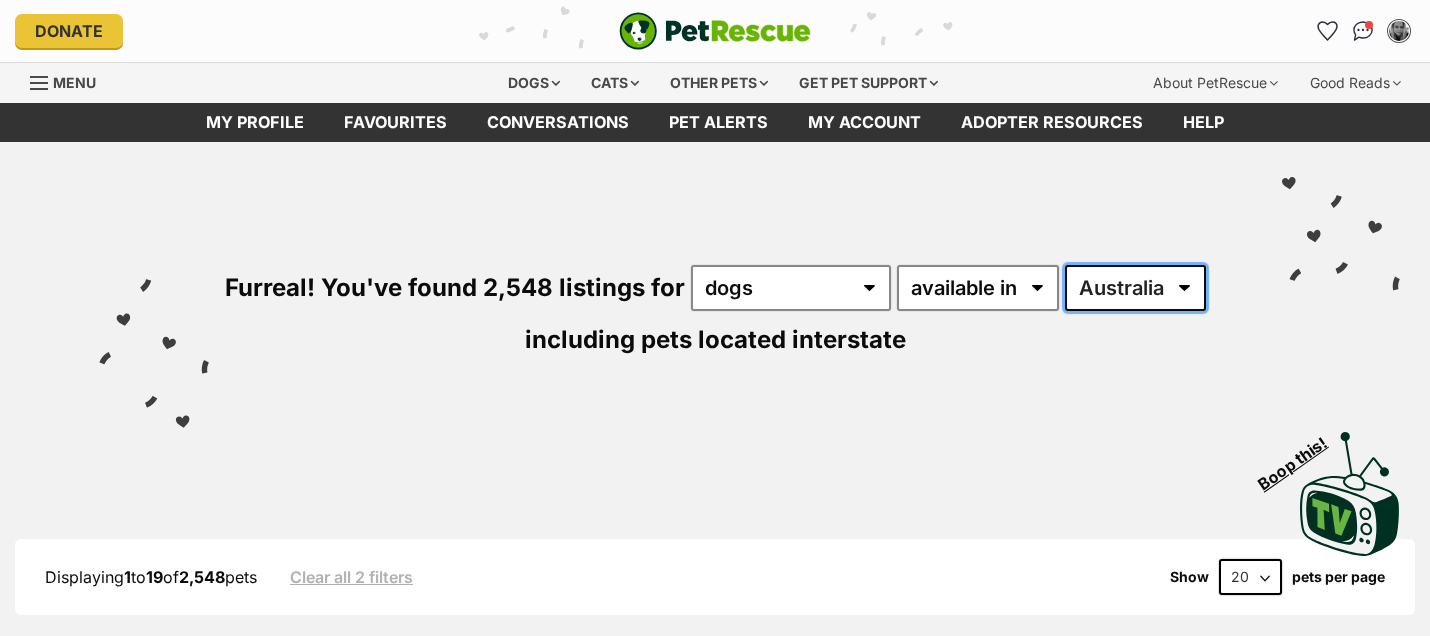 click on "Australia
ACT
NSW
NT
QLD
SA
TAS
VIC
WA" at bounding box center (1135, 288) 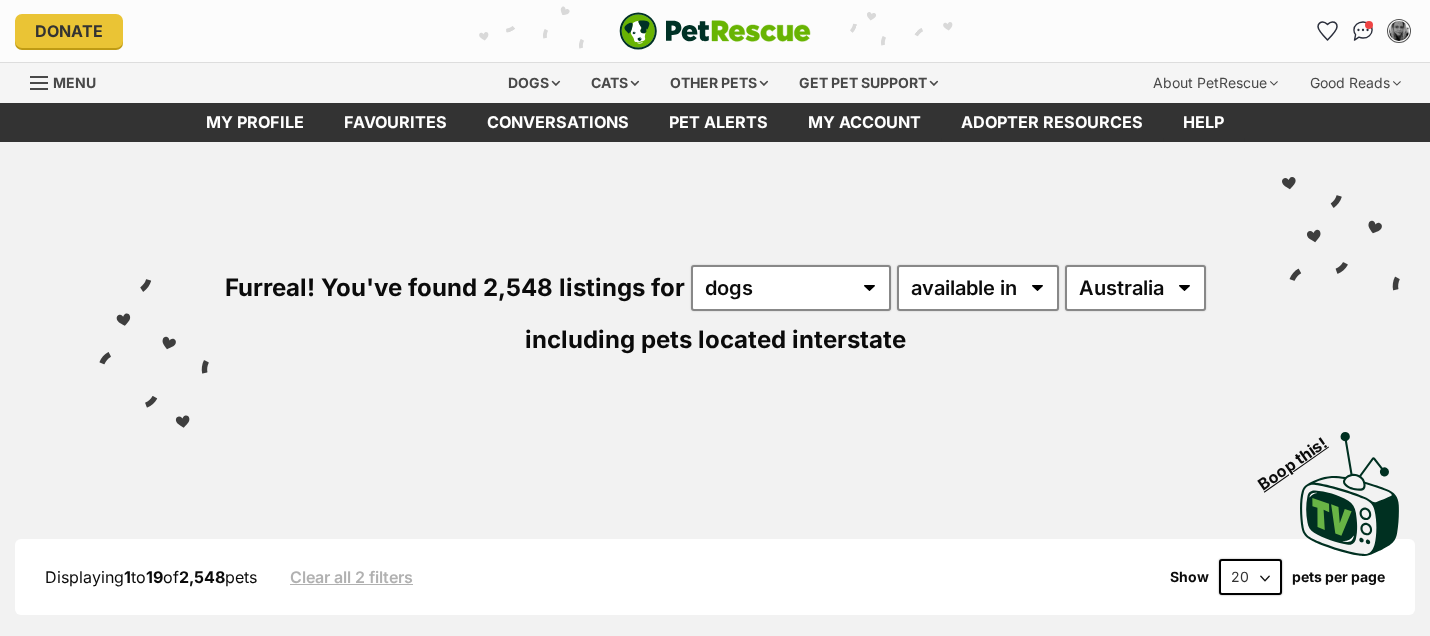 click on "Furreal! You've found 2,548 listings for
any type of pet
cats
dogs
other pets
available in
located in
Australia
ACT
NSW
NT
QLD
SA
TAS
VIC
WA
including pets located interstate" at bounding box center (715, 278) 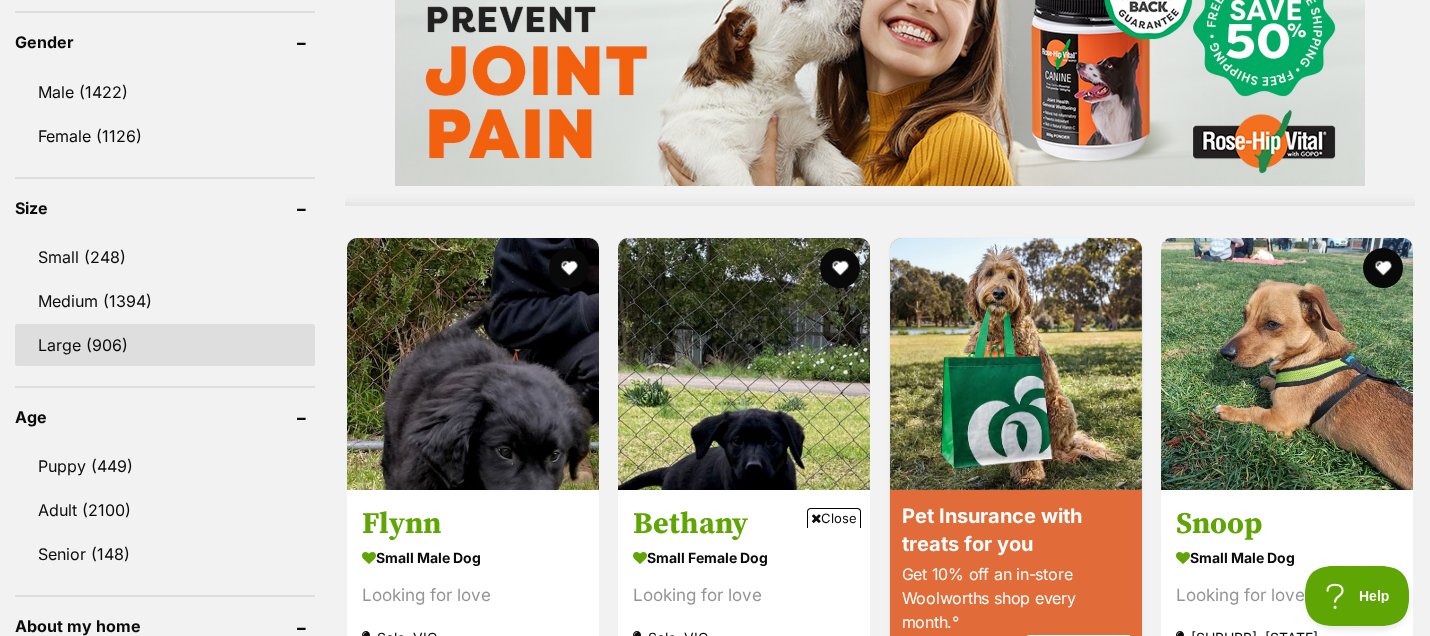 scroll, scrollTop: 1777, scrollLeft: 0, axis: vertical 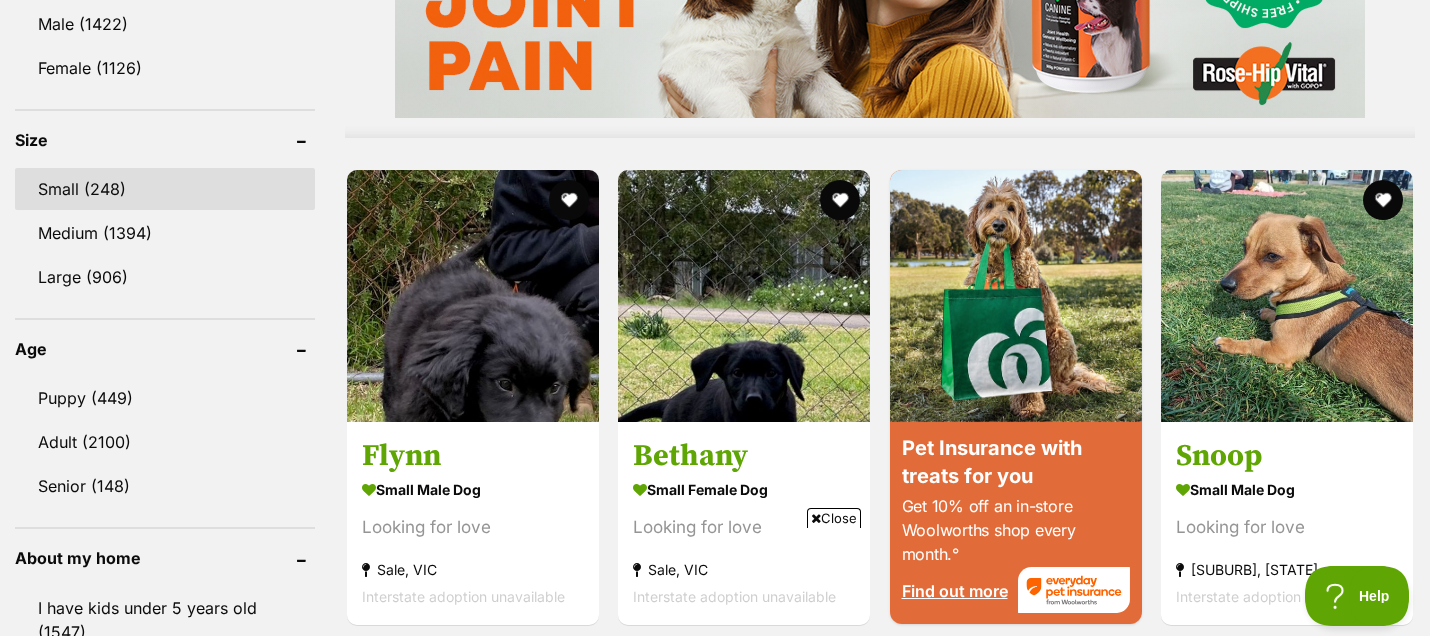 click on "Small (248)" at bounding box center (165, 189) 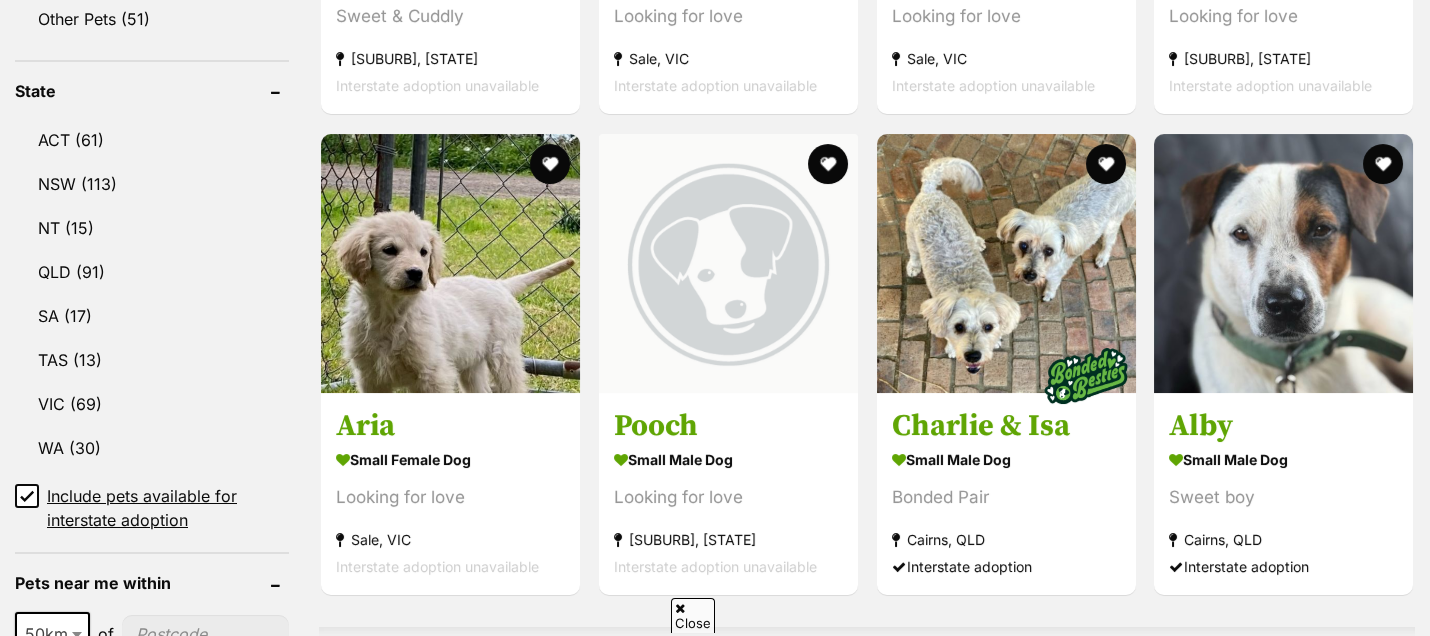 scroll, scrollTop: 1444, scrollLeft: 0, axis: vertical 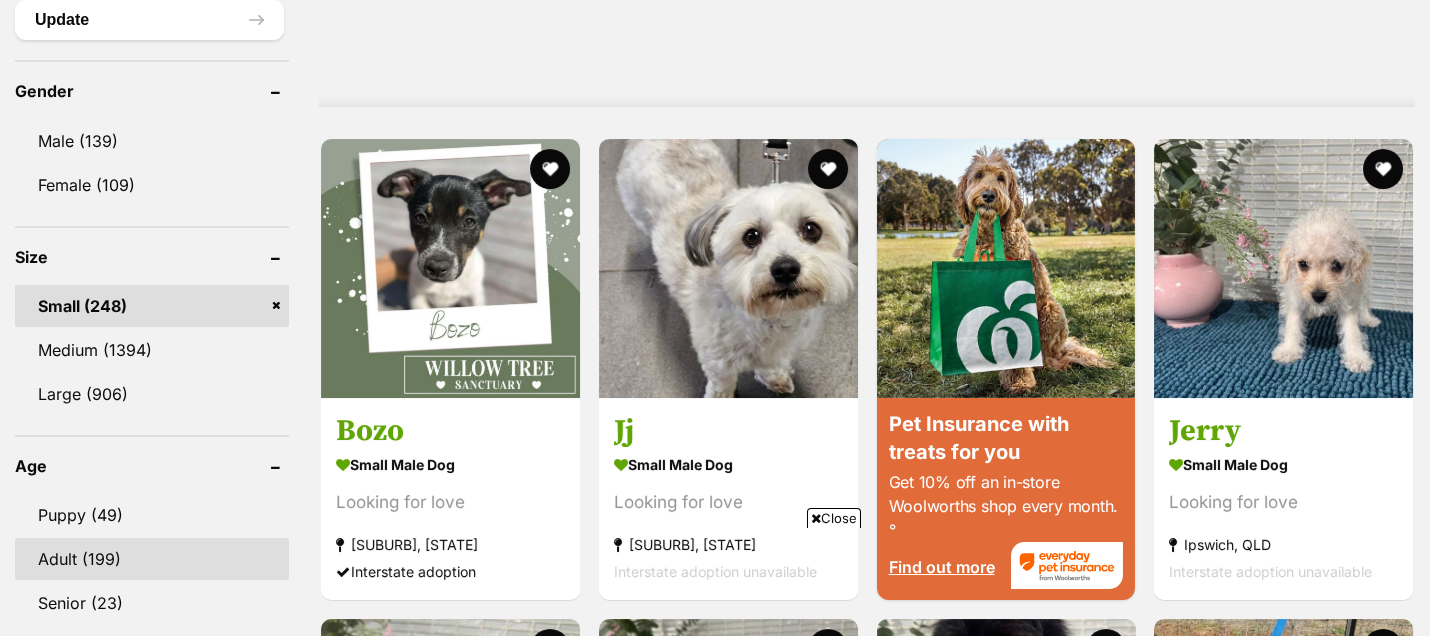click on "Adult (199)" at bounding box center [152, 559] 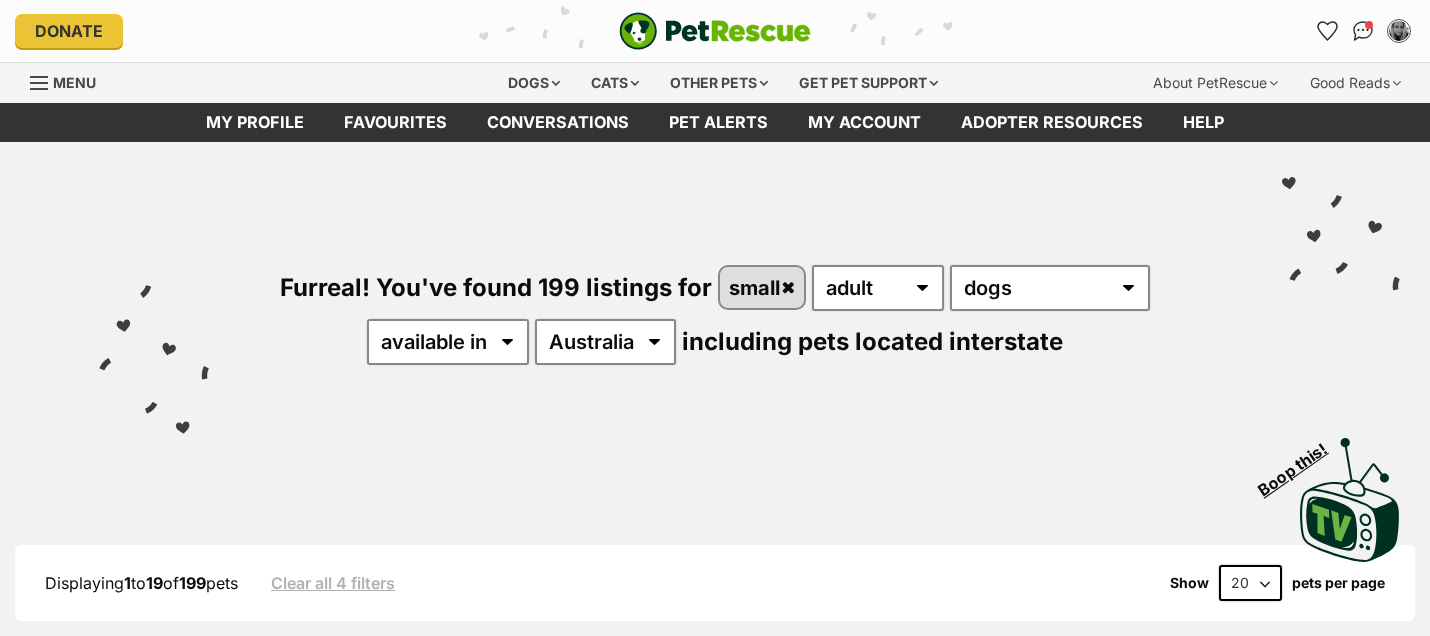 scroll, scrollTop: 0, scrollLeft: 0, axis: both 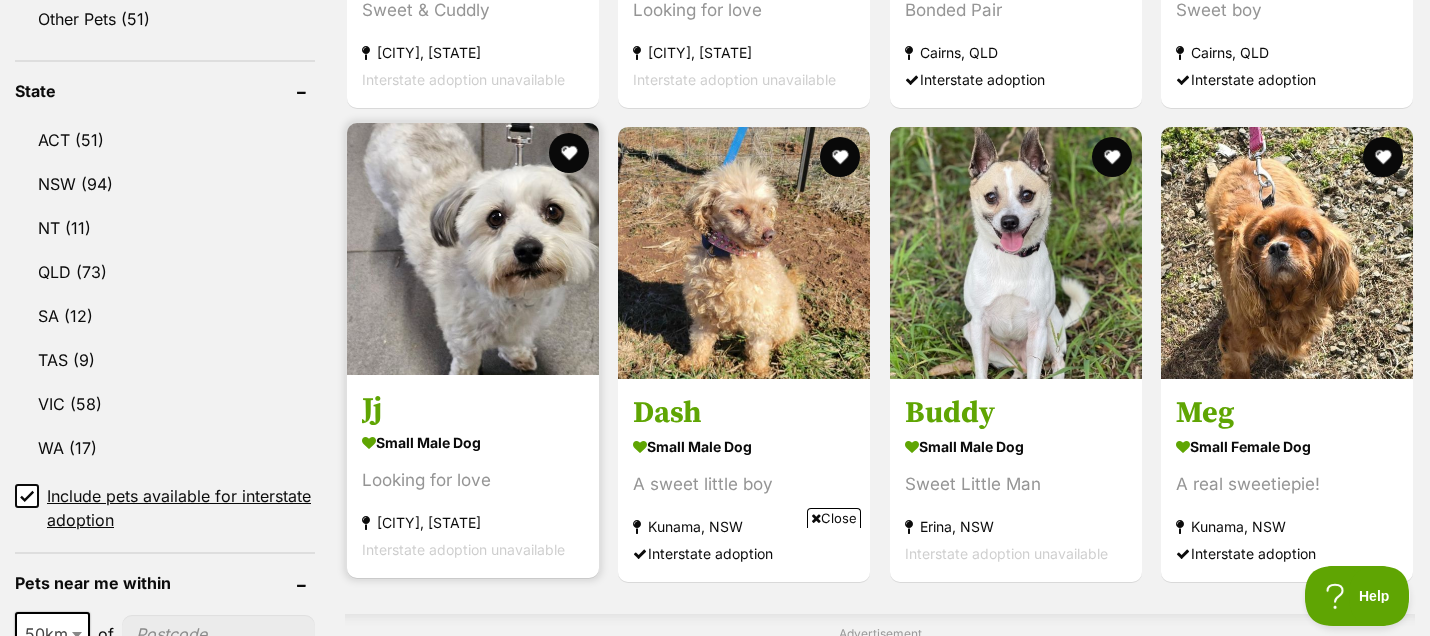 click at bounding box center [473, 249] 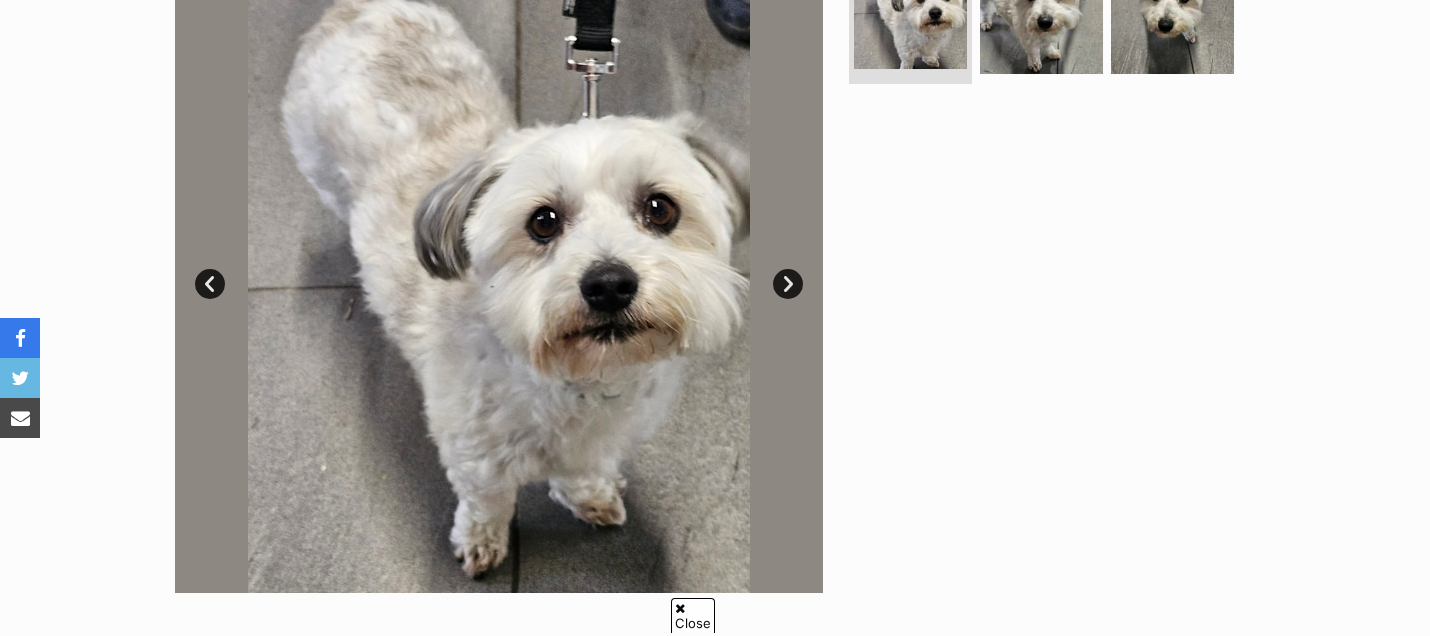 scroll, scrollTop: 777, scrollLeft: 0, axis: vertical 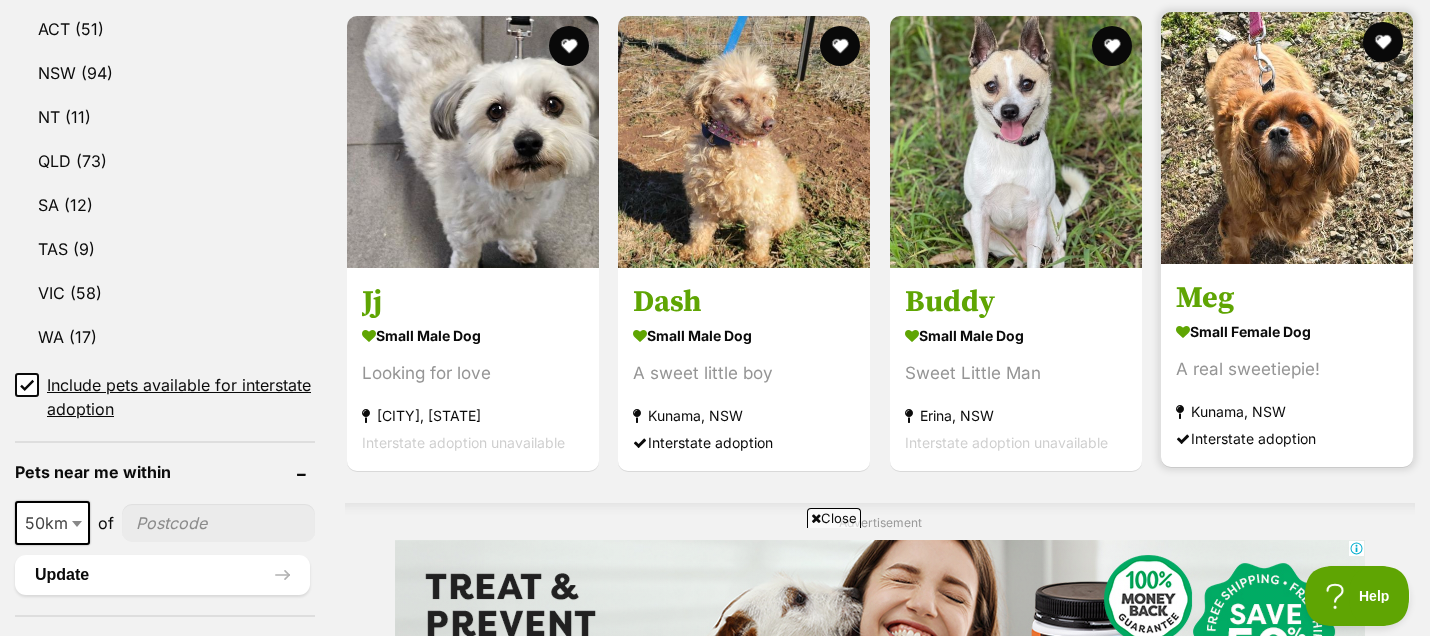 click at bounding box center (1287, 138) 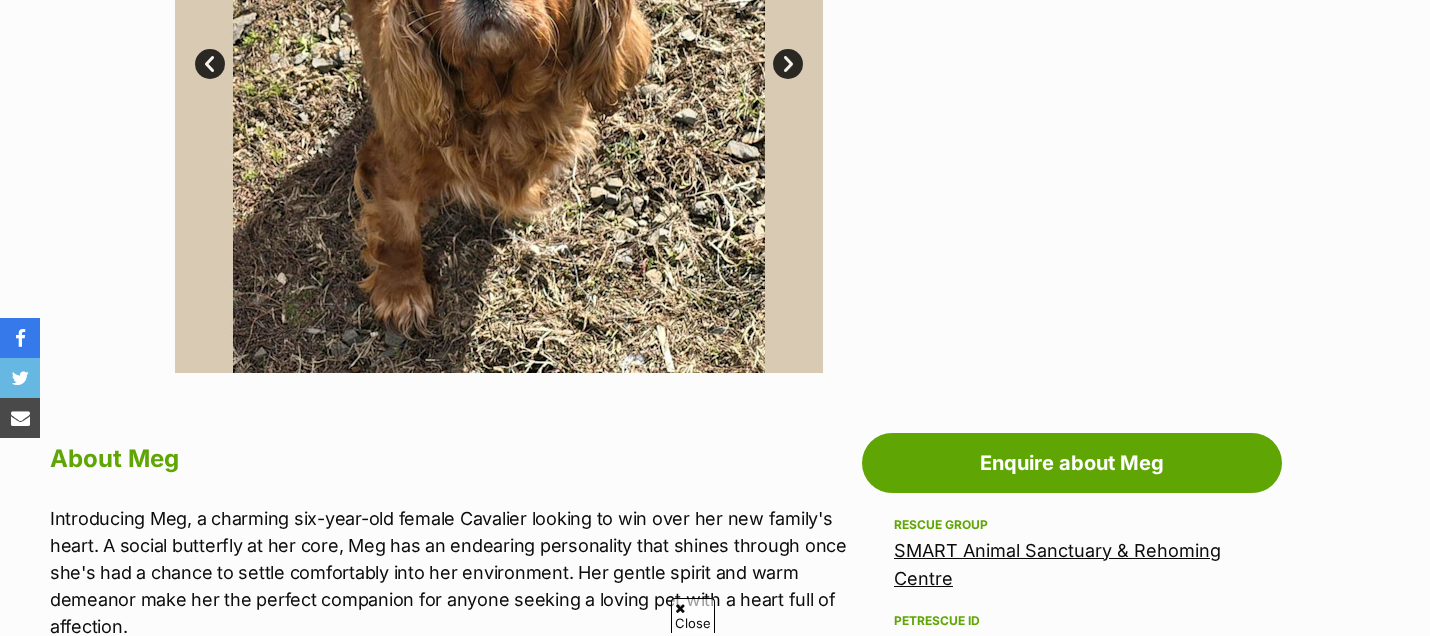 scroll, scrollTop: 777, scrollLeft: 0, axis: vertical 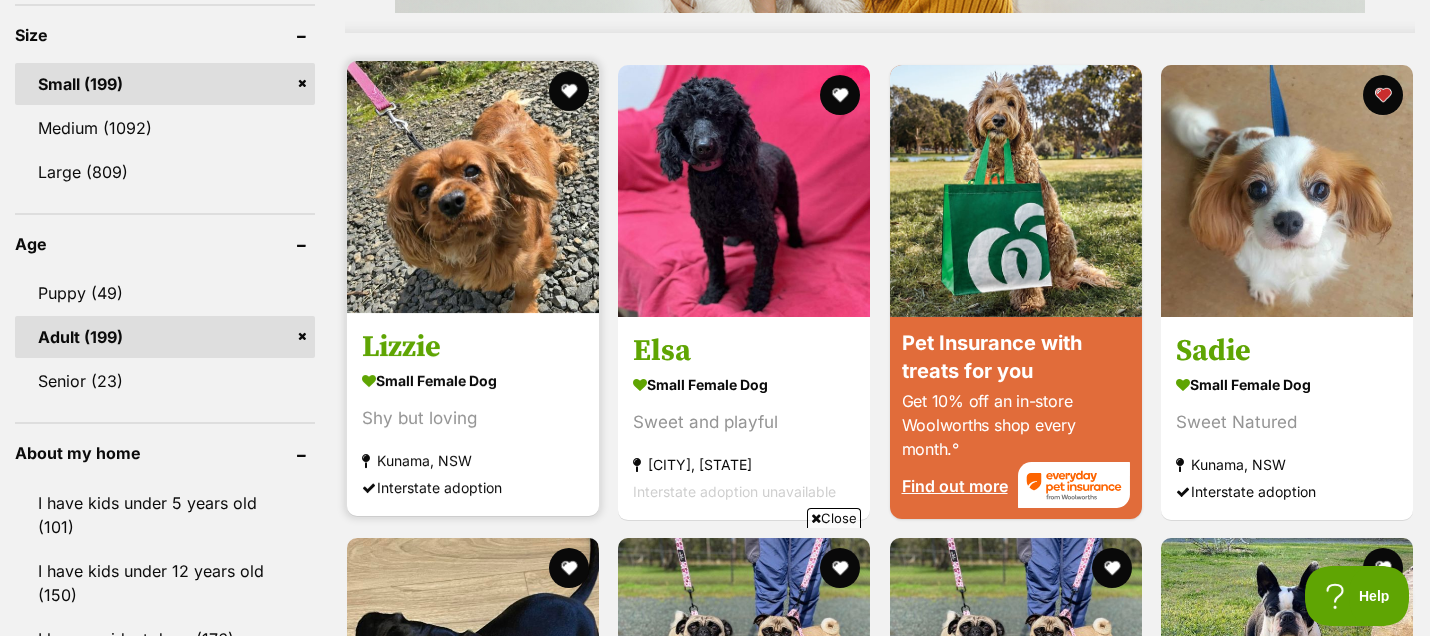 click at bounding box center (473, 187) 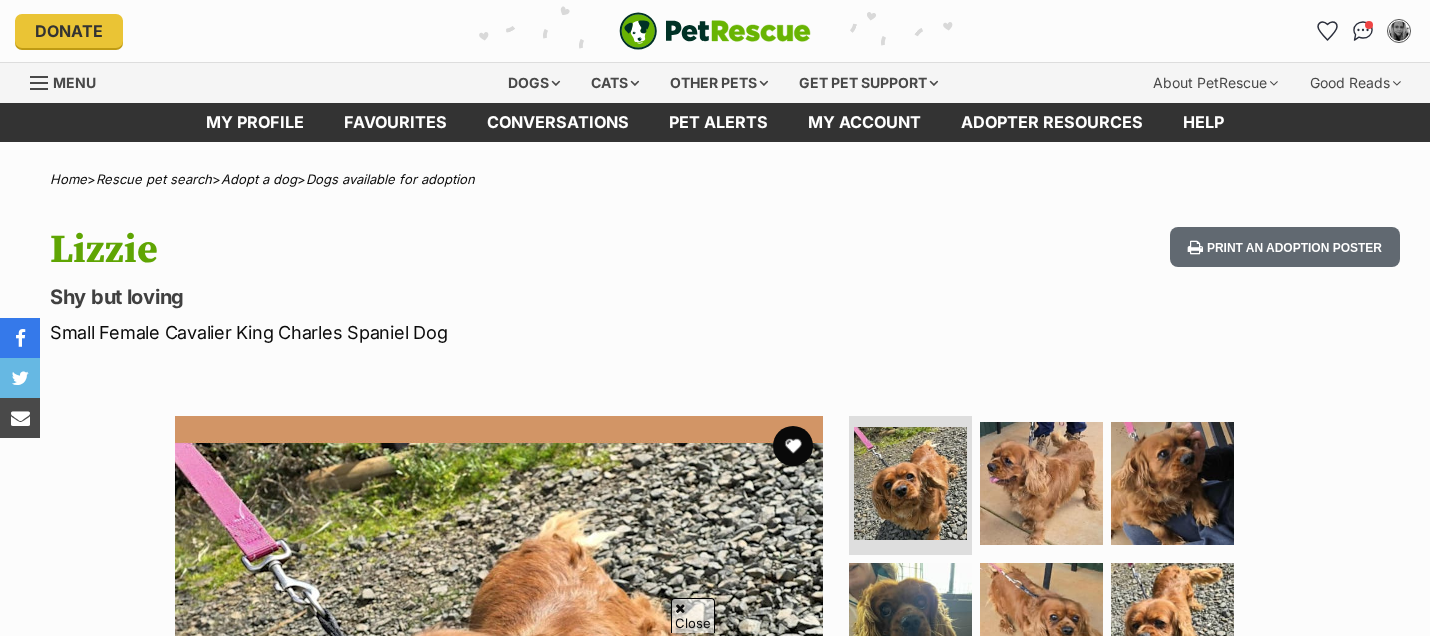scroll, scrollTop: 444, scrollLeft: 0, axis: vertical 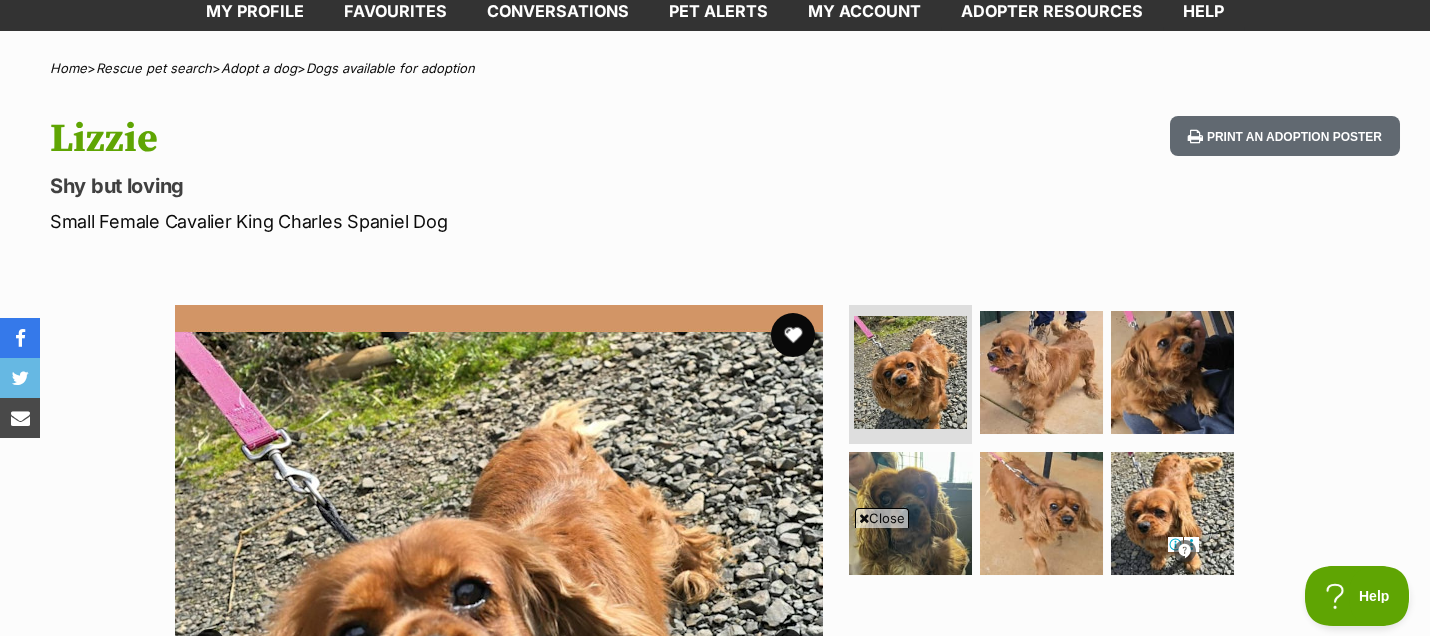 click at bounding box center (793, 335) 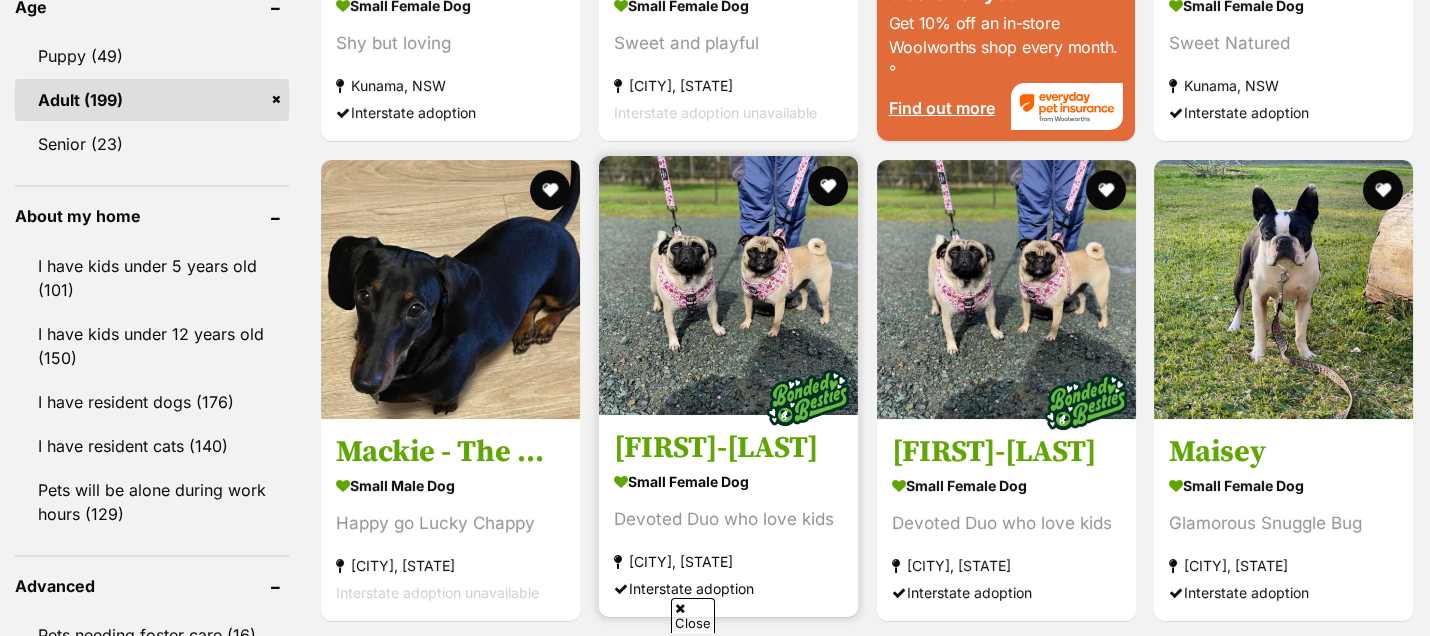 scroll, scrollTop: 2222, scrollLeft: 0, axis: vertical 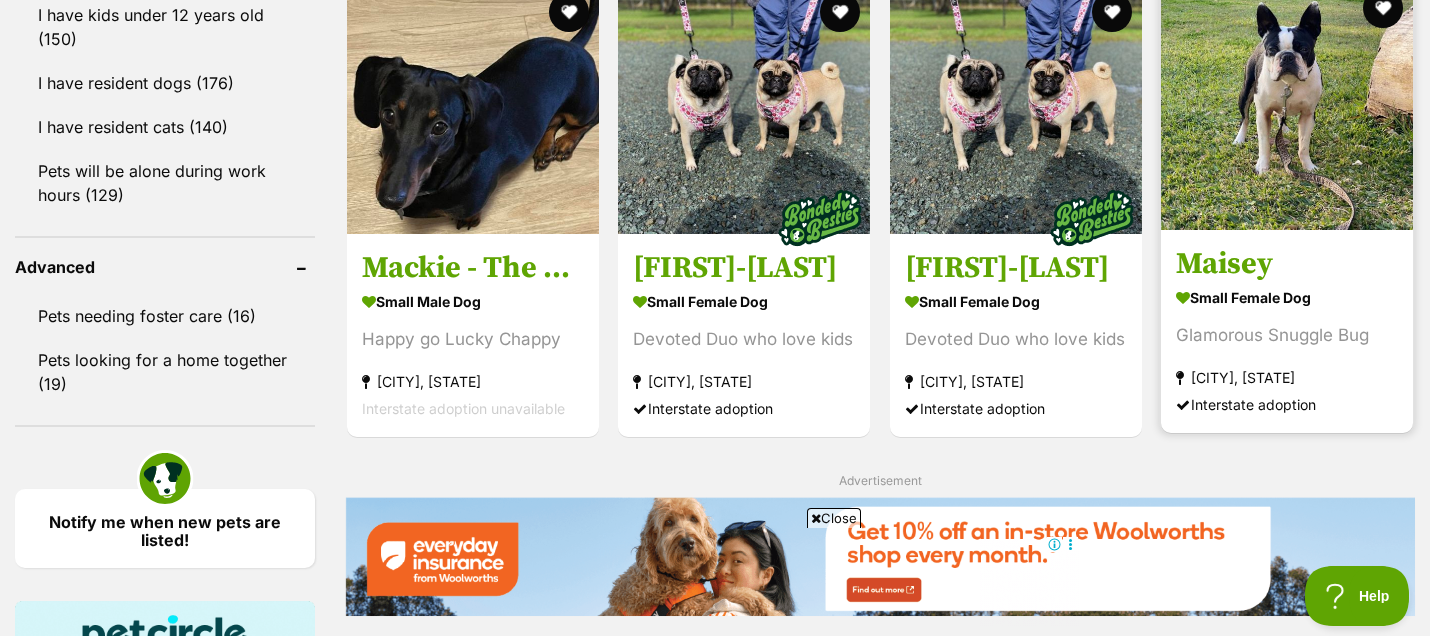 click at bounding box center (1287, 104) 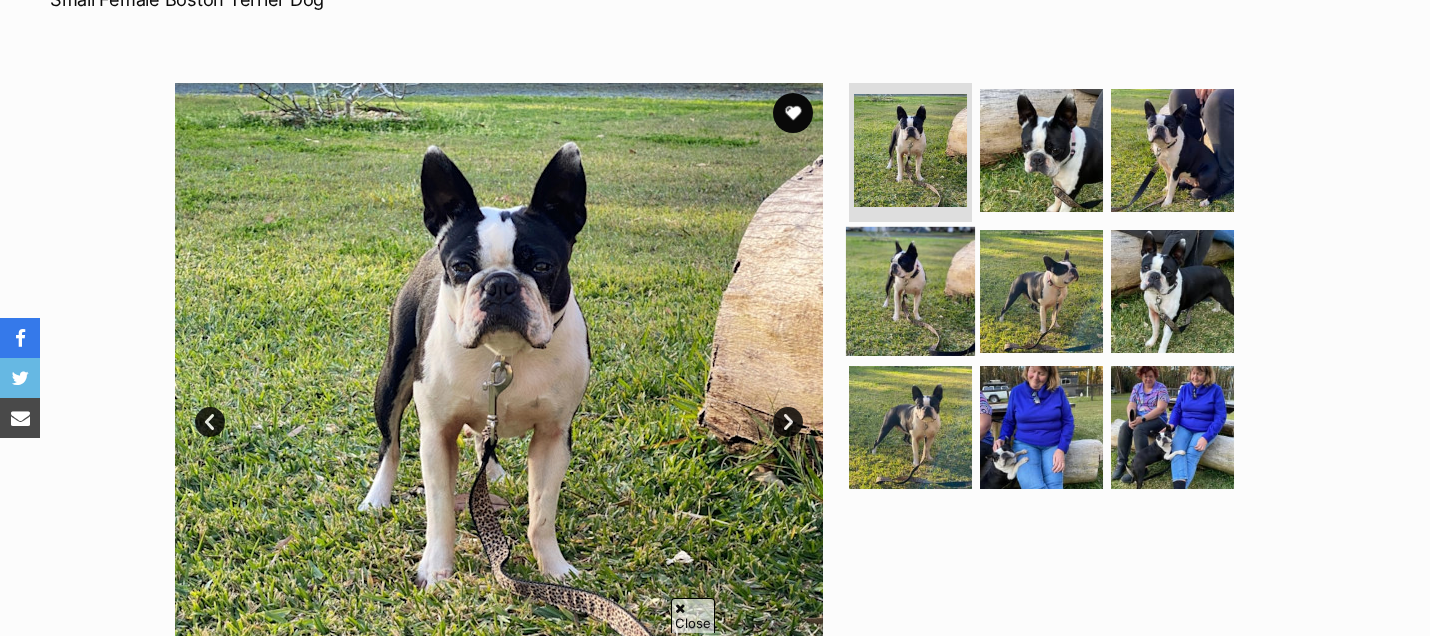 scroll, scrollTop: 527, scrollLeft: 0, axis: vertical 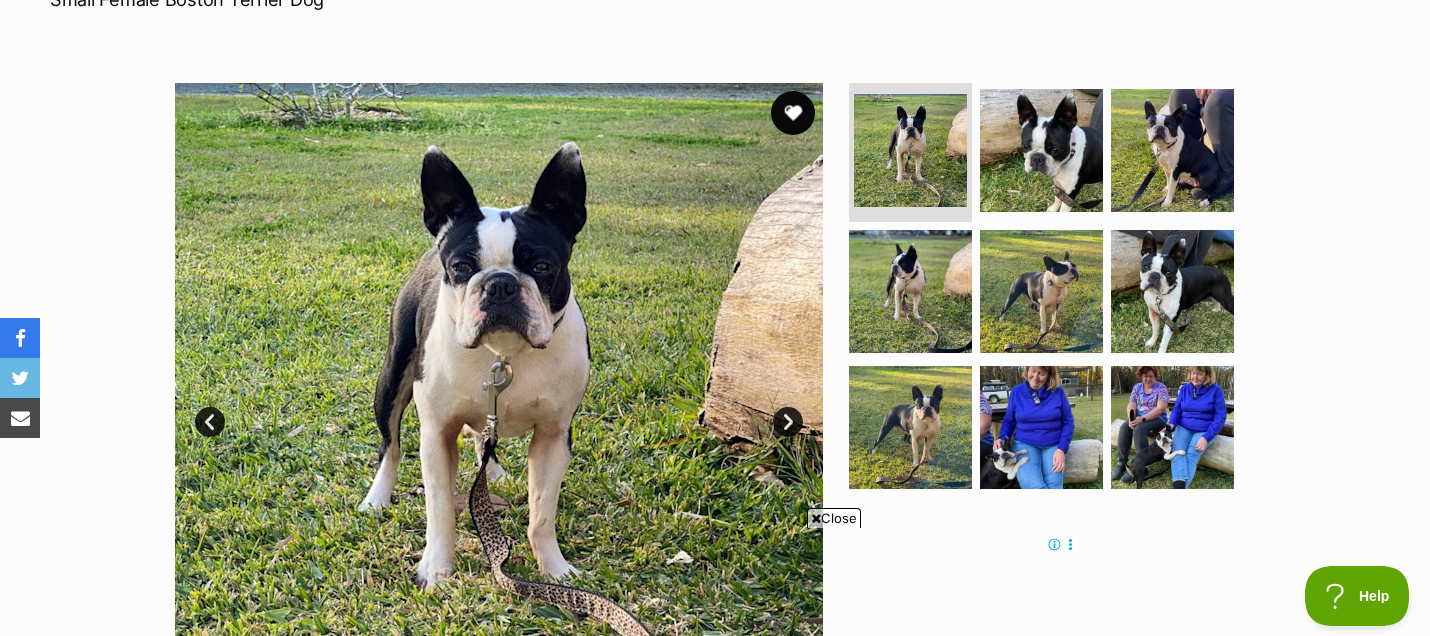 click at bounding box center (793, 113) 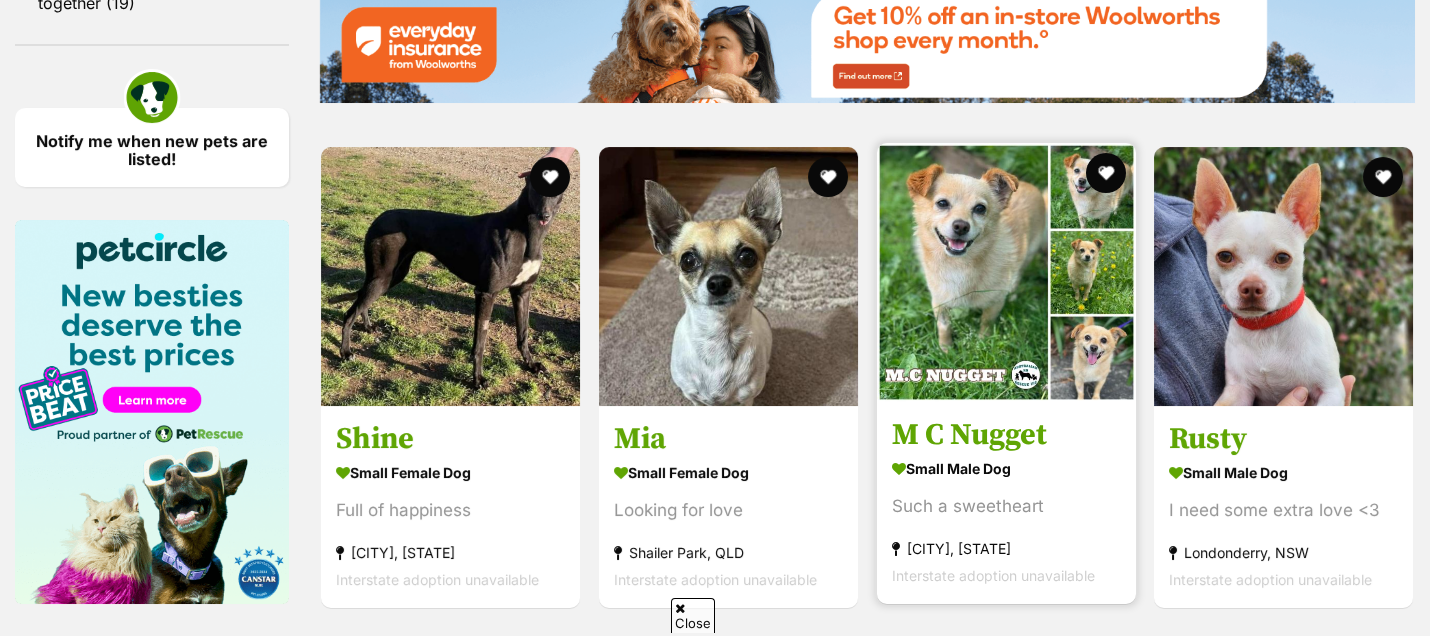 scroll, scrollTop: 2878, scrollLeft: 0, axis: vertical 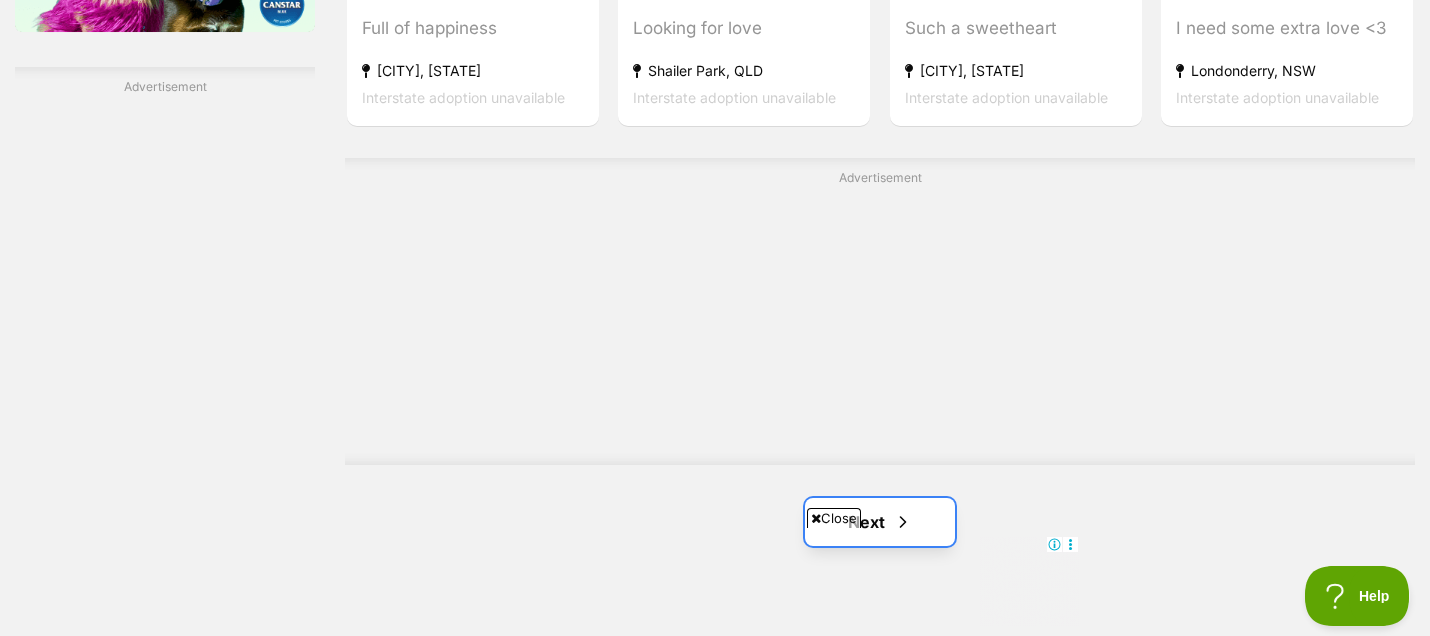 click at bounding box center [903, 522] 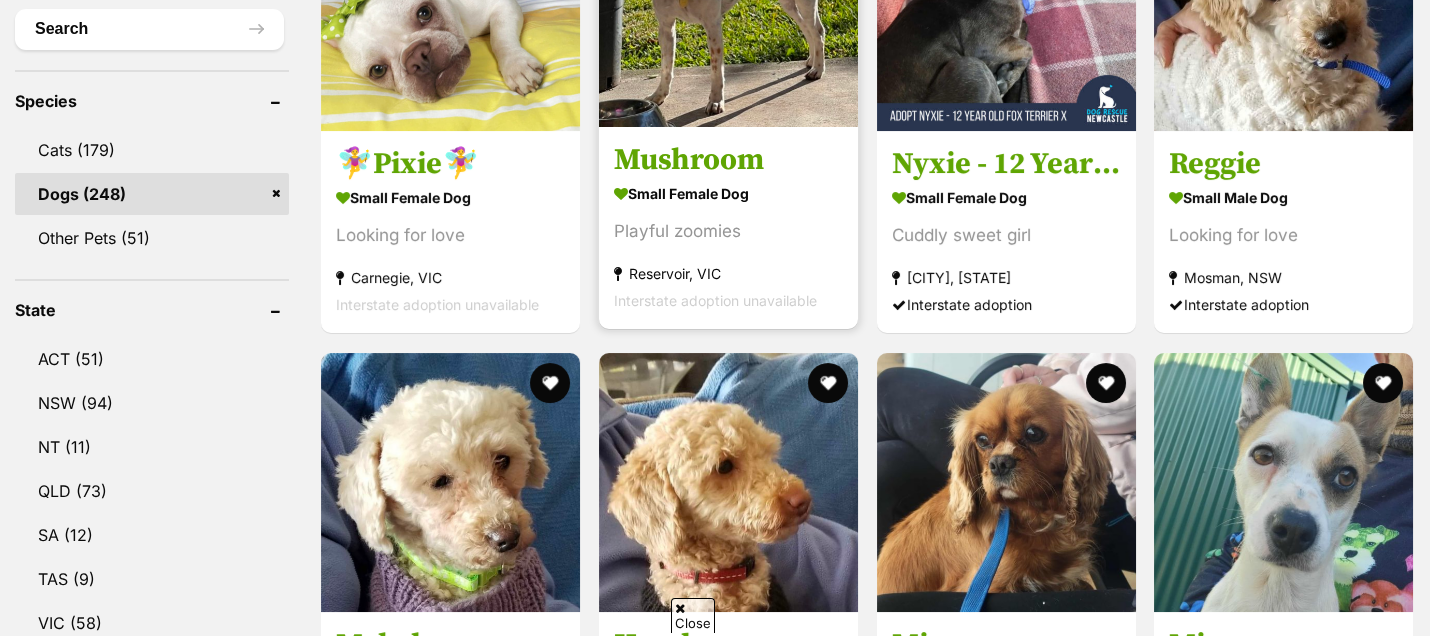 scroll, scrollTop: 878, scrollLeft: 0, axis: vertical 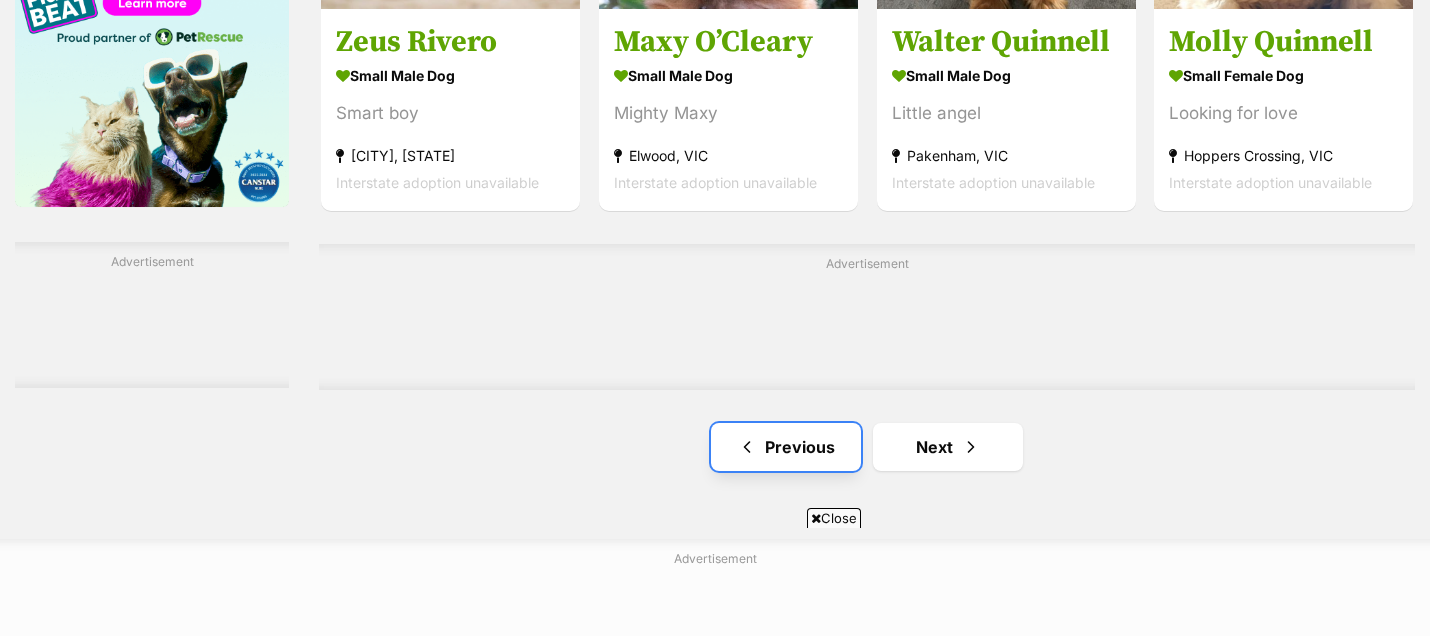 click on "Previous" at bounding box center (786, 447) 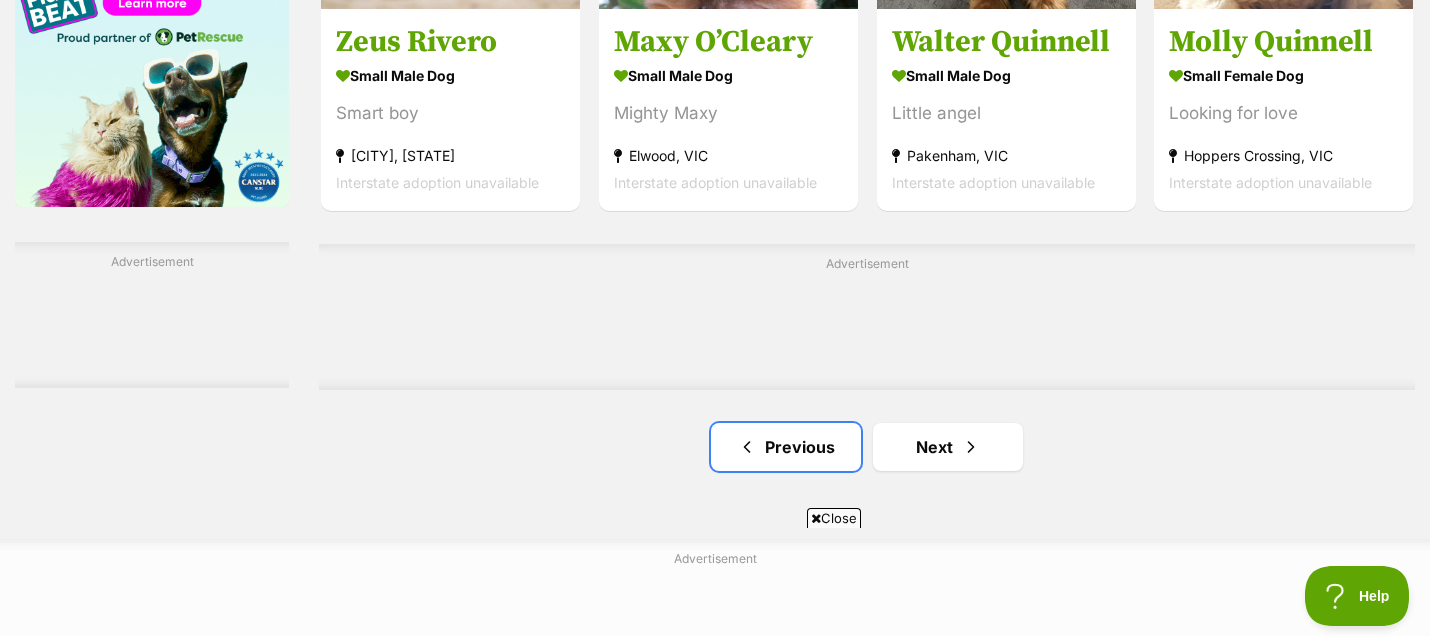 scroll, scrollTop: 0, scrollLeft: 0, axis: both 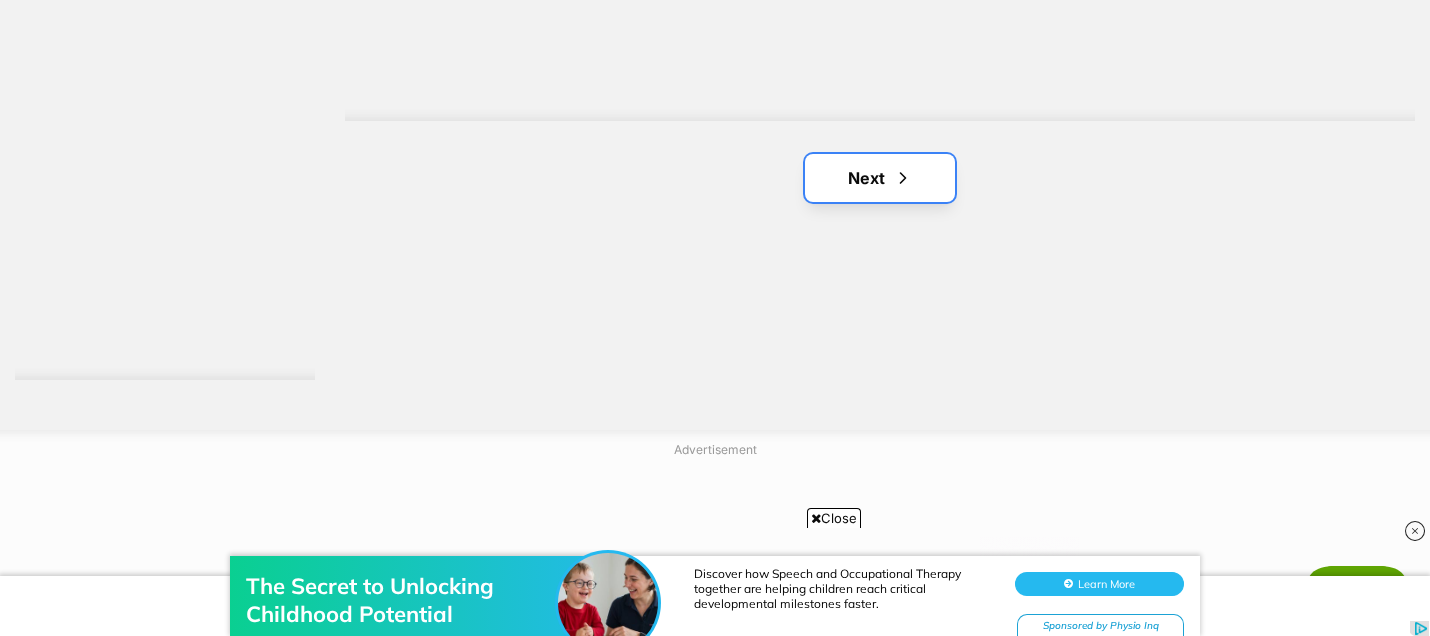 click on "Next" at bounding box center (880, 178) 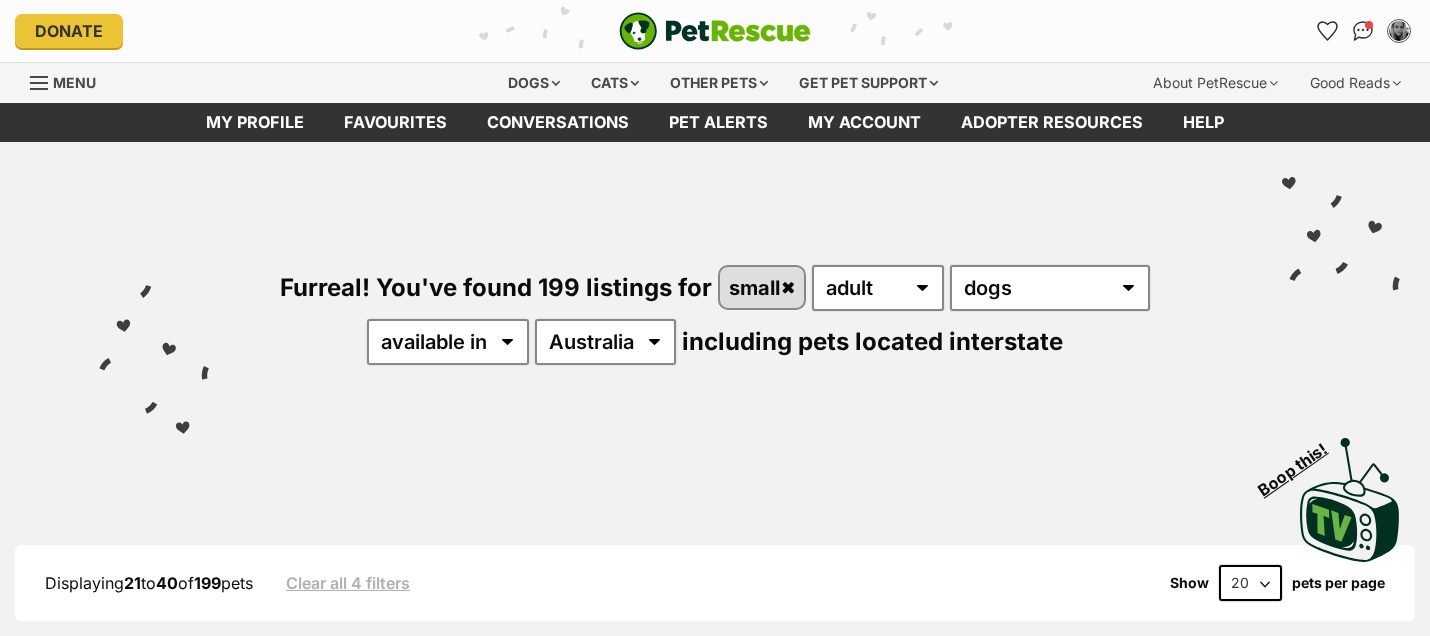 scroll, scrollTop: 0, scrollLeft: 0, axis: both 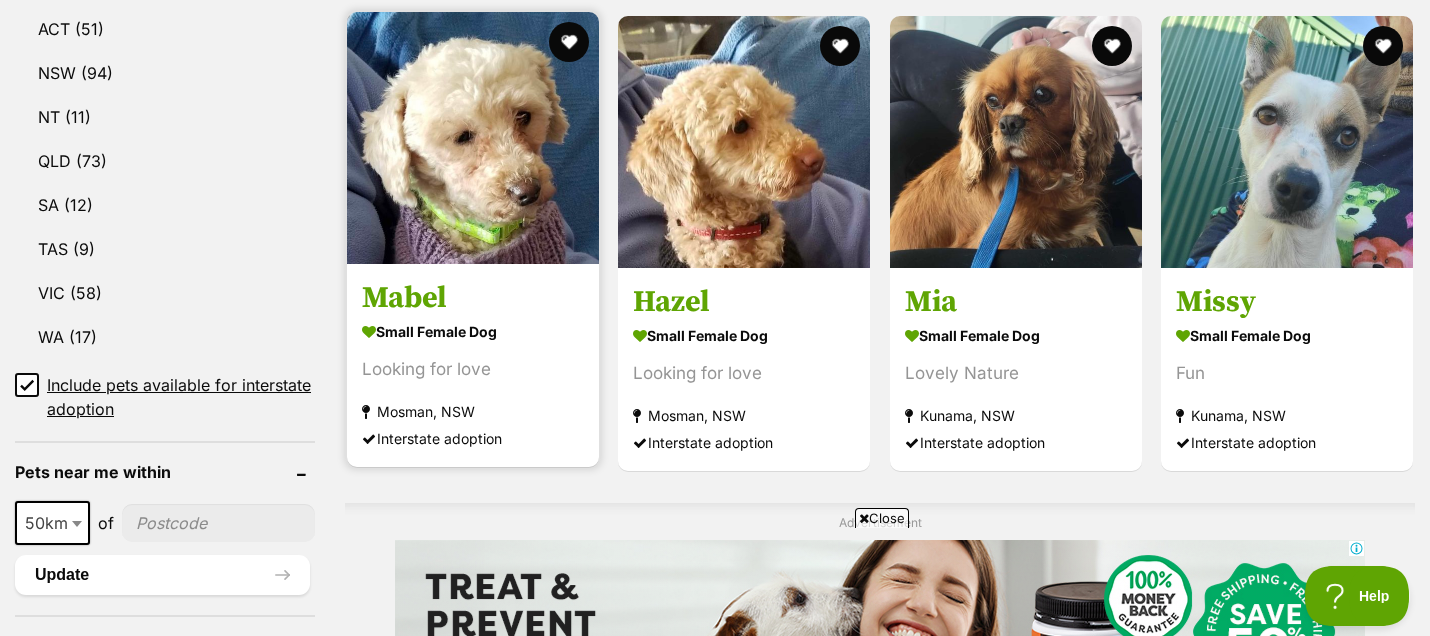 click at bounding box center (473, 138) 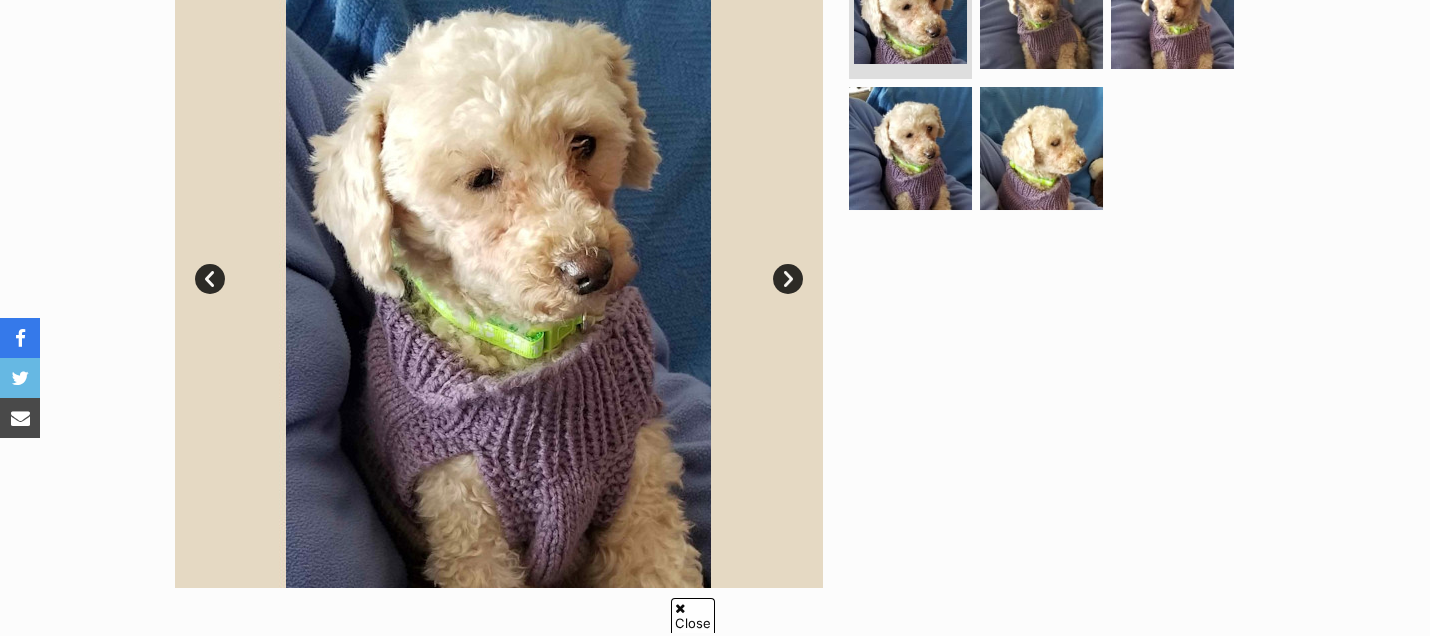 scroll, scrollTop: 555, scrollLeft: 0, axis: vertical 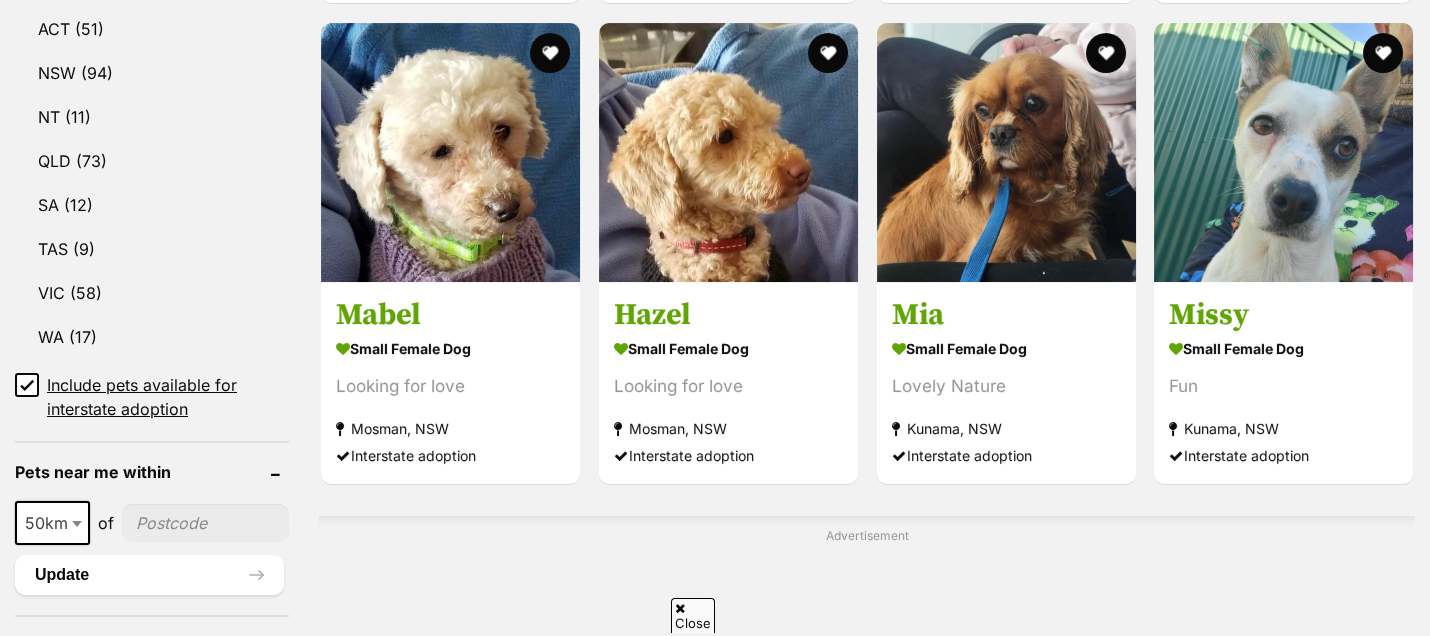 click at bounding box center (728, 152) 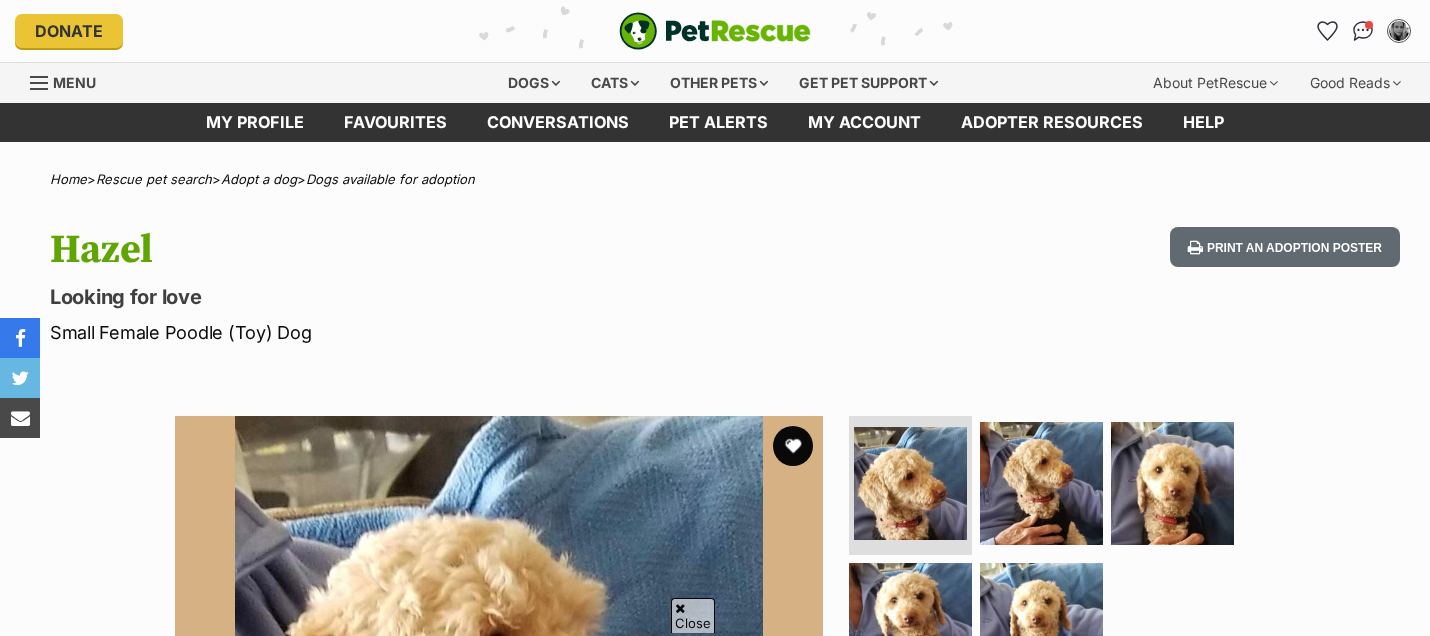 scroll, scrollTop: 333, scrollLeft: 0, axis: vertical 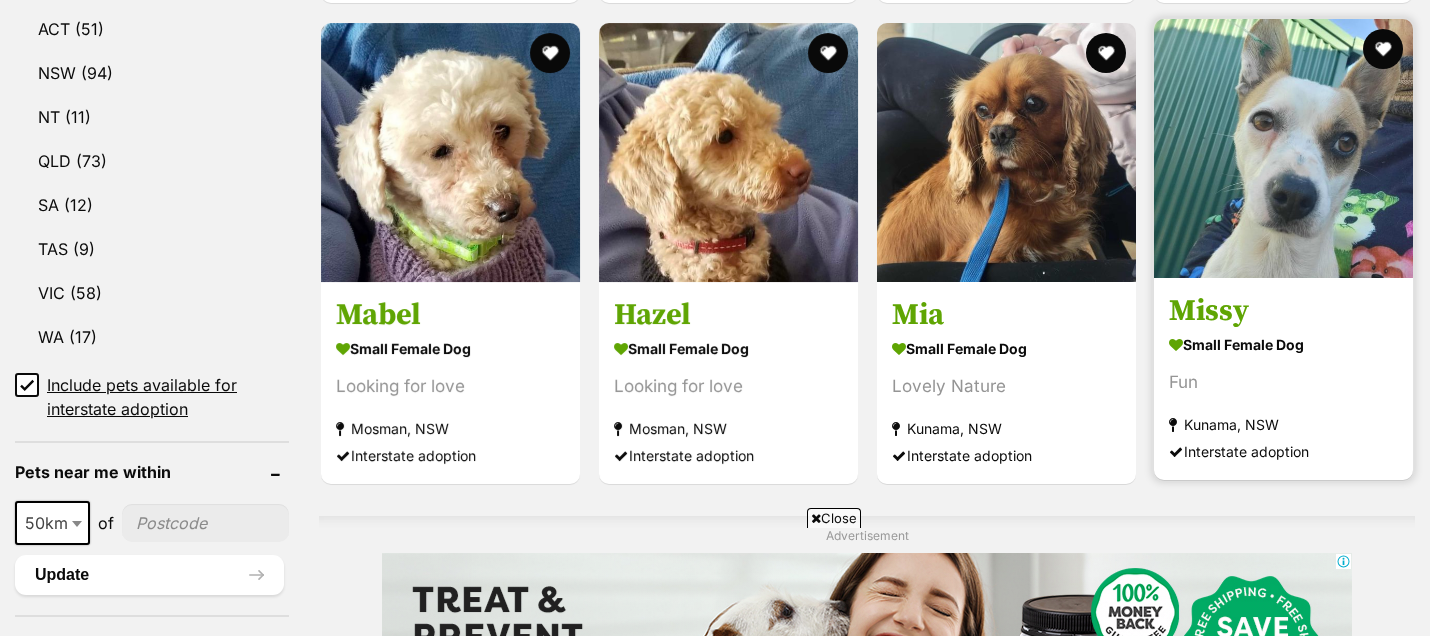 click at bounding box center (1283, 148) 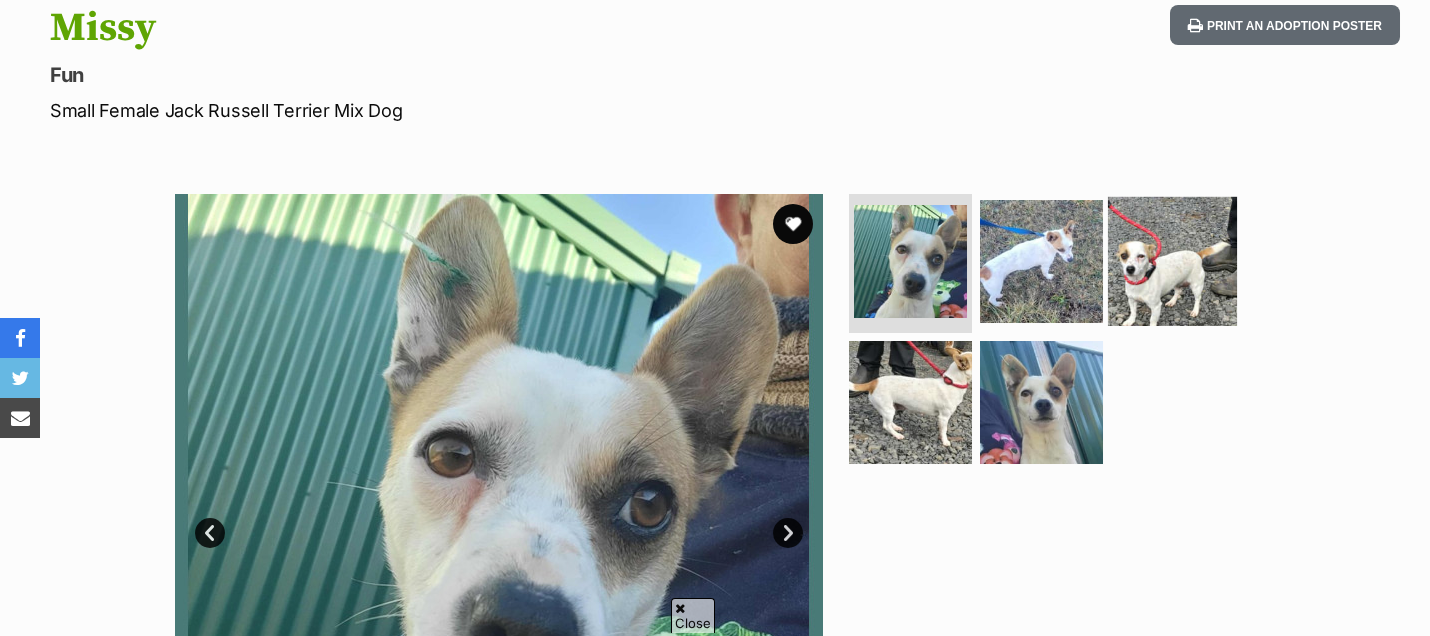 scroll, scrollTop: 0, scrollLeft: 0, axis: both 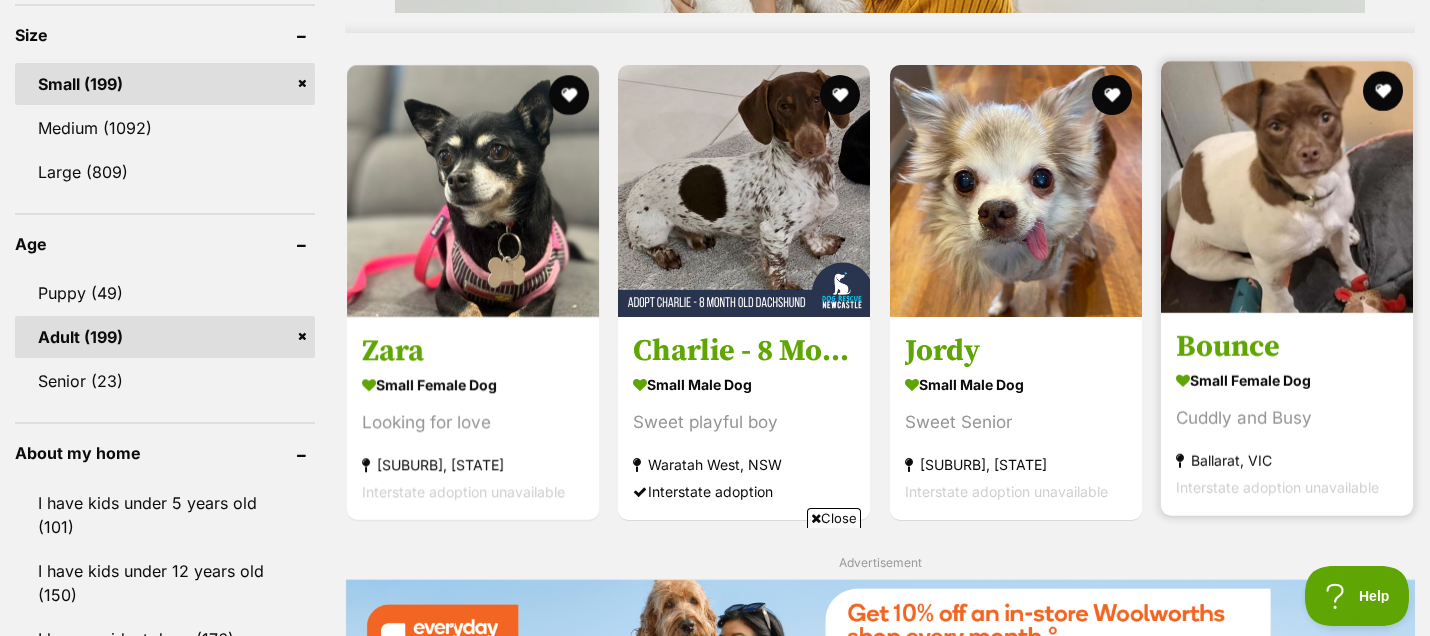 click at bounding box center [1287, 187] 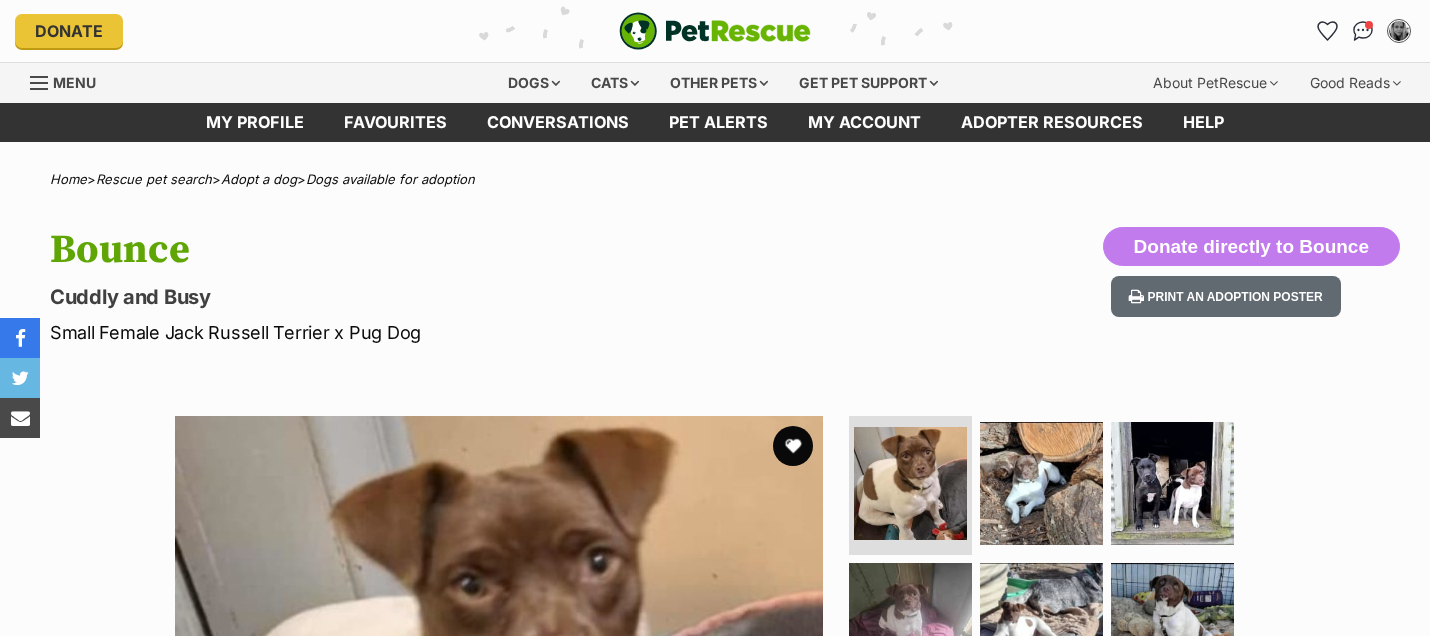 scroll, scrollTop: 0, scrollLeft: 0, axis: both 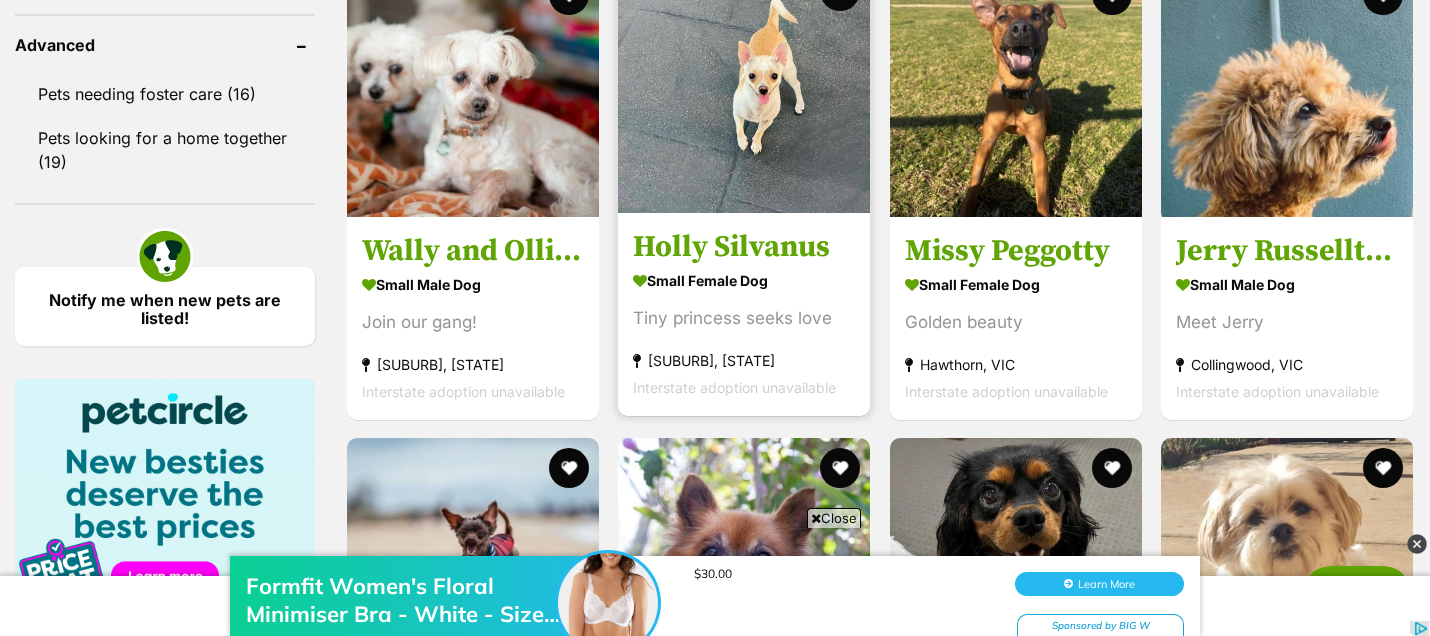 click at bounding box center (744, 87) 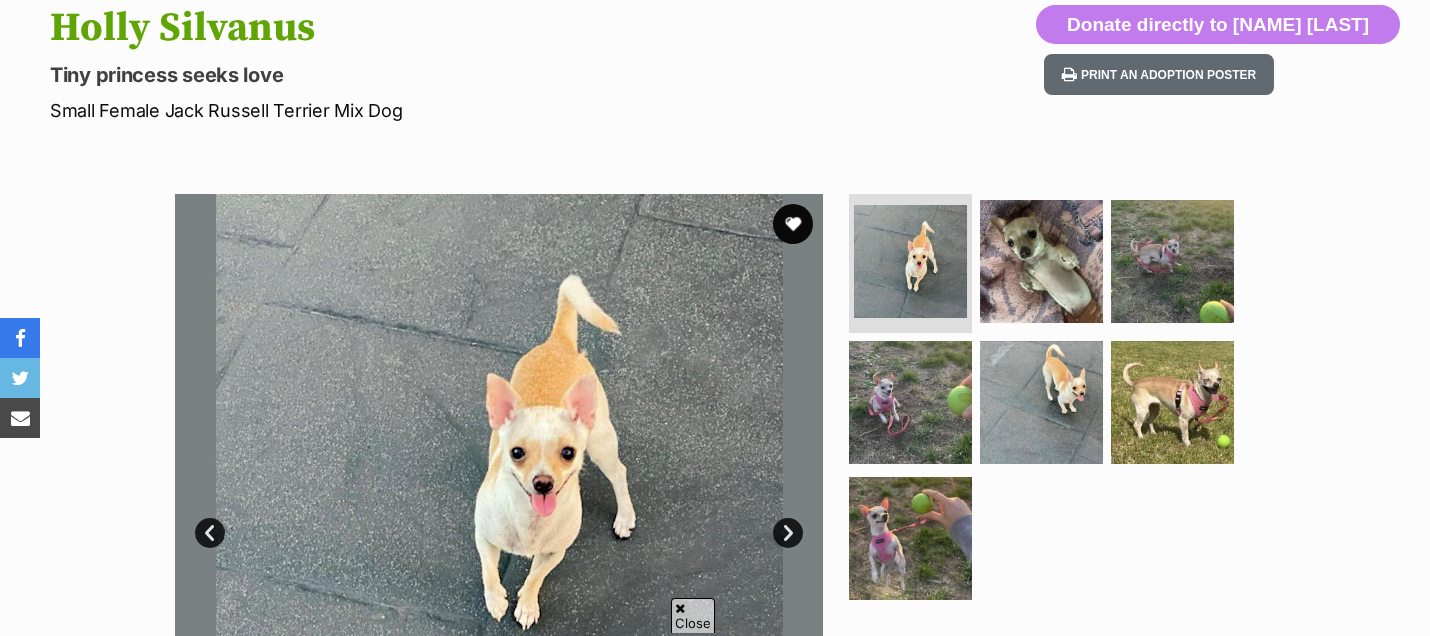 scroll, scrollTop: 222, scrollLeft: 0, axis: vertical 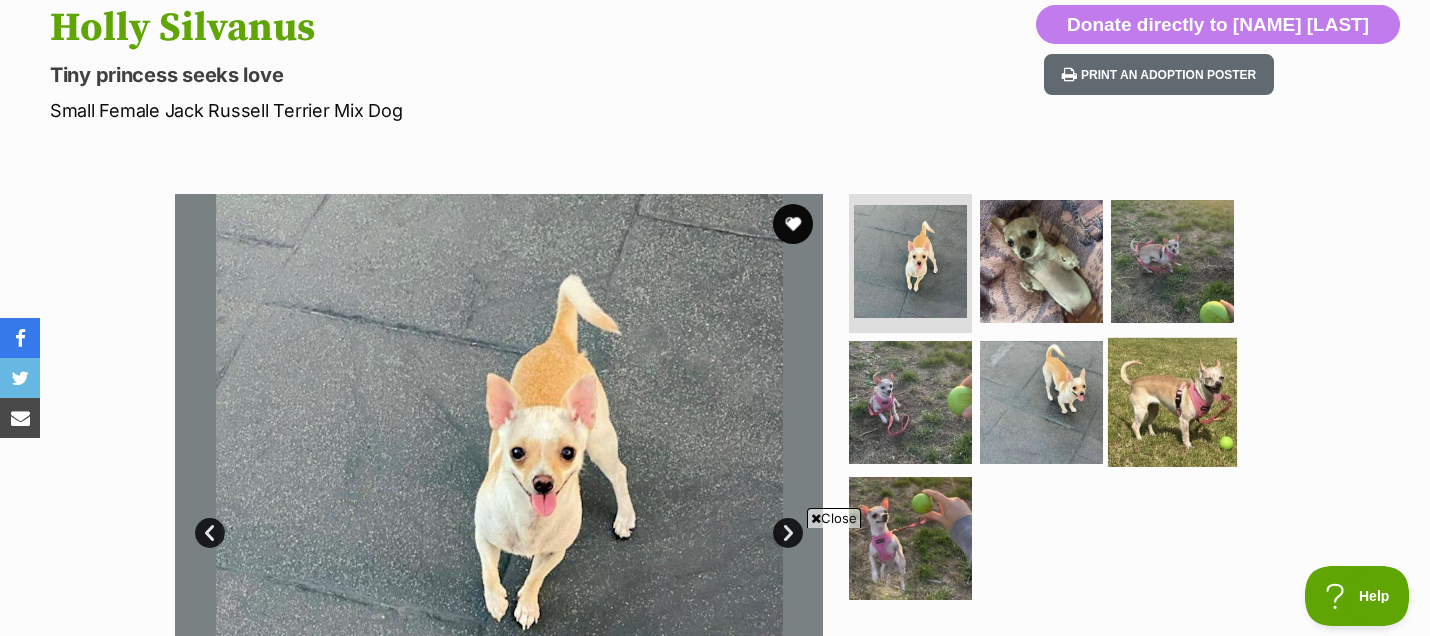 click at bounding box center [1172, 402] 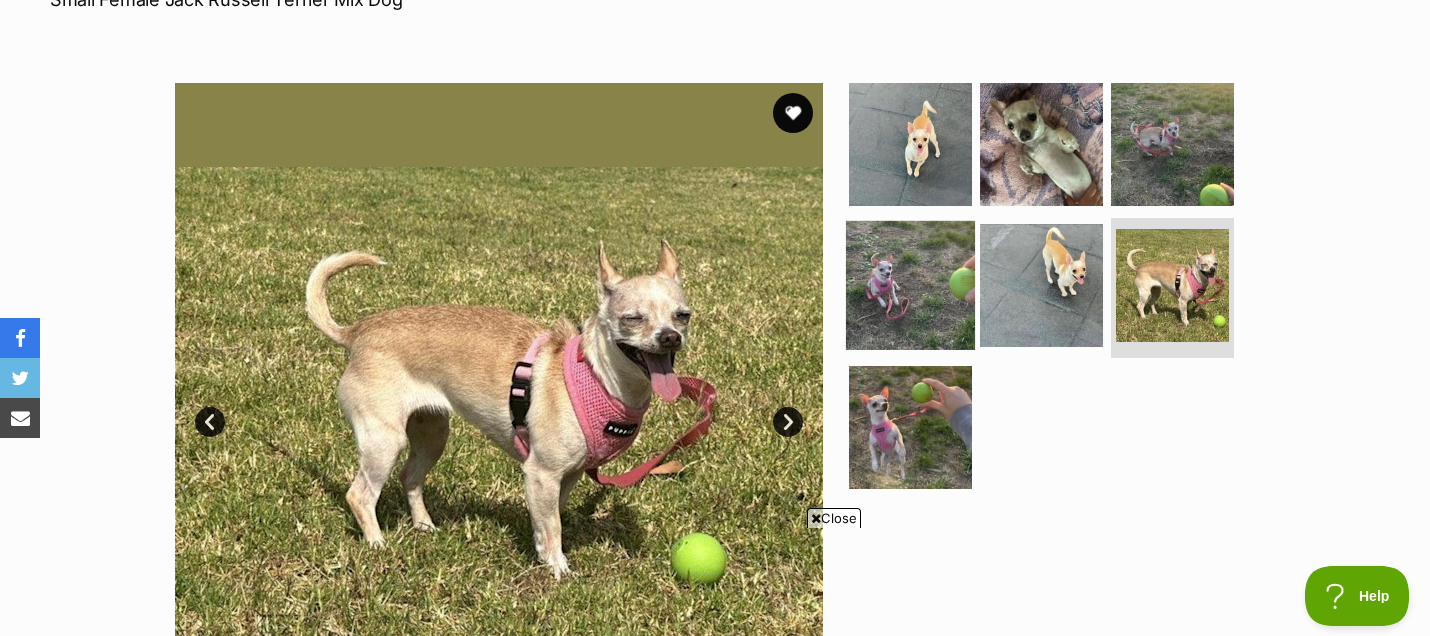 scroll, scrollTop: 444, scrollLeft: 0, axis: vertical 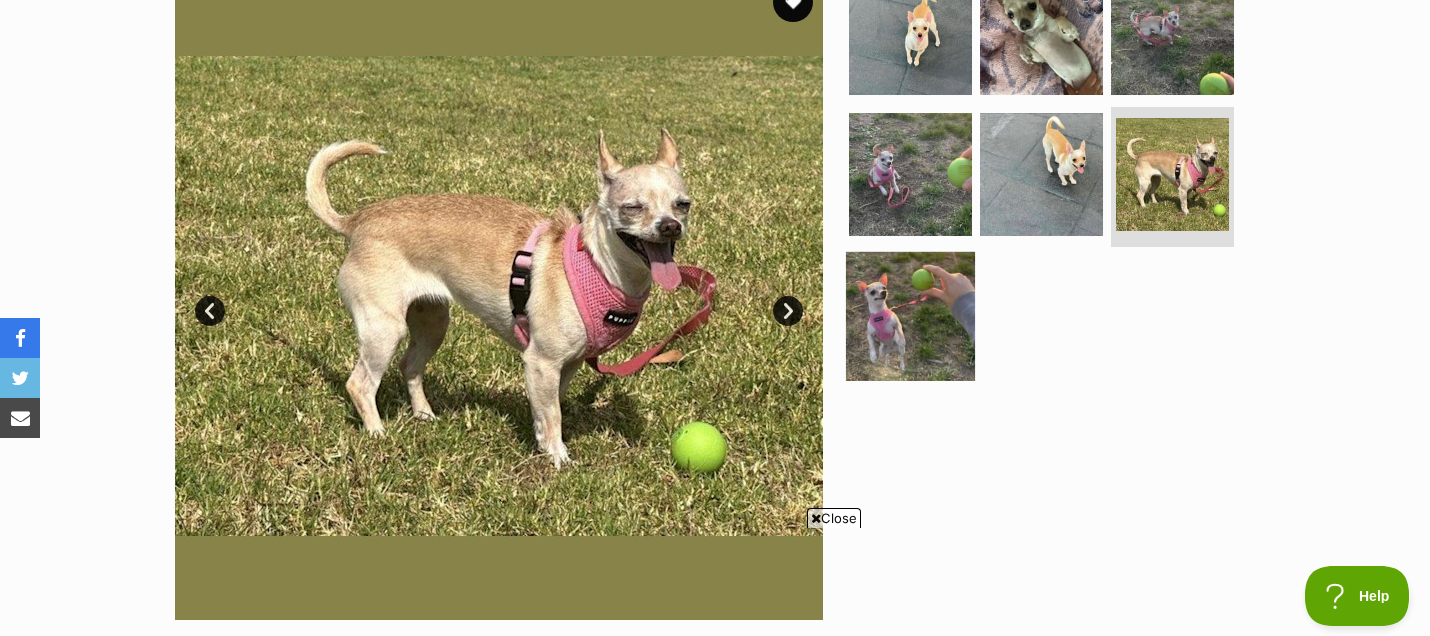 click at bounding box center [910, 316] 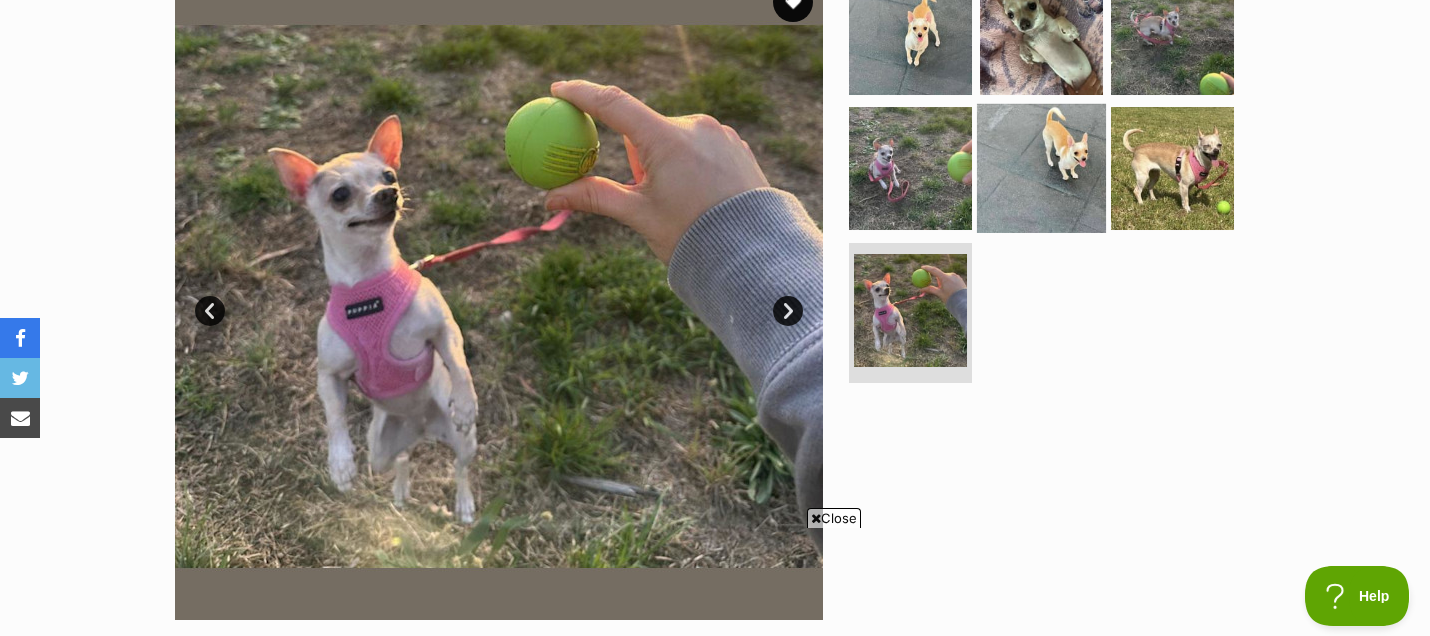 click at bounding box center (1041, 168) 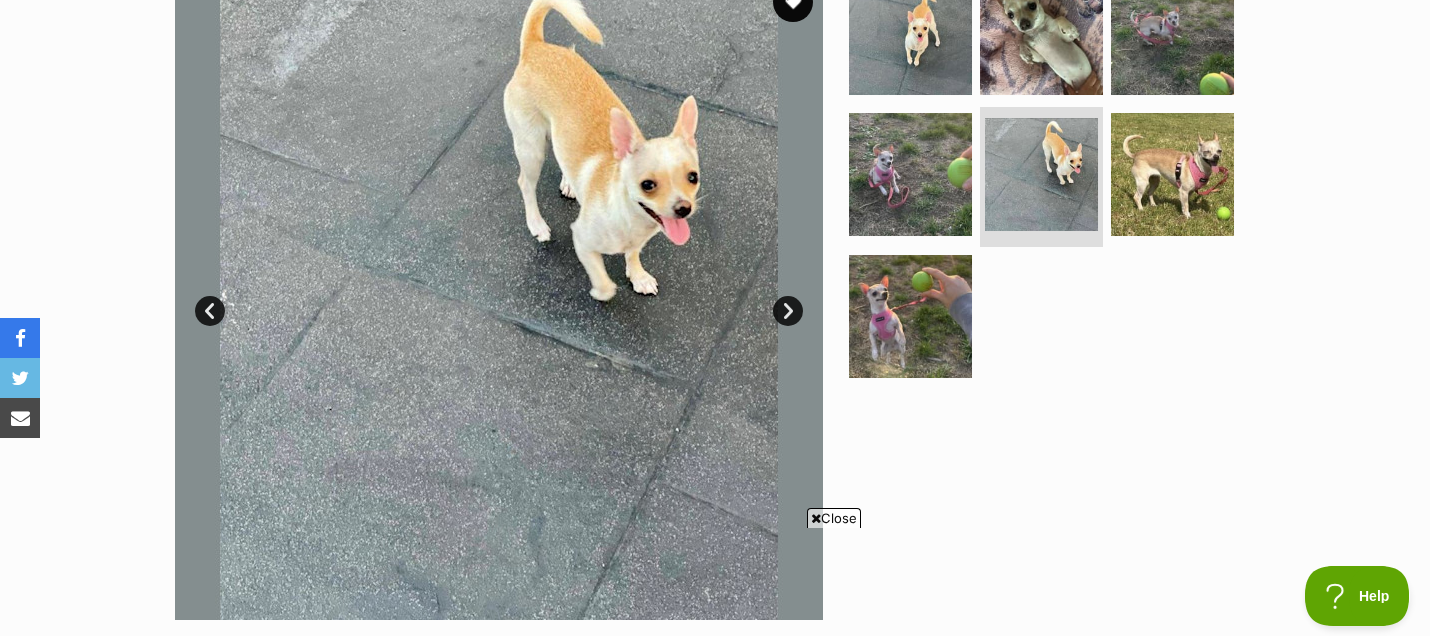 scroll, scrollTop: 333, scrollLeft: 0, axis: vertical 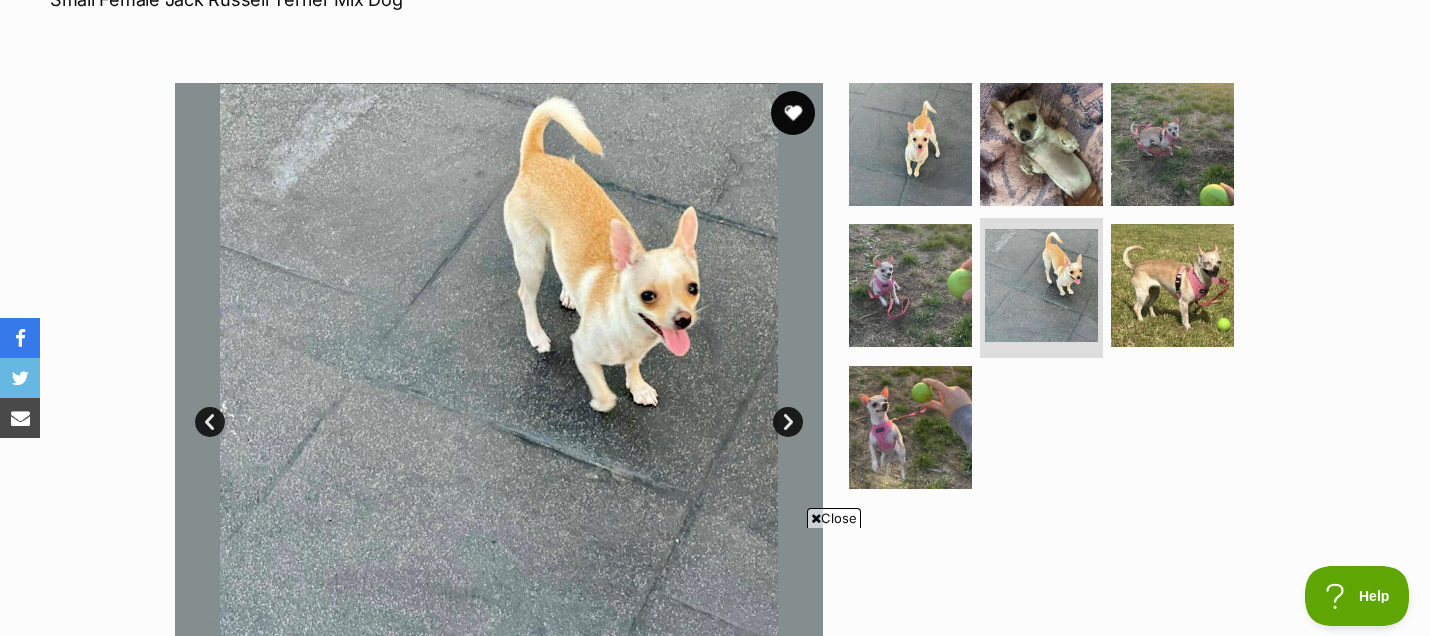 click at bounding box center [793, 113] 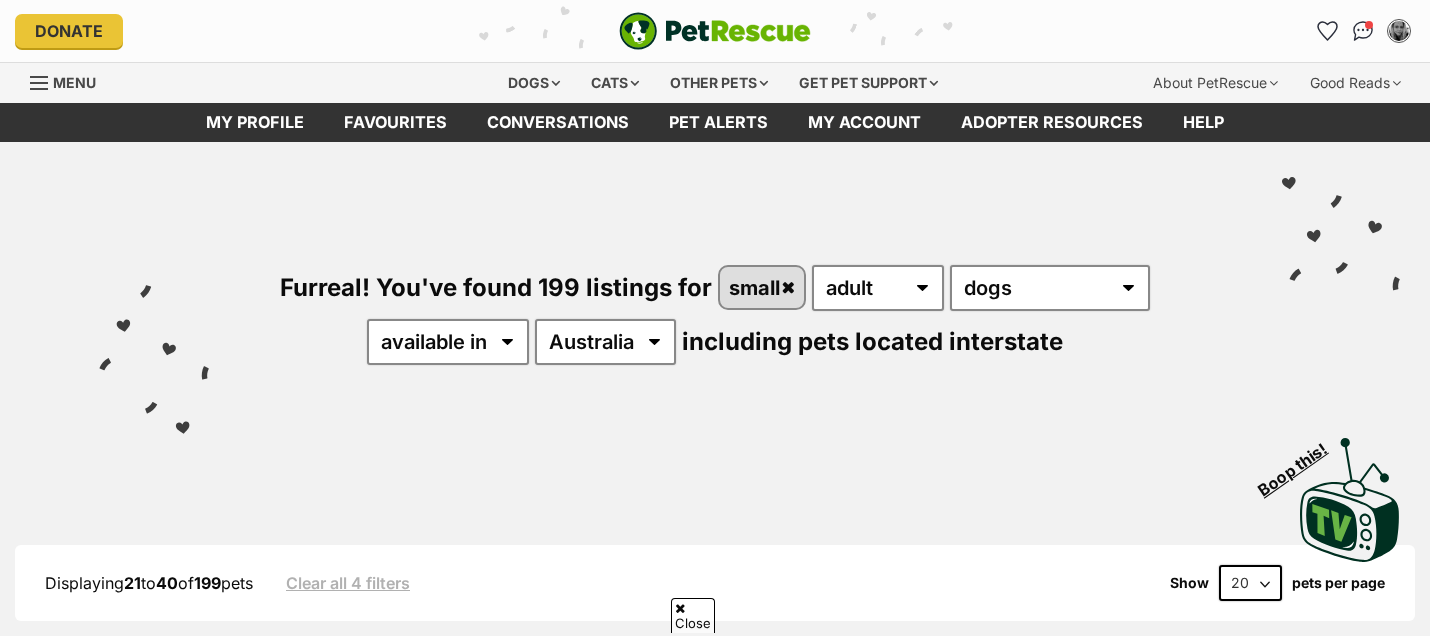 scroll, scrollTop: 2555, scrollLeft: 0, axis: vertical 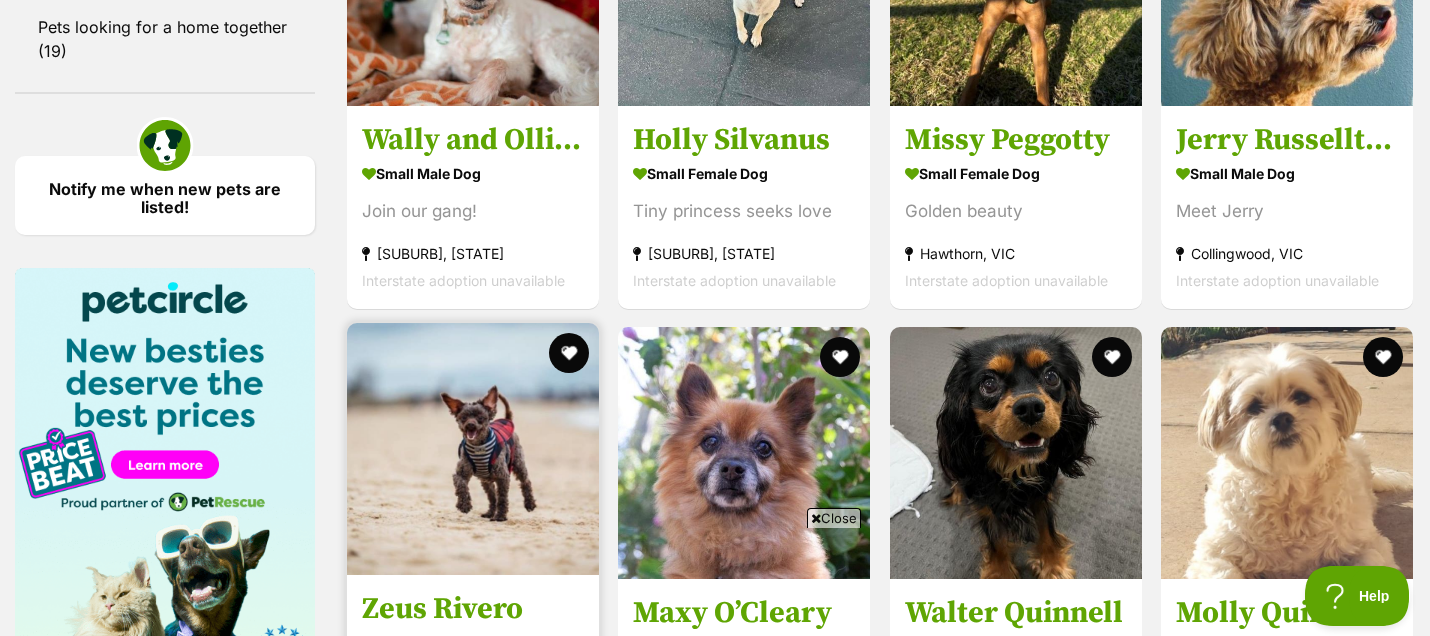 click at bounding box center (473, 449) 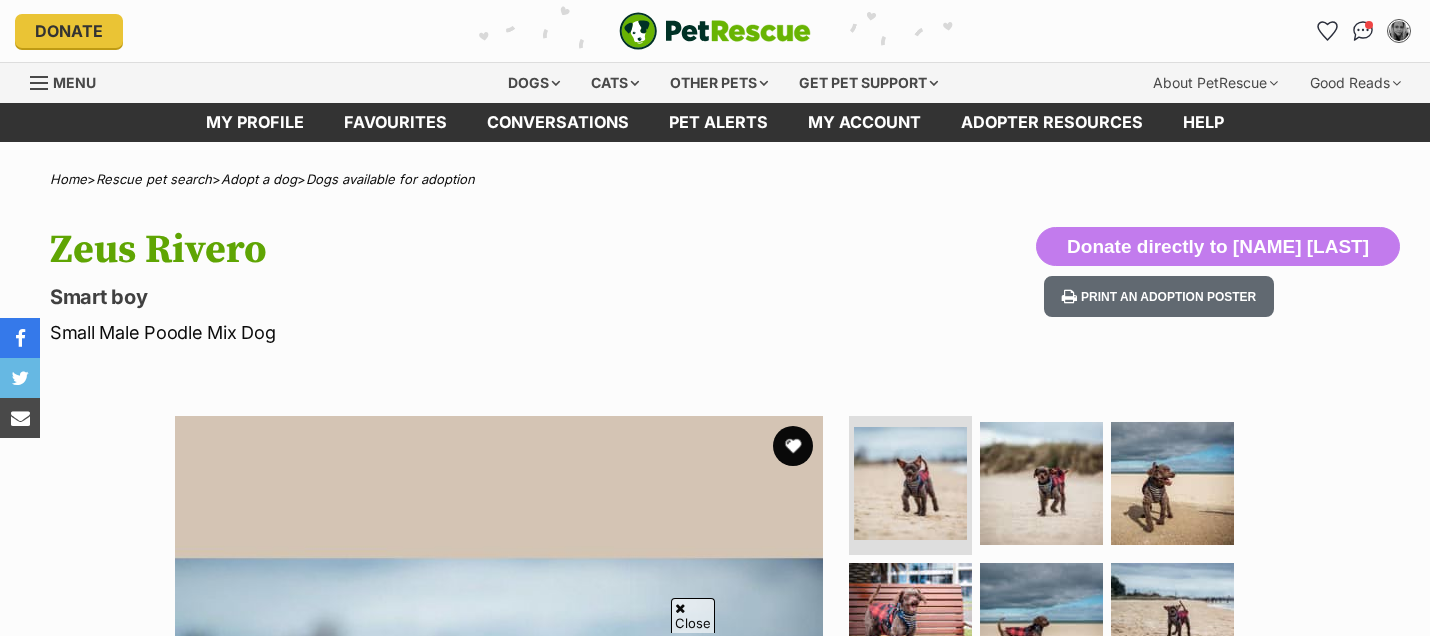 scroll, scrollTop: 472, scrollLeft: 0, axis: vertical 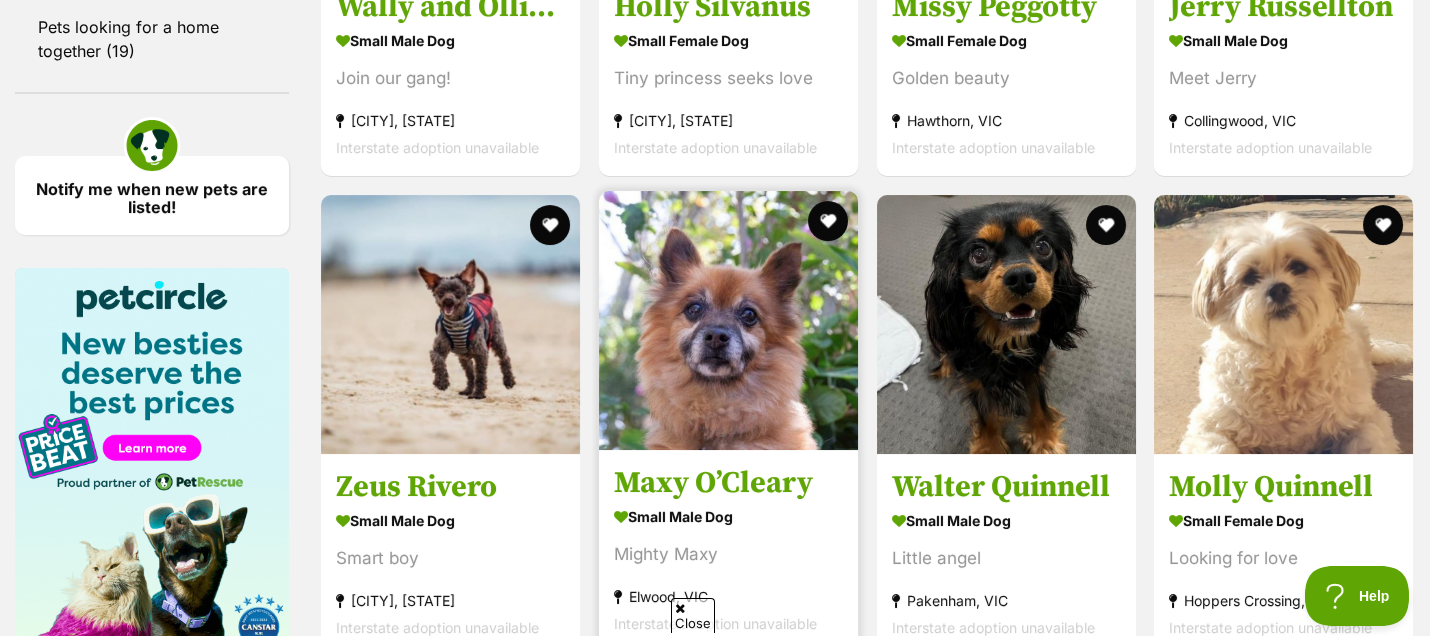click at bounding box center (728, 320) 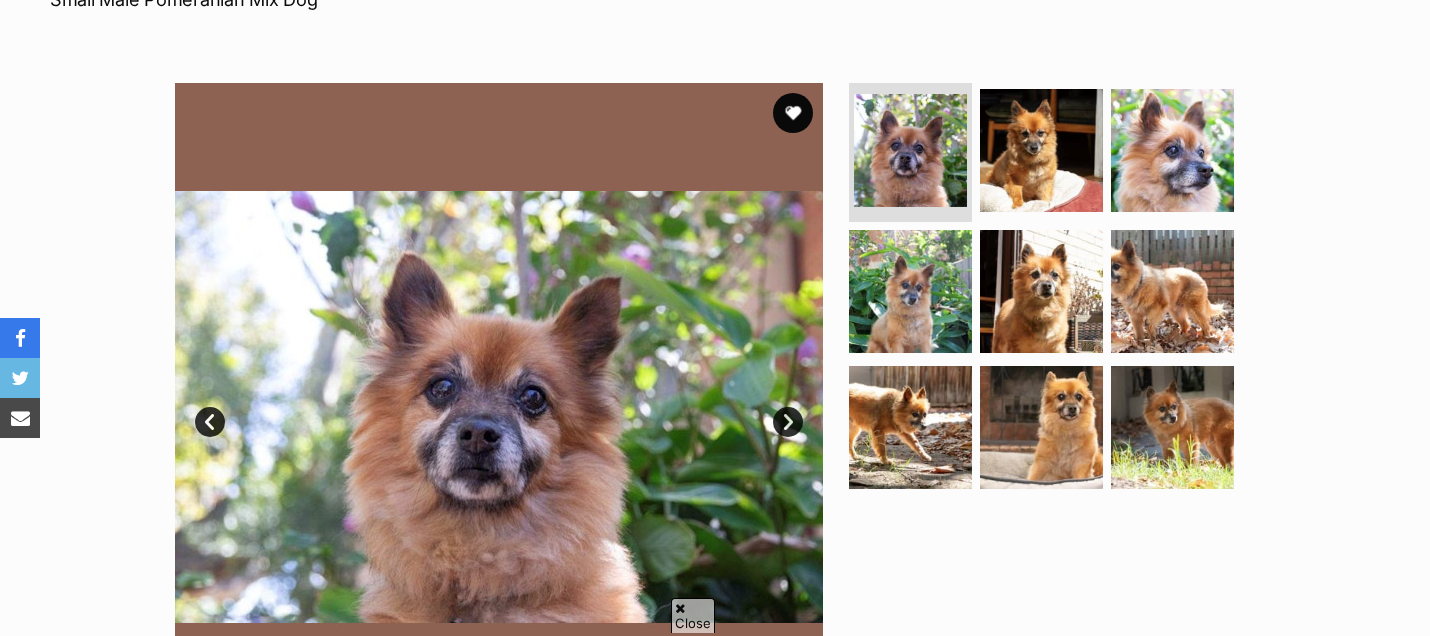 scroll, scrollTop: 392, scrollLeft: 0, axis: vertical 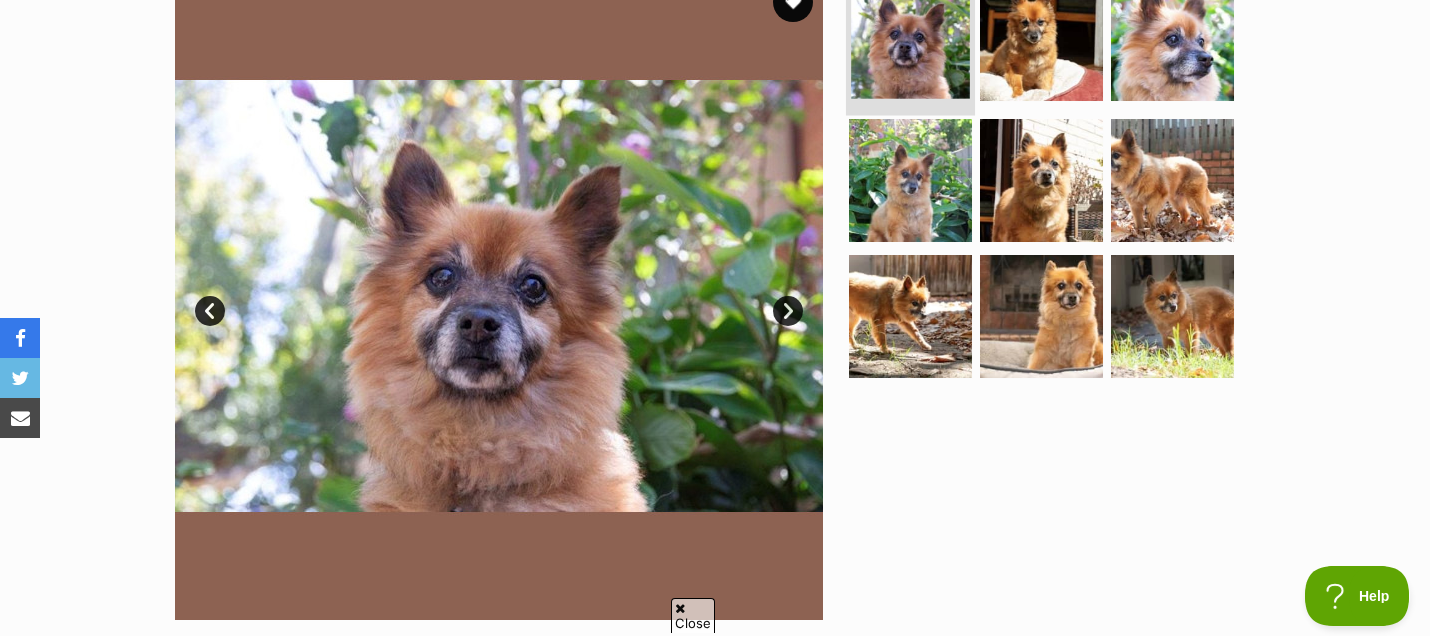 click at bounding box center (910, 39) 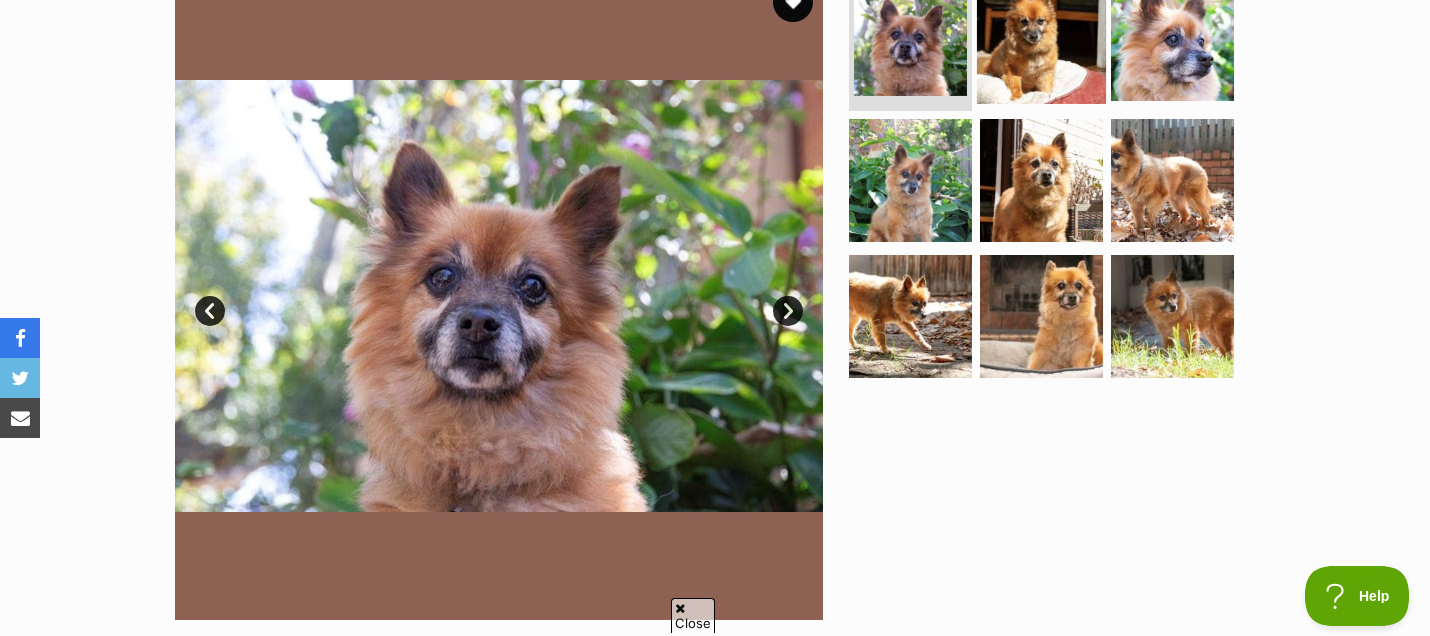 click at bounding box center (1041, 38) 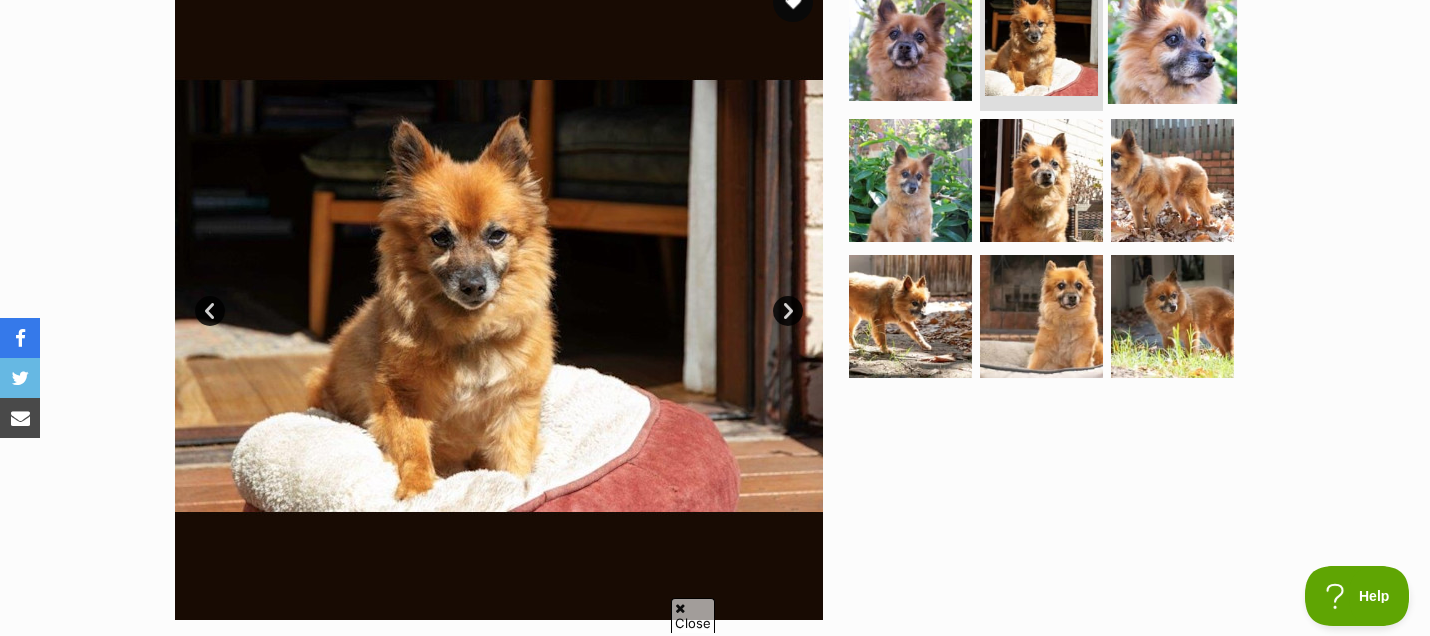 scroll, scrollTop: 0, scrollLeft: 0, axis: both 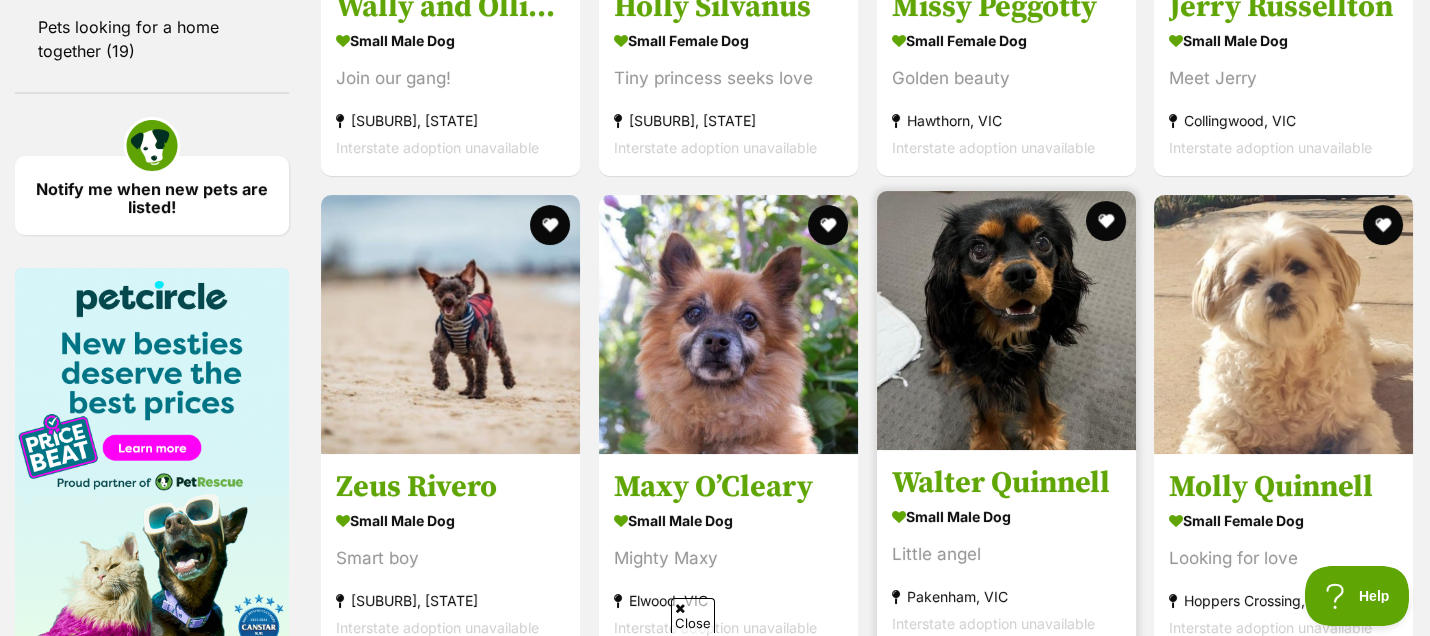 click at bounding box center [1006, 320] 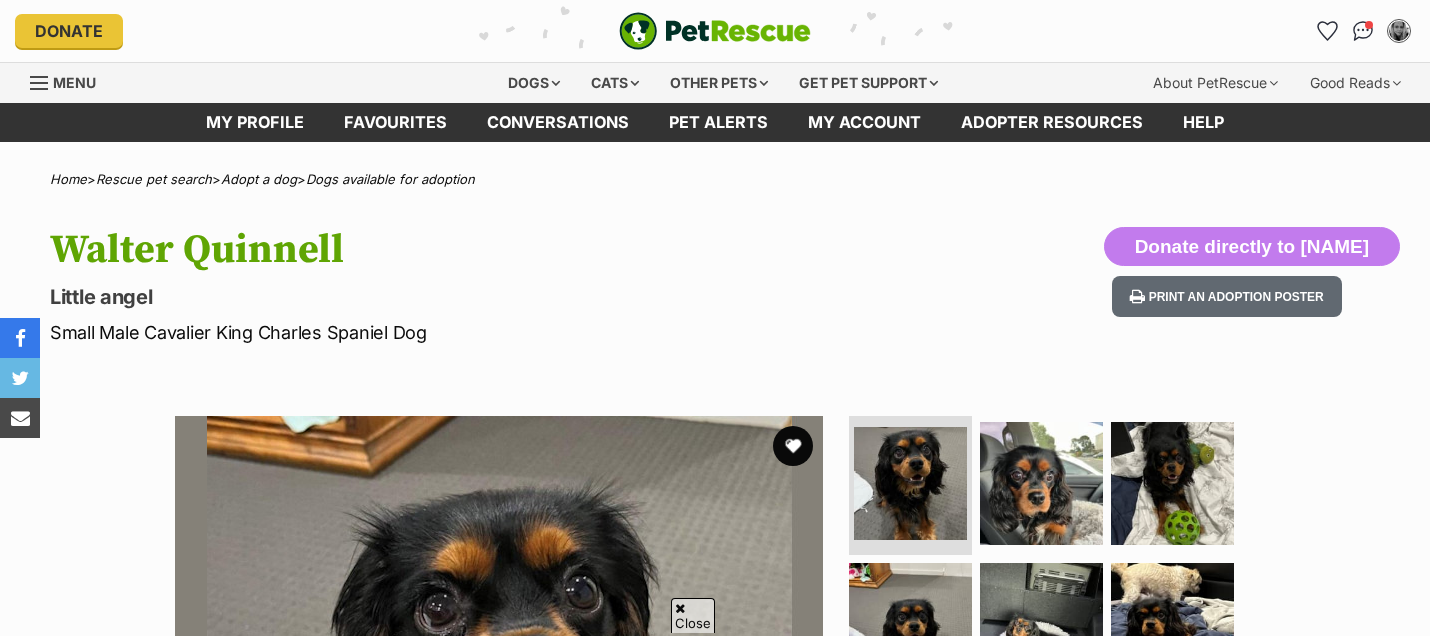 scroll, scrollTop: 888, scrollLeft: 0, axis: vertical 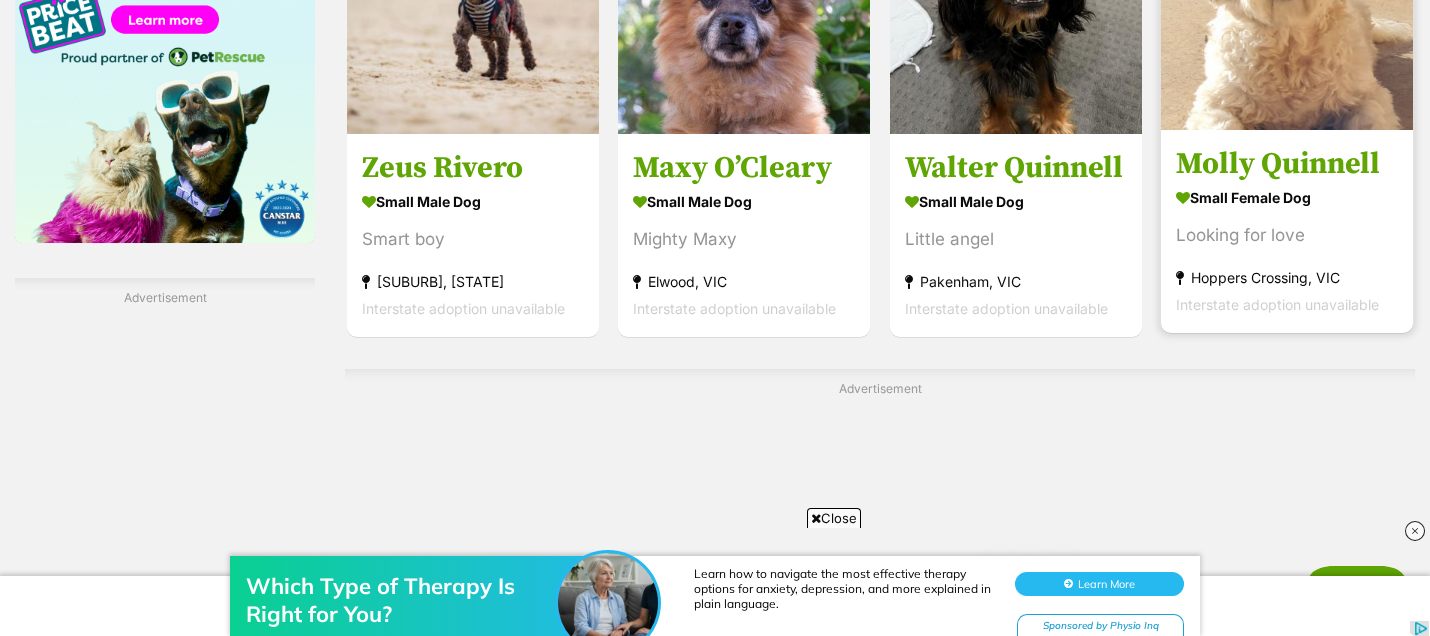 click at bounding box center (1287, 4) 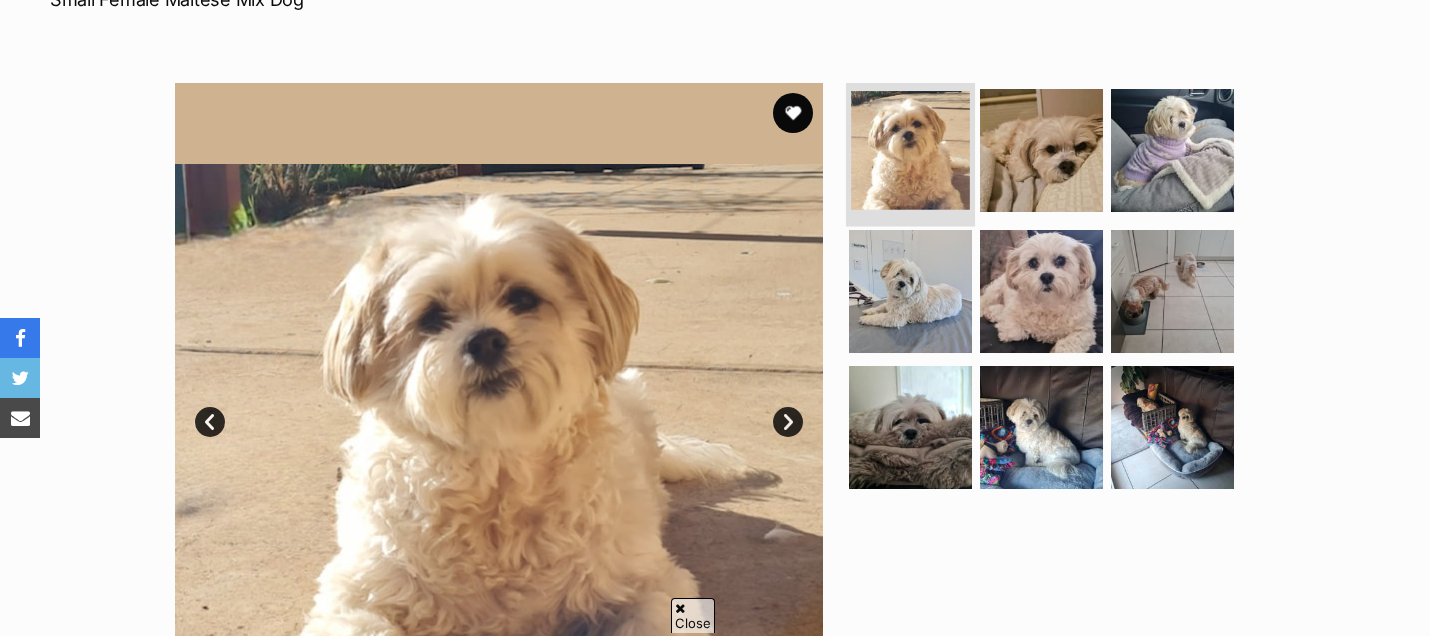 click at bounding box center (910, 150) 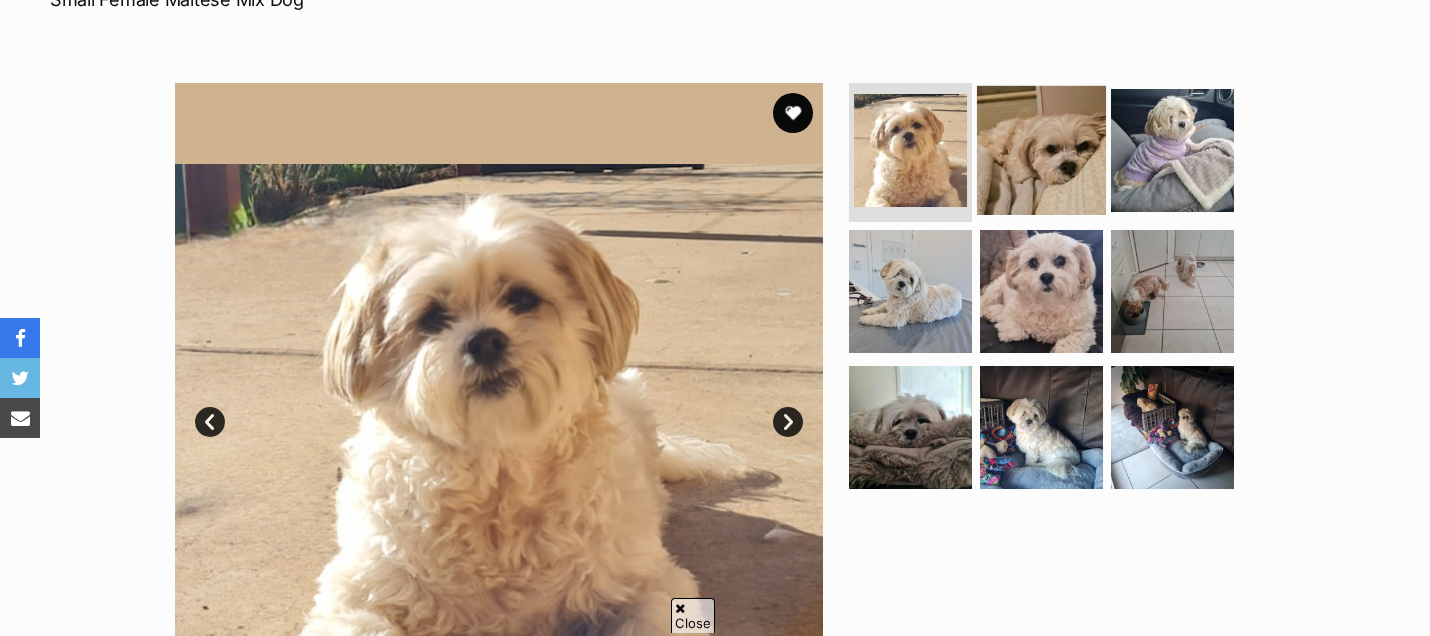 scroll, scrollTop: 333, scrollLeft: 0, axis: vertical 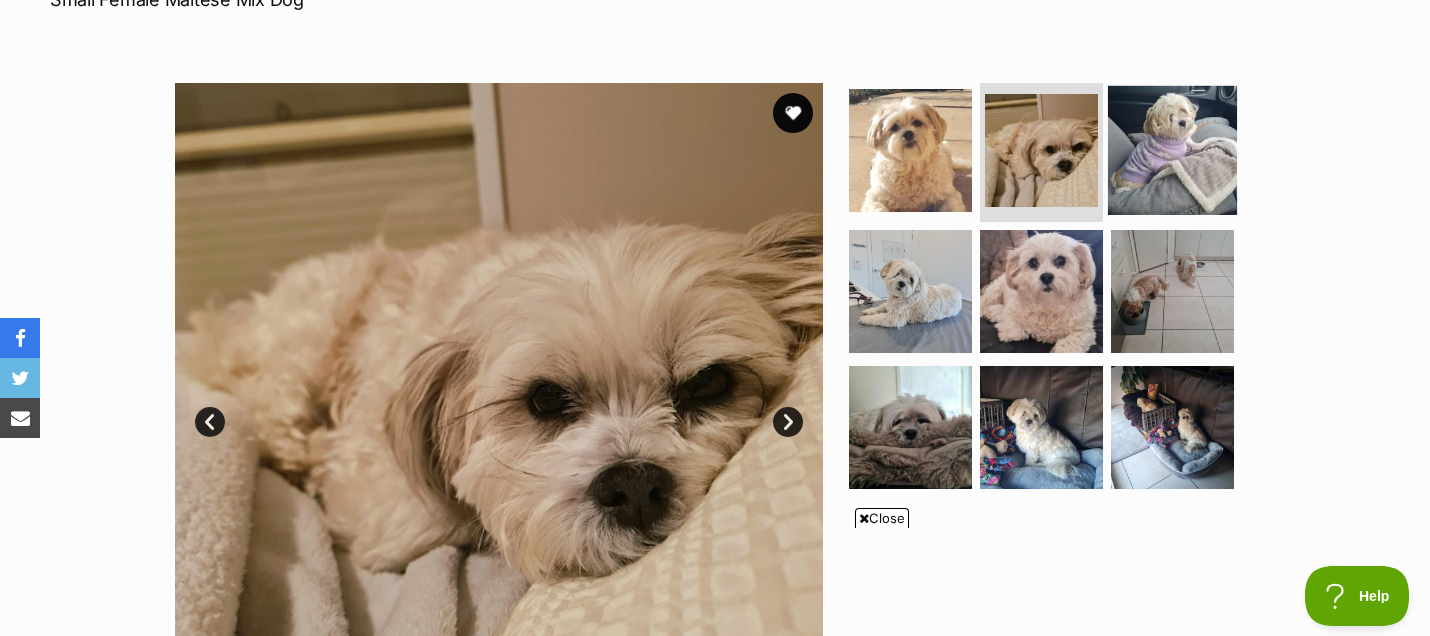click at bounding box center [1172, 149] 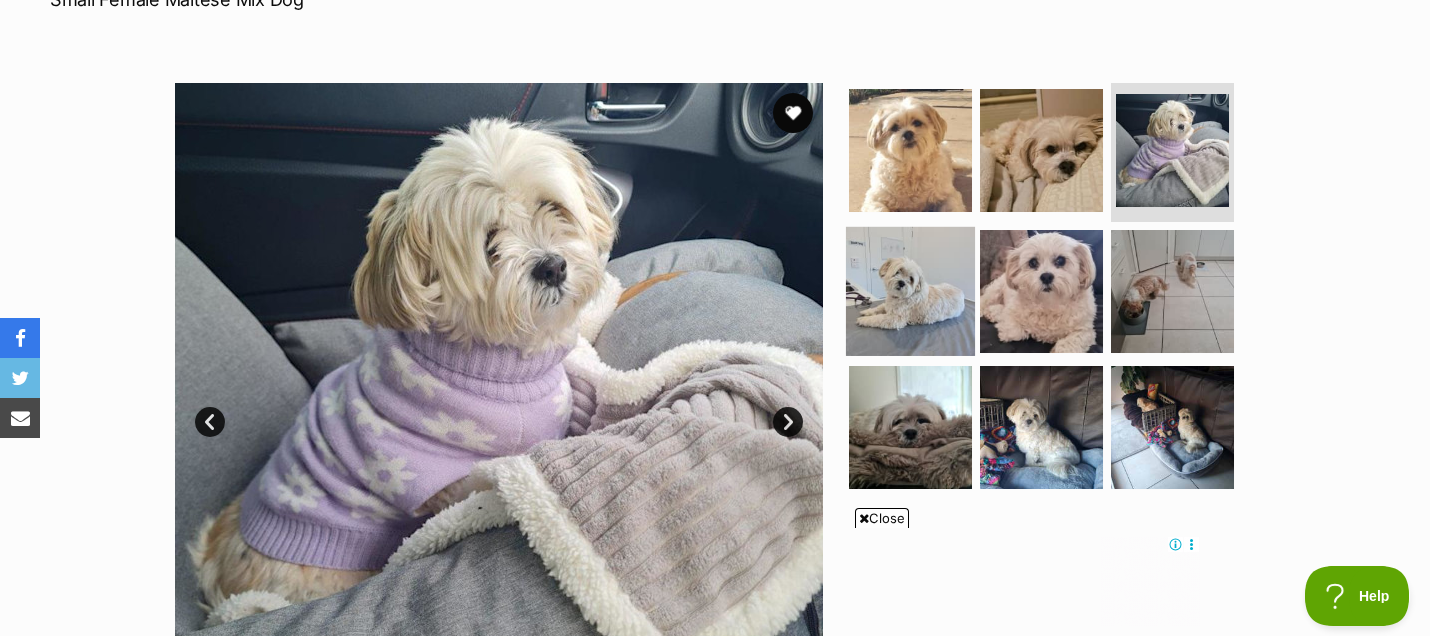click at bounding box center [910, 291] 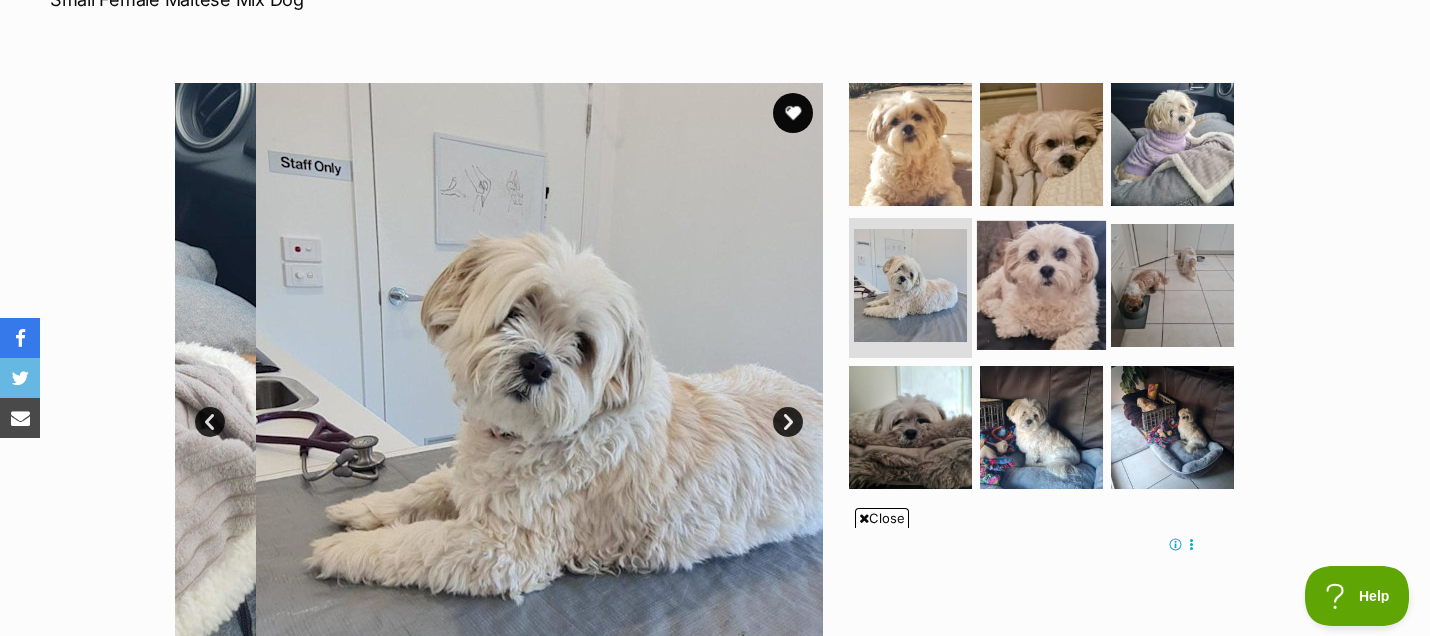 scroll, scrollTop: 0, scrollLeft: 0, axis: both 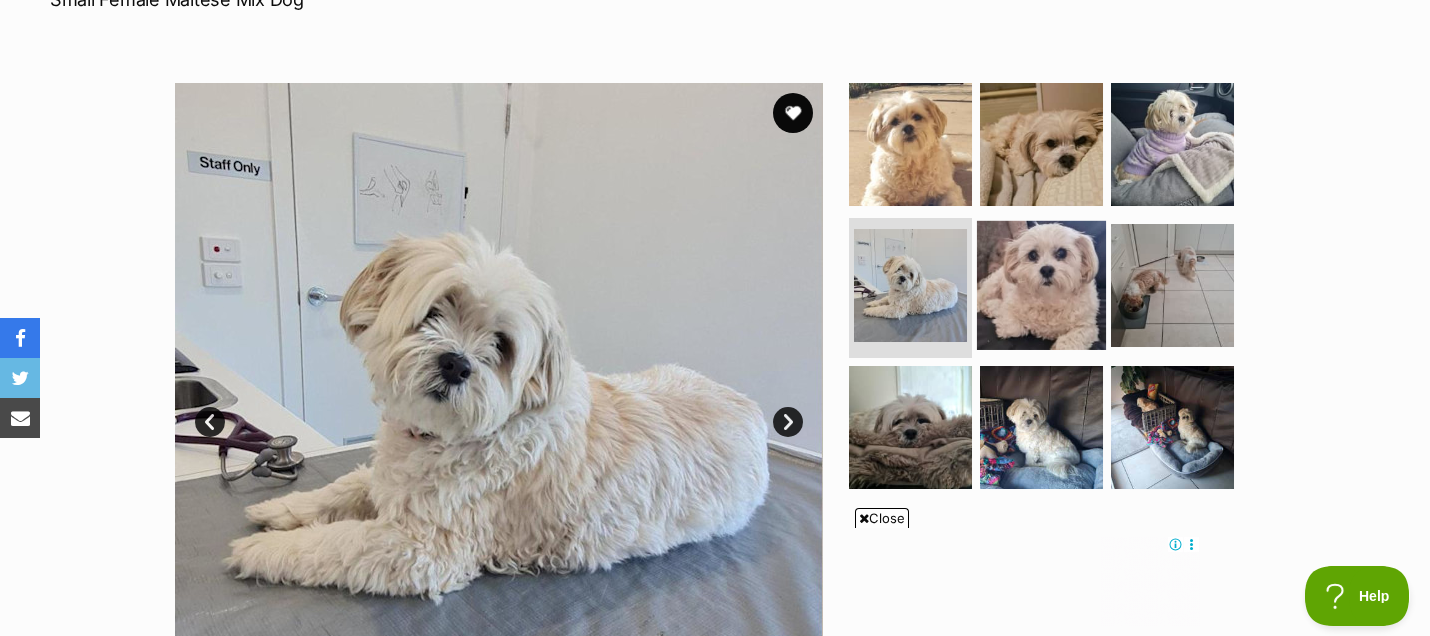 click at bounding box center [1041, 285] 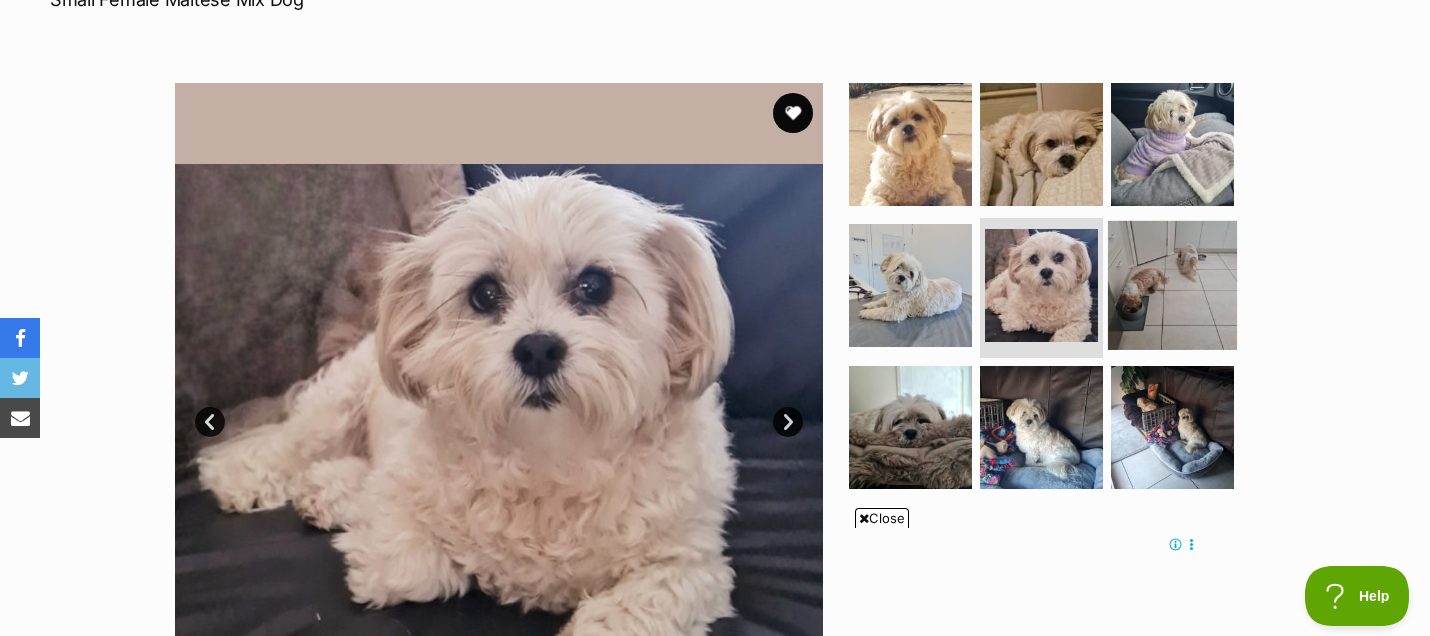 click at bounding box center [1172, 285] 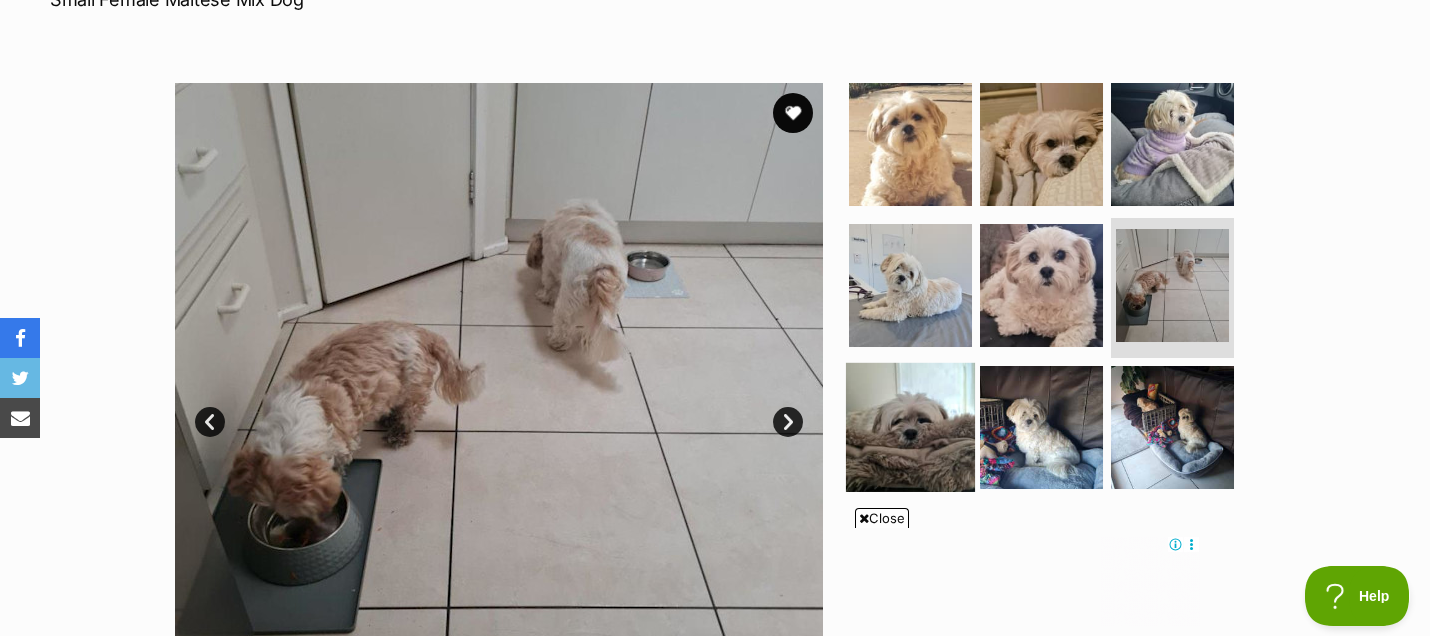 click at bounding box center [910, 427] 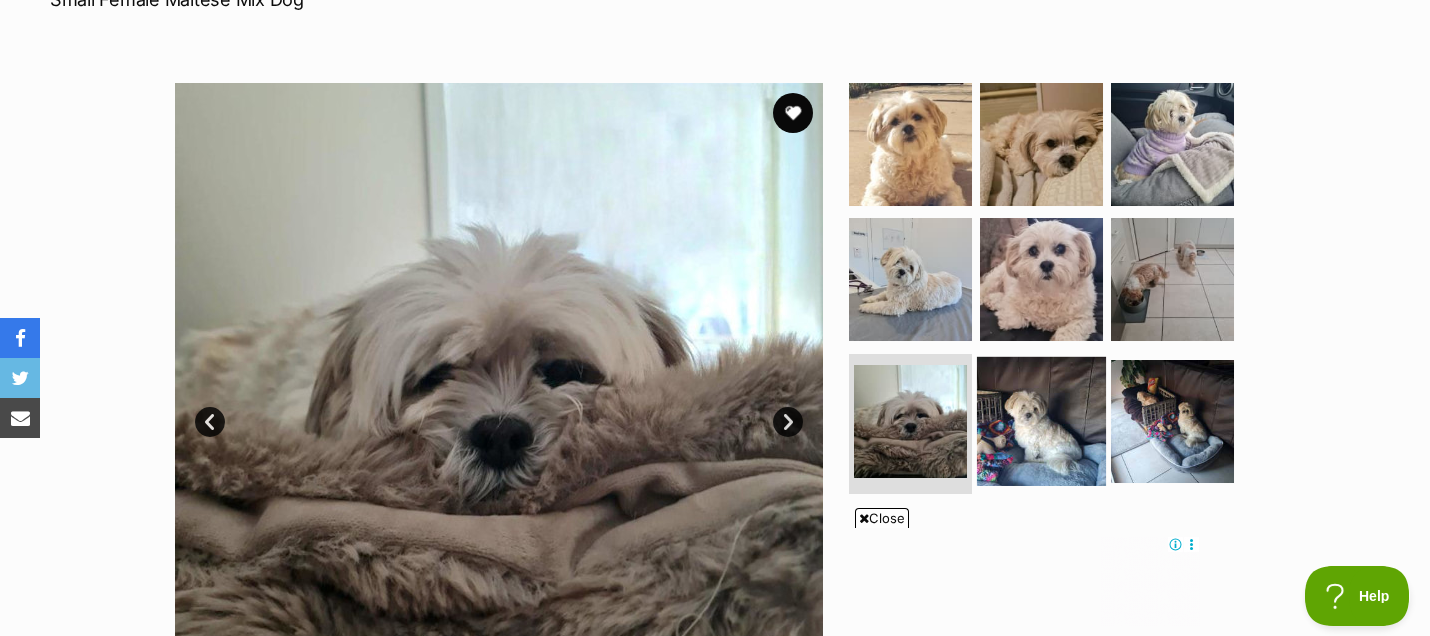 click at bounding box center [1041, 421] 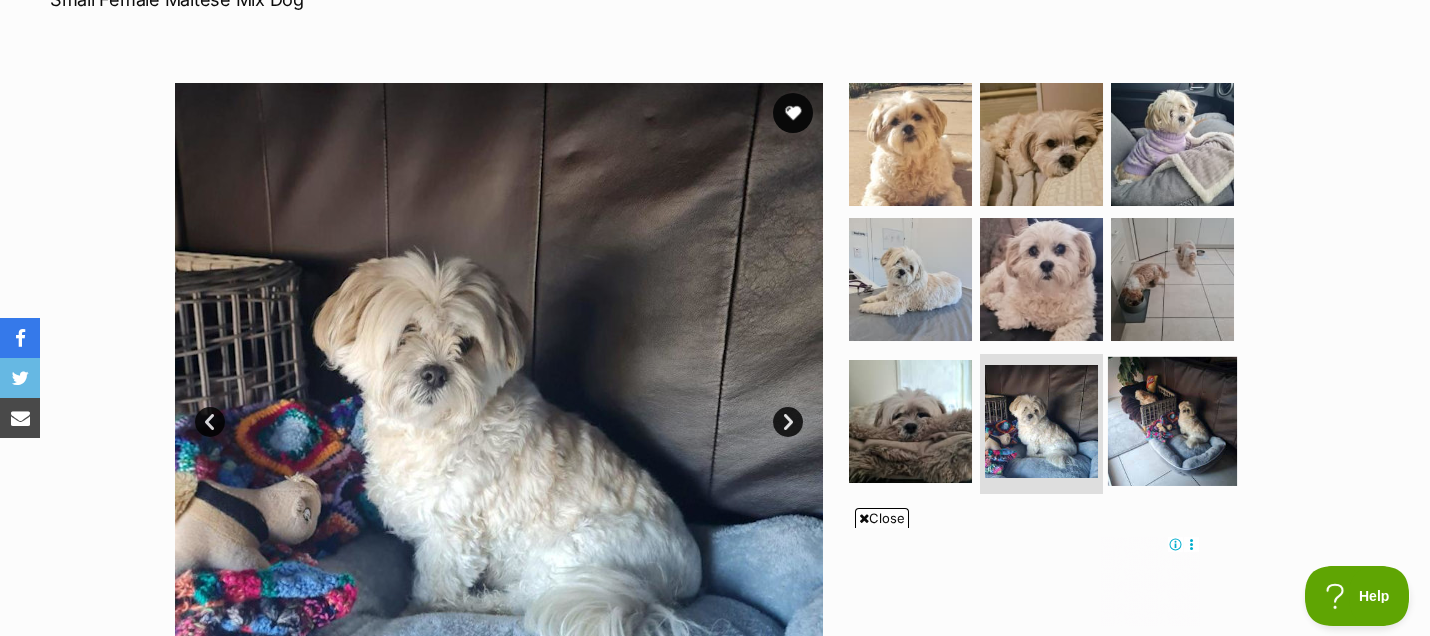 click at bounding box center [1172, 421] 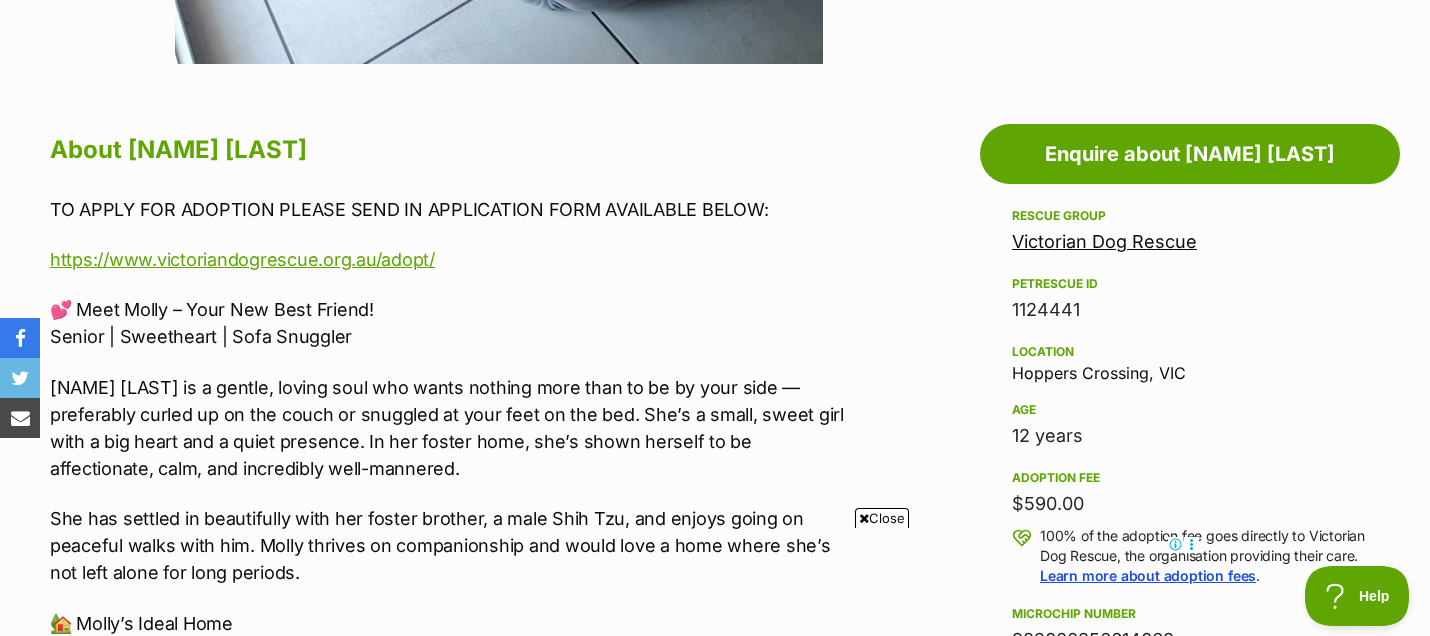 scroll, scrollTop: 1111, scrollLeft: 0, axis: vertical 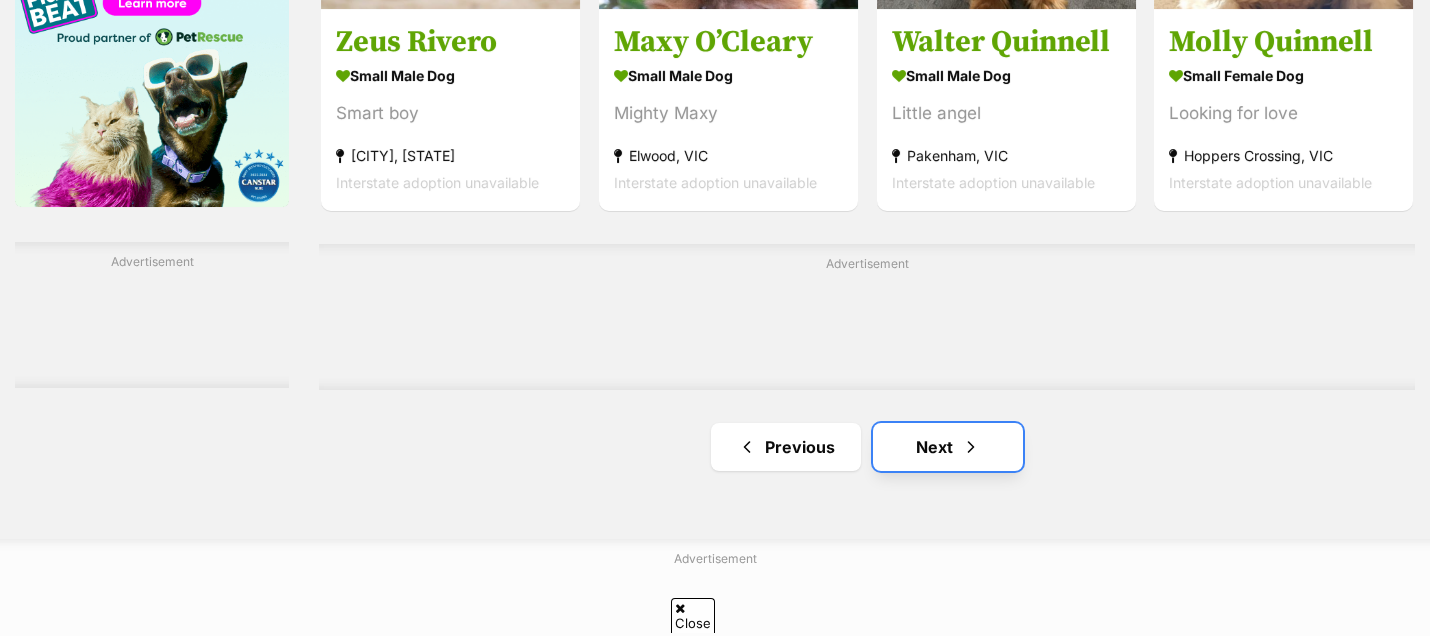 drag, startPoint x: 0, startPoint y: 0, endPoint x: 969, endPoint y: 450, distance: 1068.3917 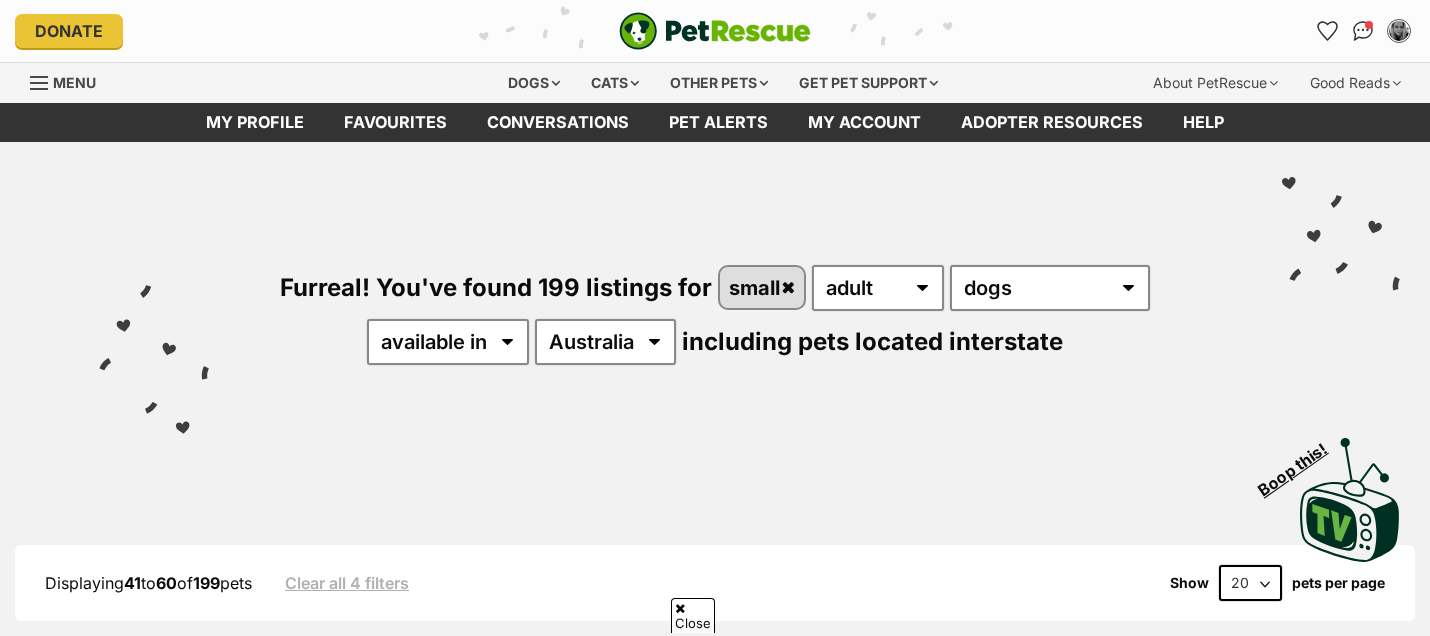 scroll, scrollTop: 444, scrollLeft: 0, axis: vertical 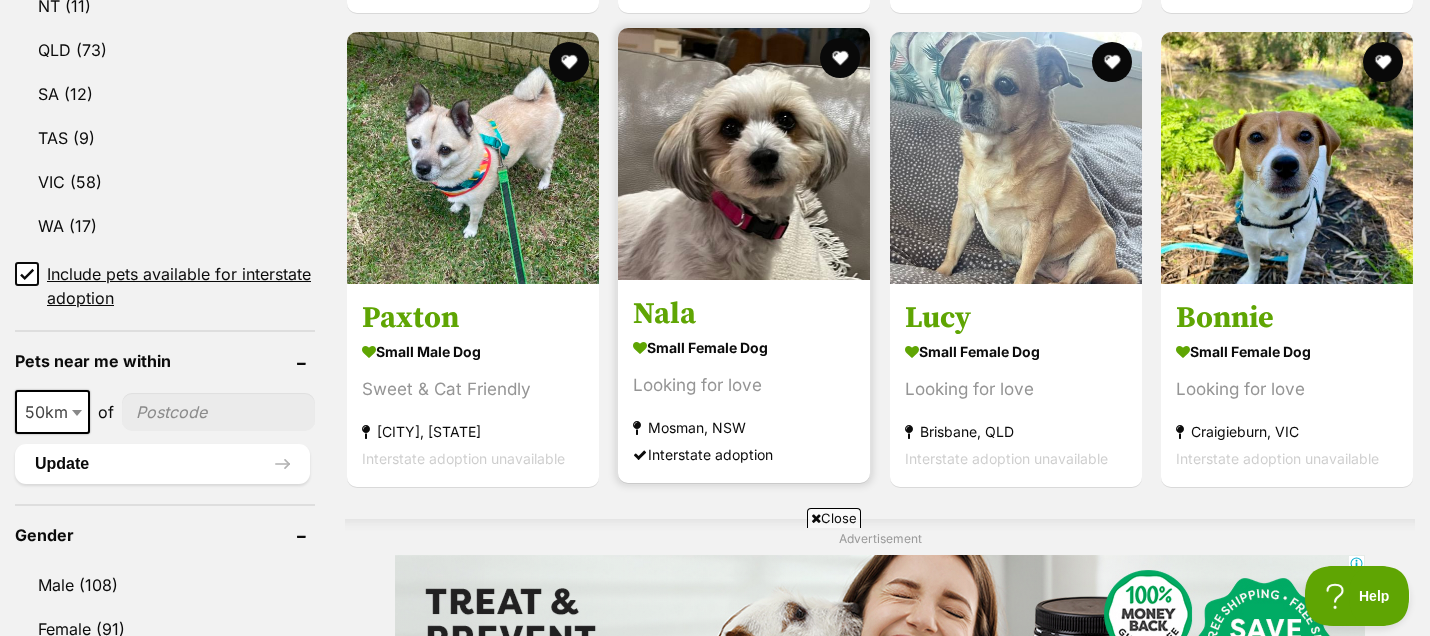 click at bounding box center (744, 154) 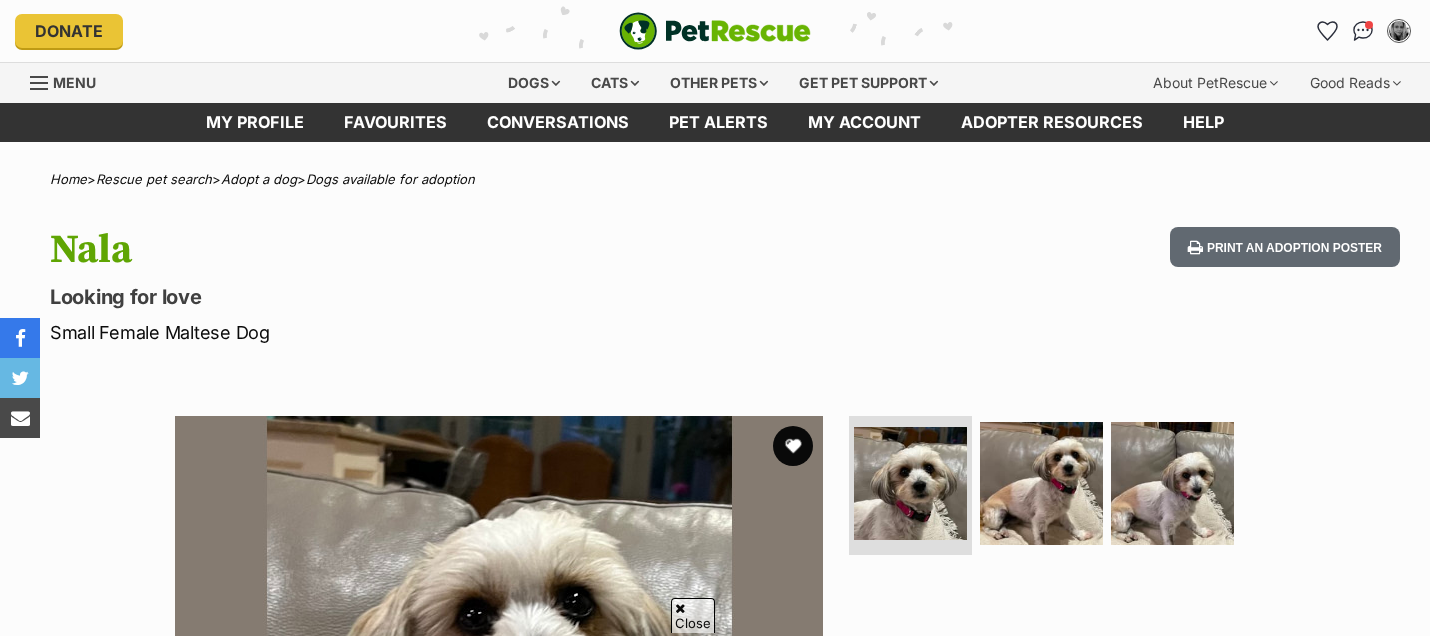 scroll, scrollTop: 555, scrollLeft: 0, axis: vertical 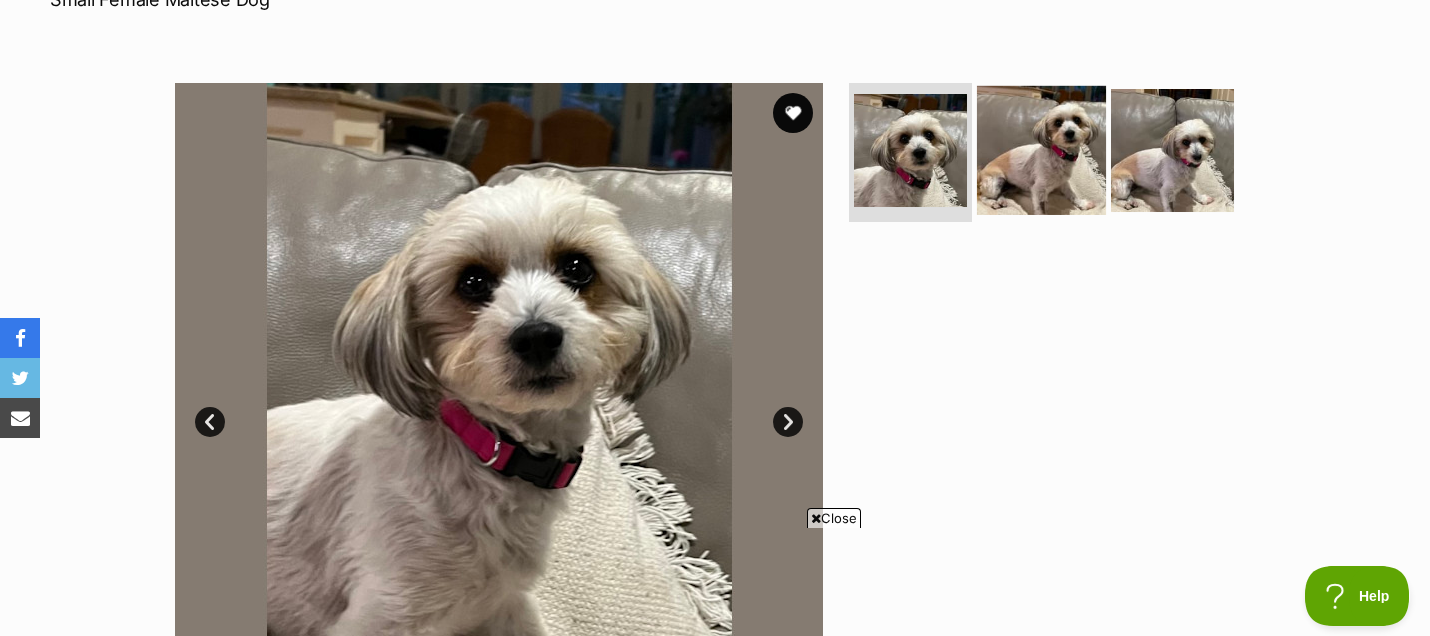 click at bounding box center [1041, 149] 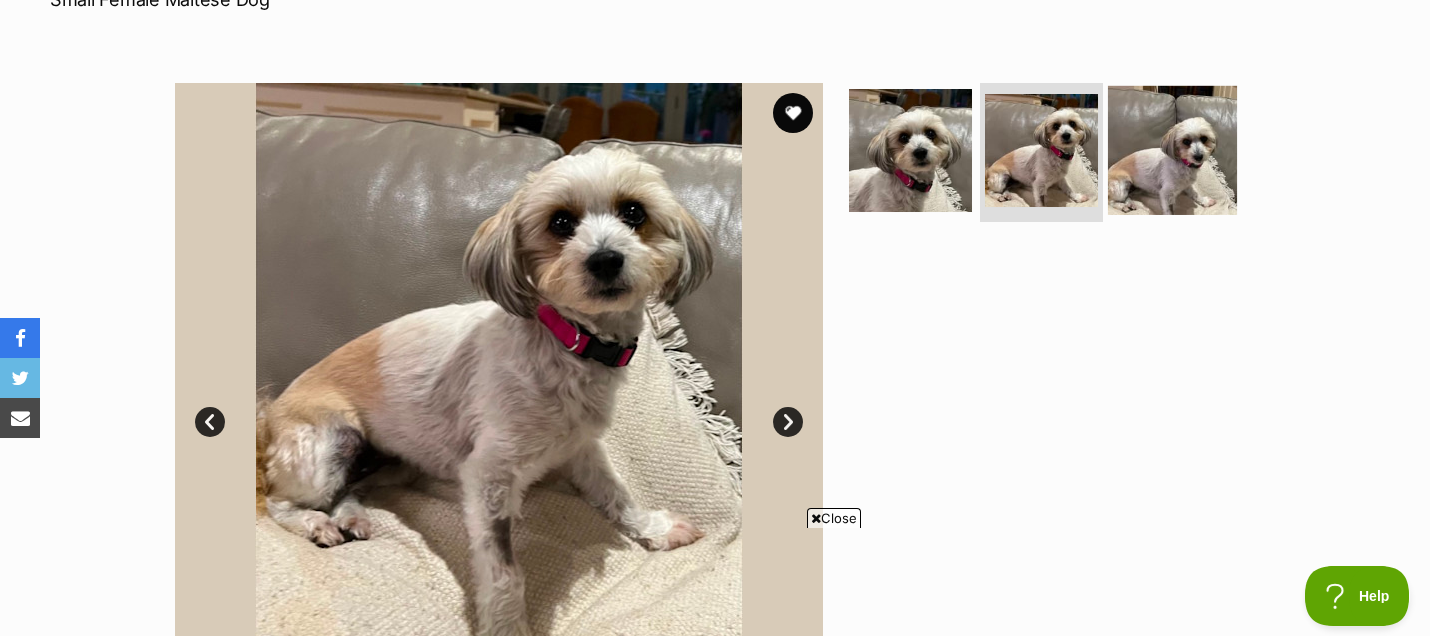 click at bounding box center [1172, 149] 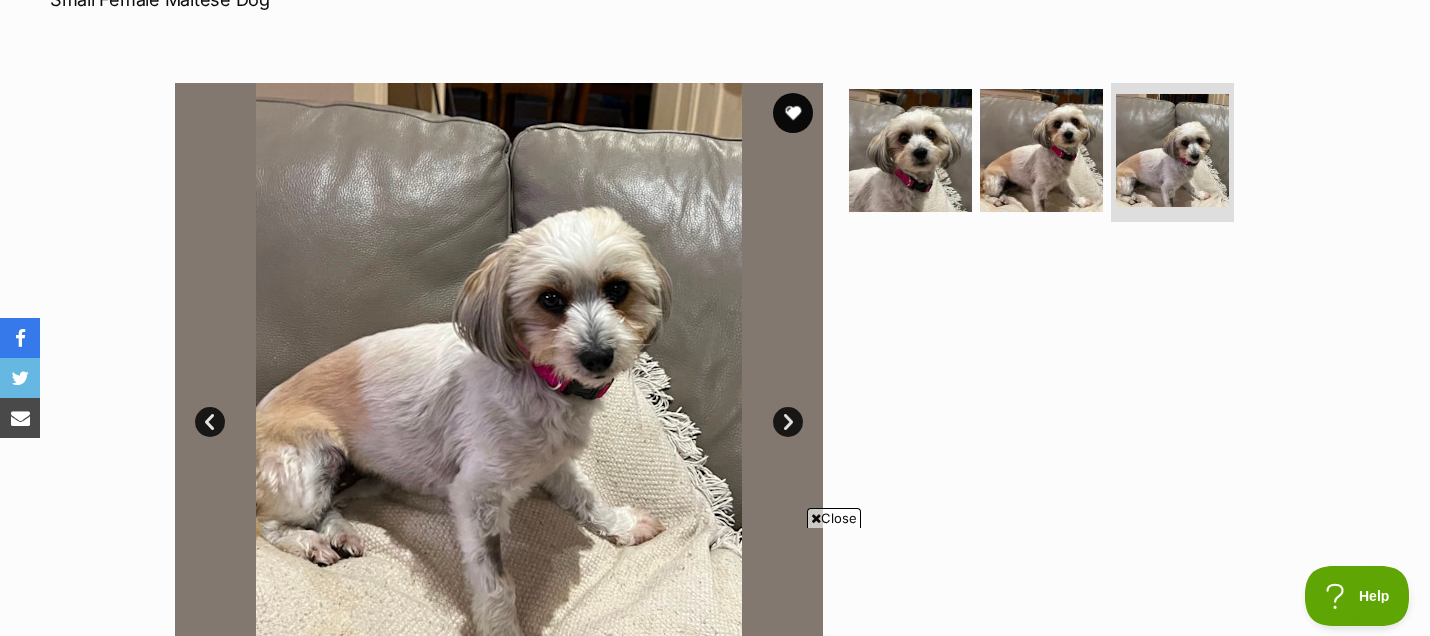 scroll, scrollTop: 444, scrollLeft: 0, axis: vertical 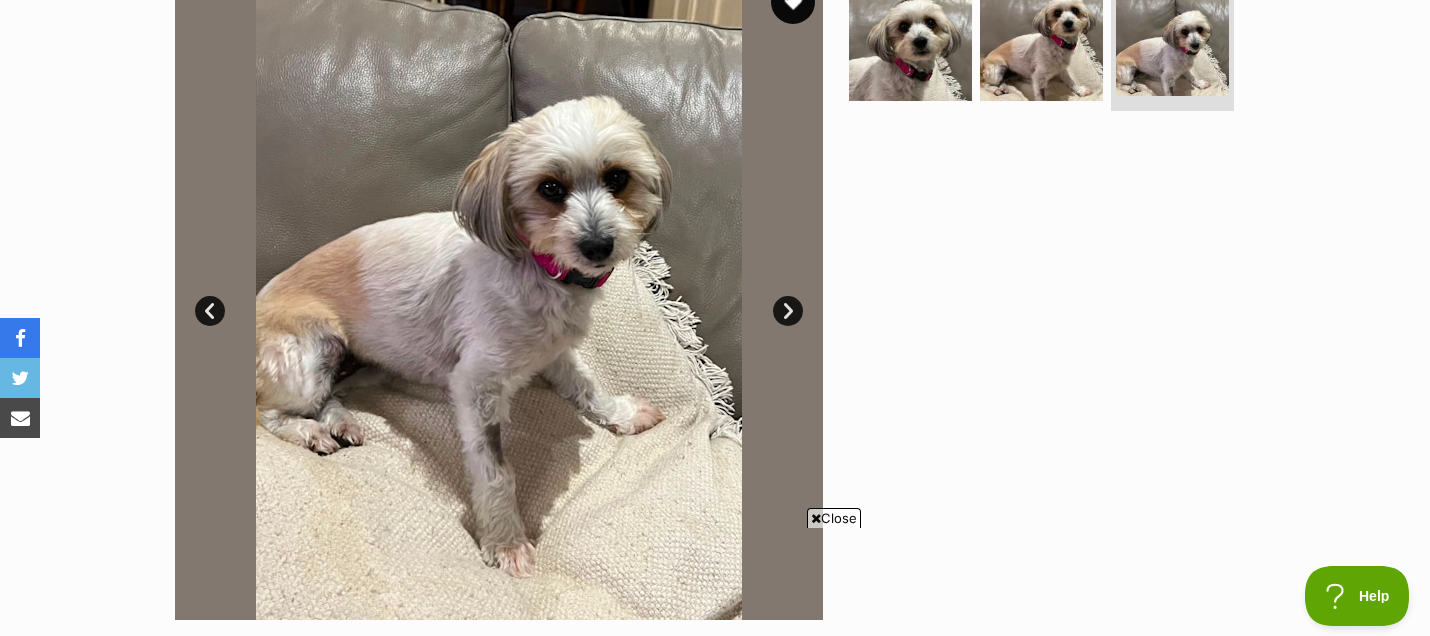 click at bounding box center [793, 2] 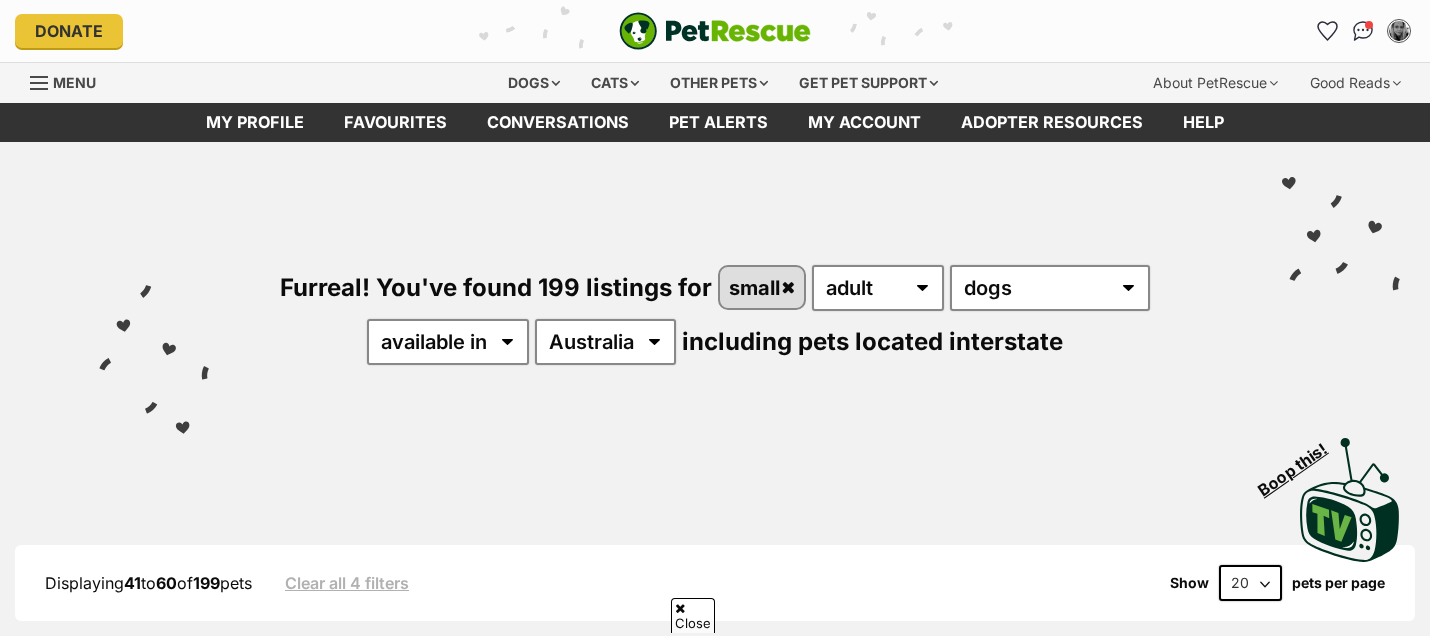 scroll, scrollTop: 1210, scrollLeft: 0, axis: vertical 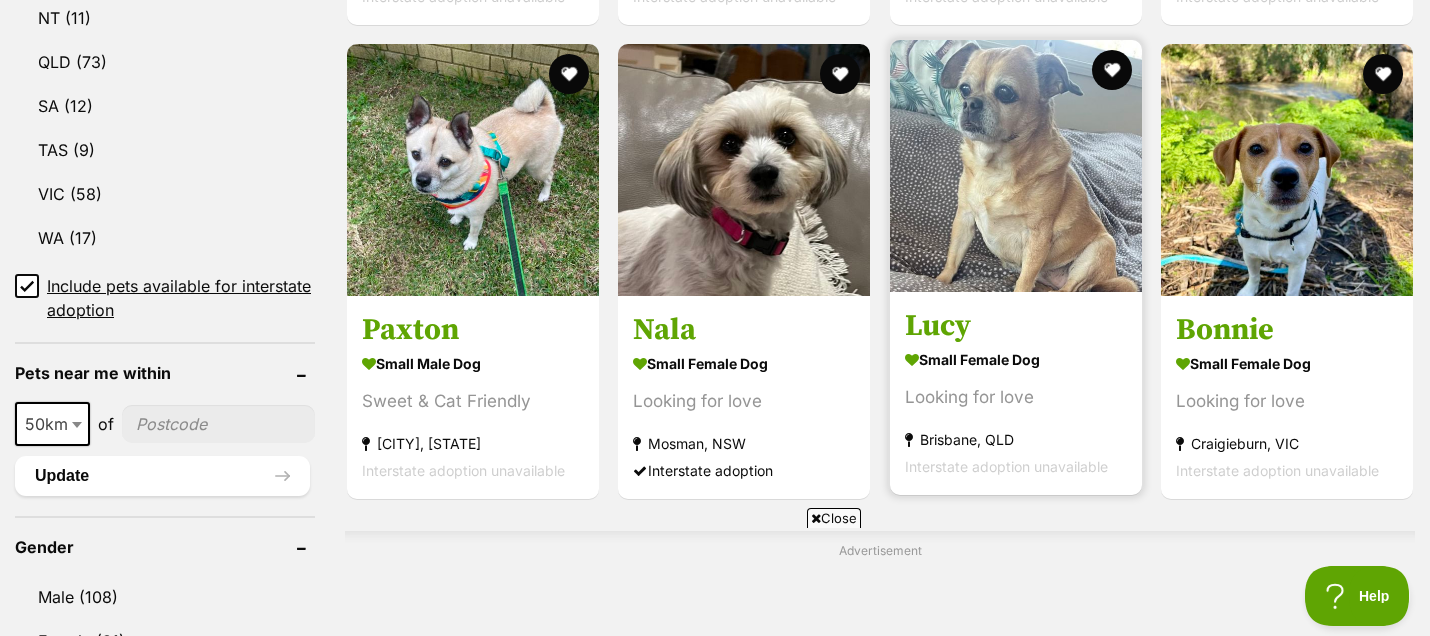 click at bounding box center [1016, 166] 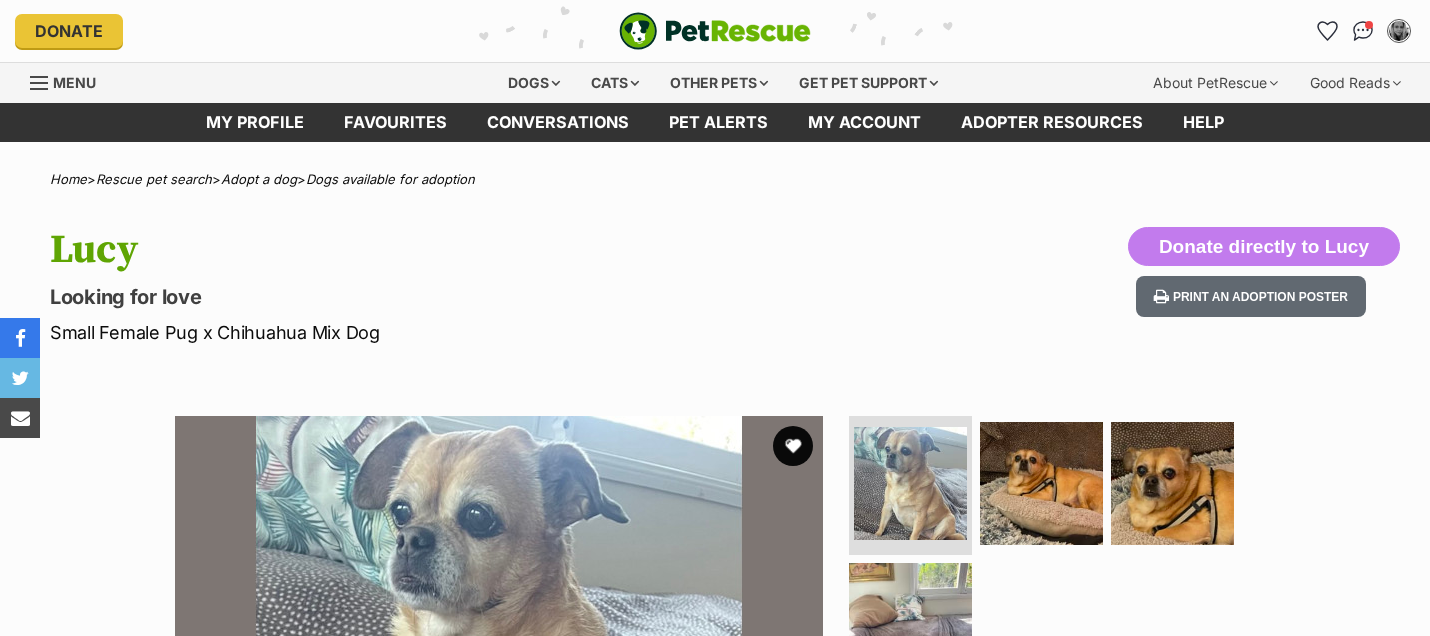 scroll, scrollTop: 0, scrollLeft: 0, axis: both 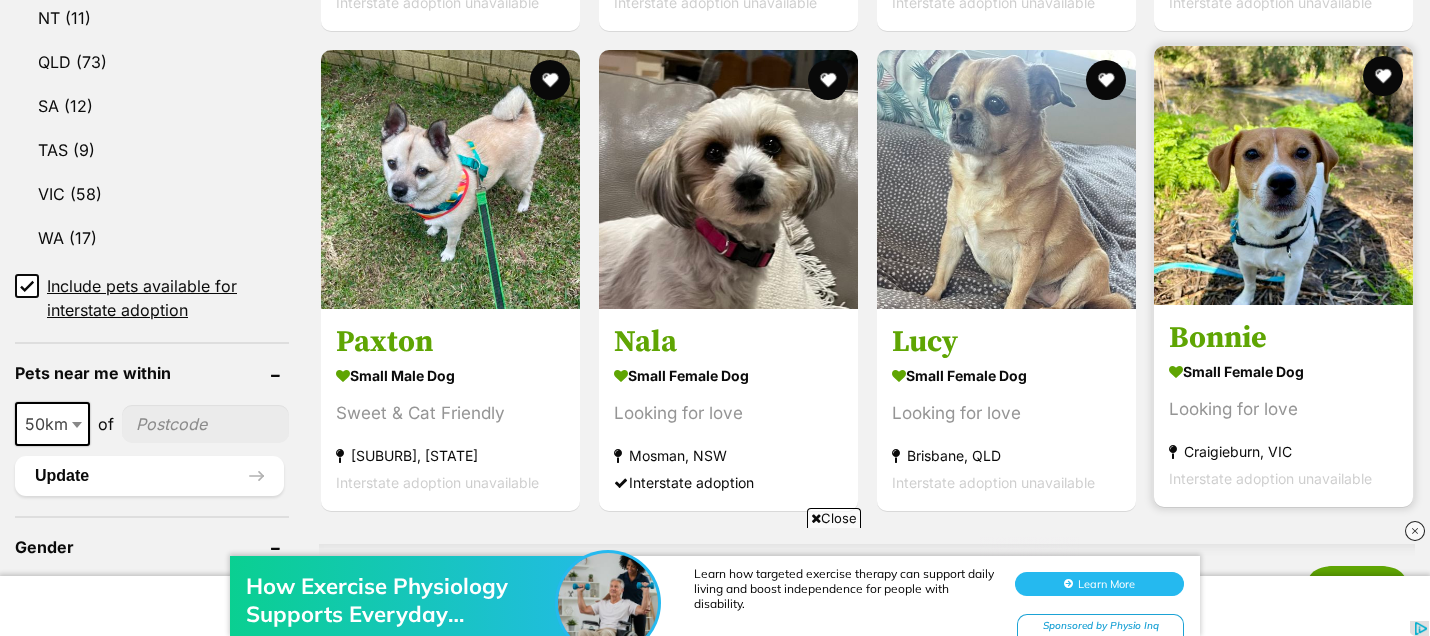 click at bounding box center [1283, 175] 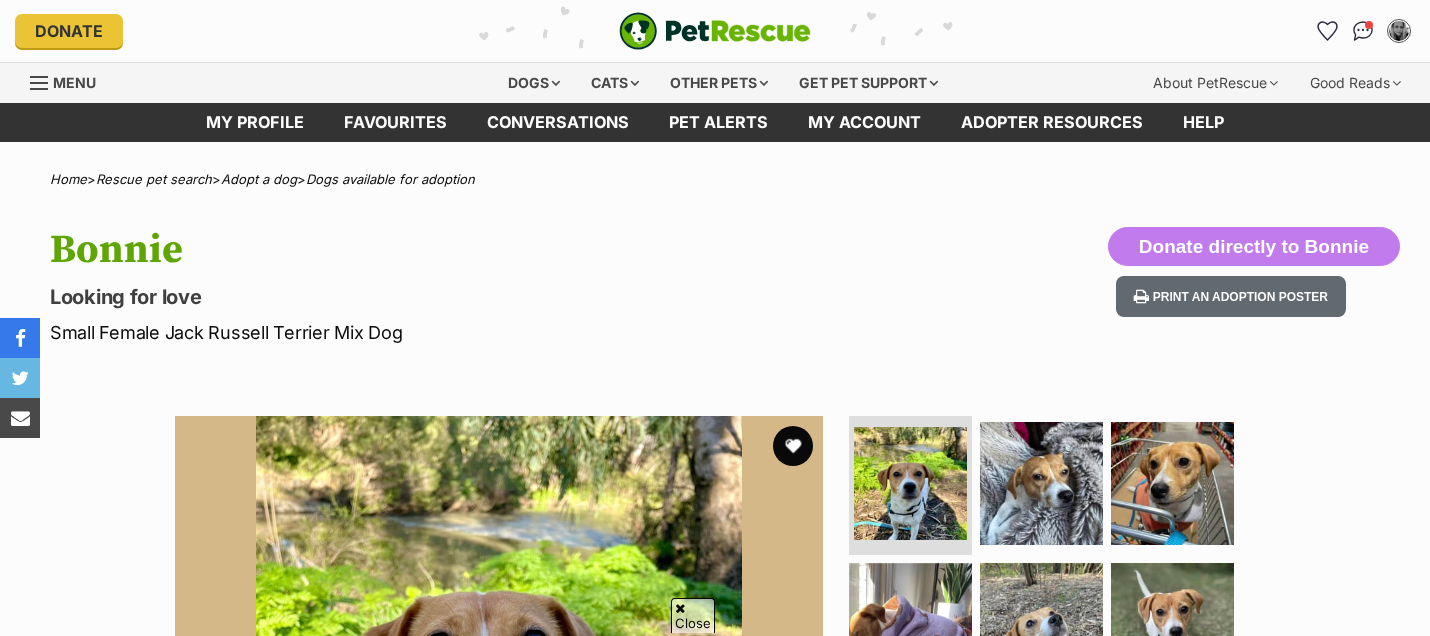 scroll, scrollTop: 111, scrollLeft: 0, axis: vertical 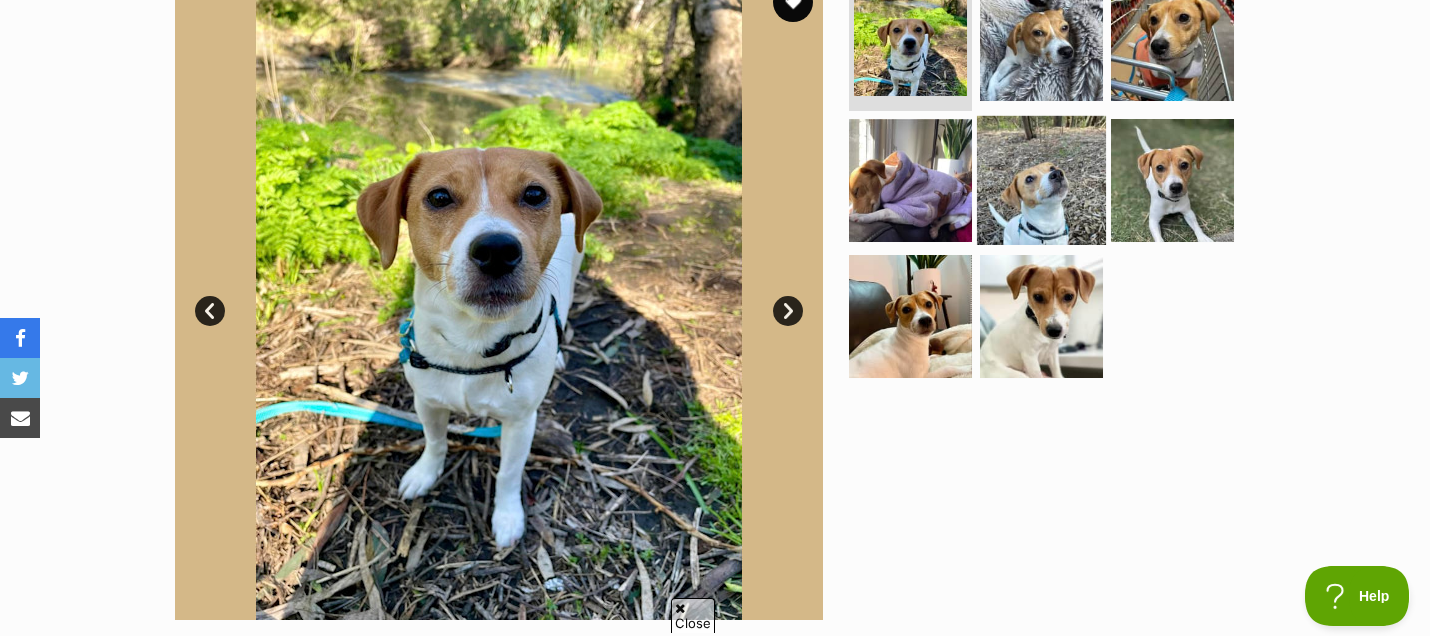 click at bounding box center [1041, 180] 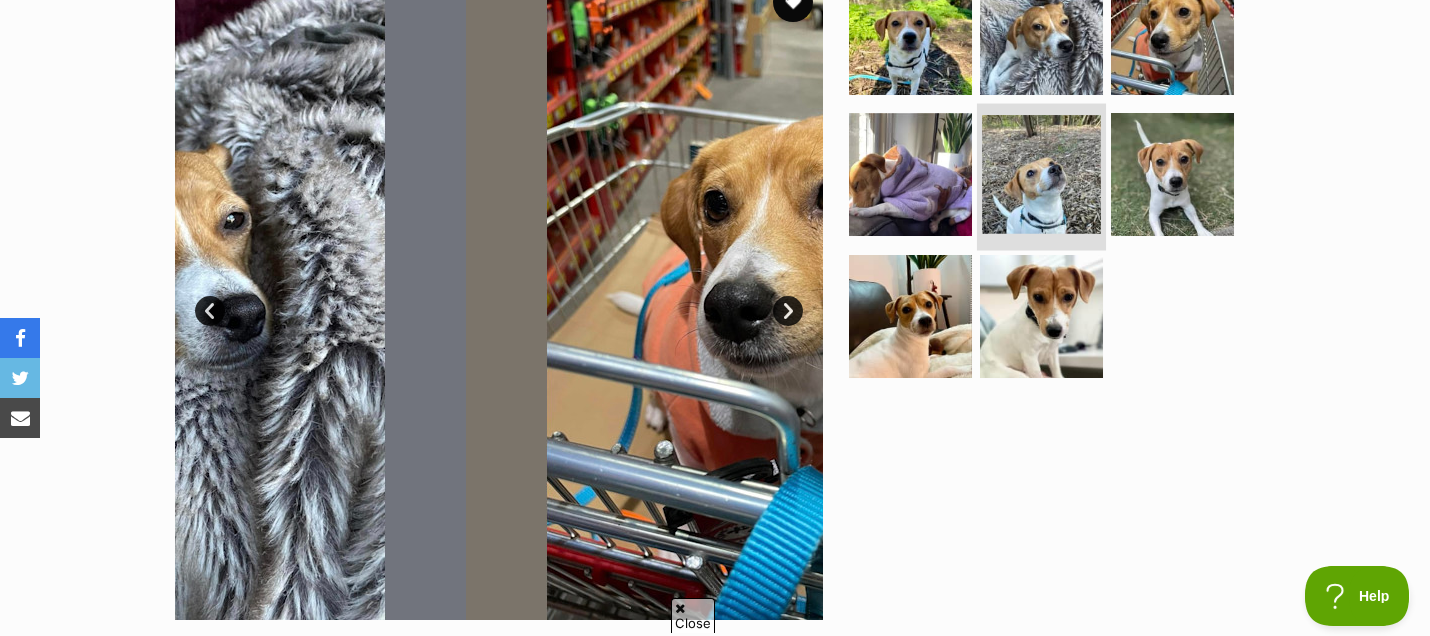 scroll, scrollTop: 0, scrollLeft: 0, axis: both 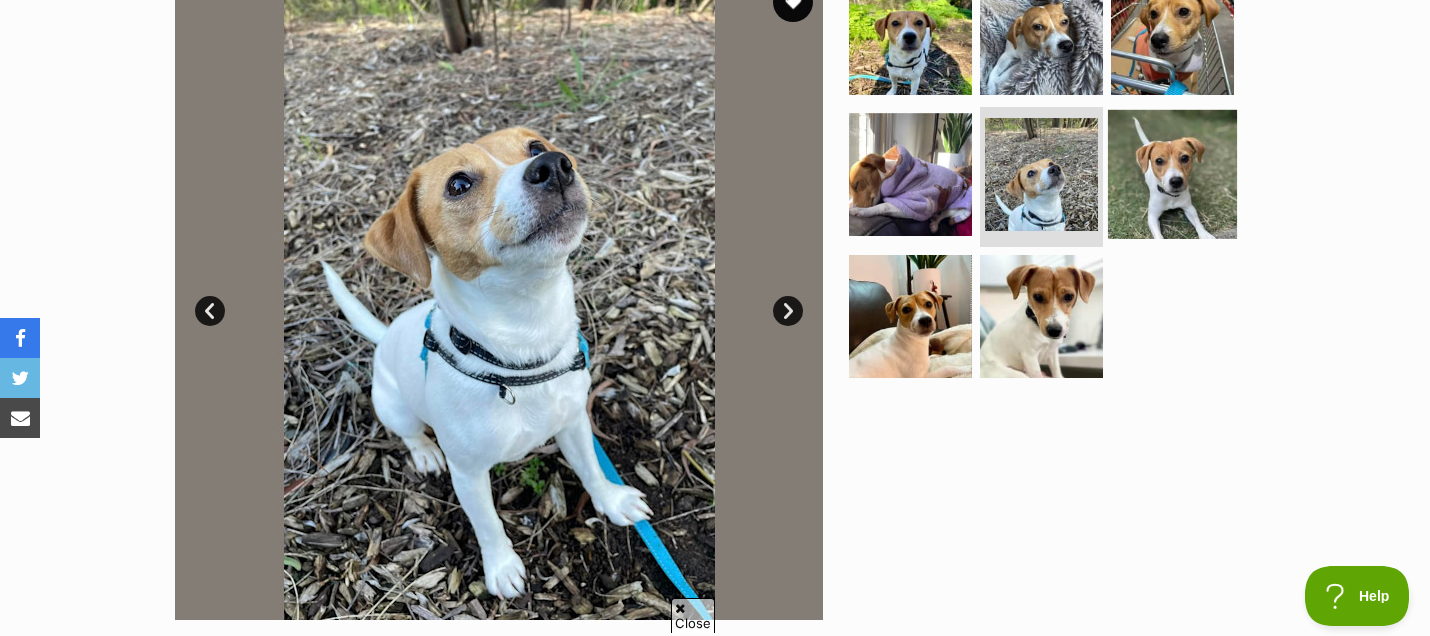 click at bounding box center (1172, 174) 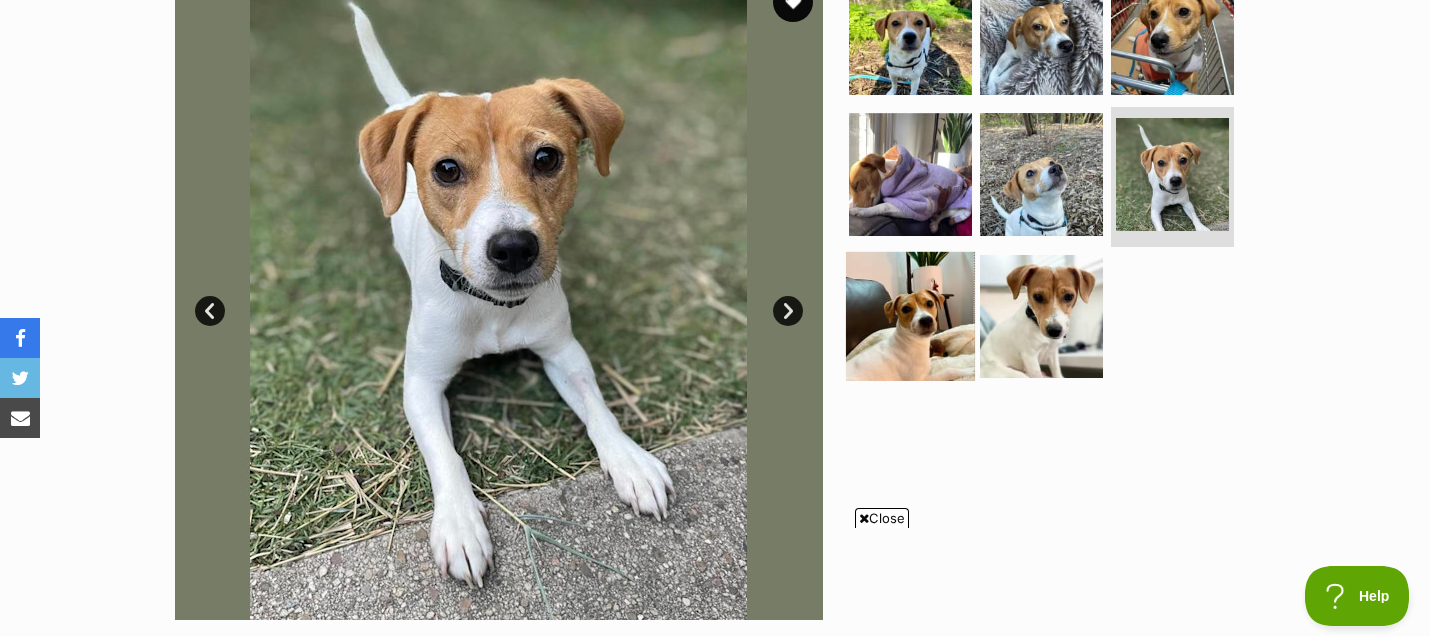 click at bounding box center (910, 316) 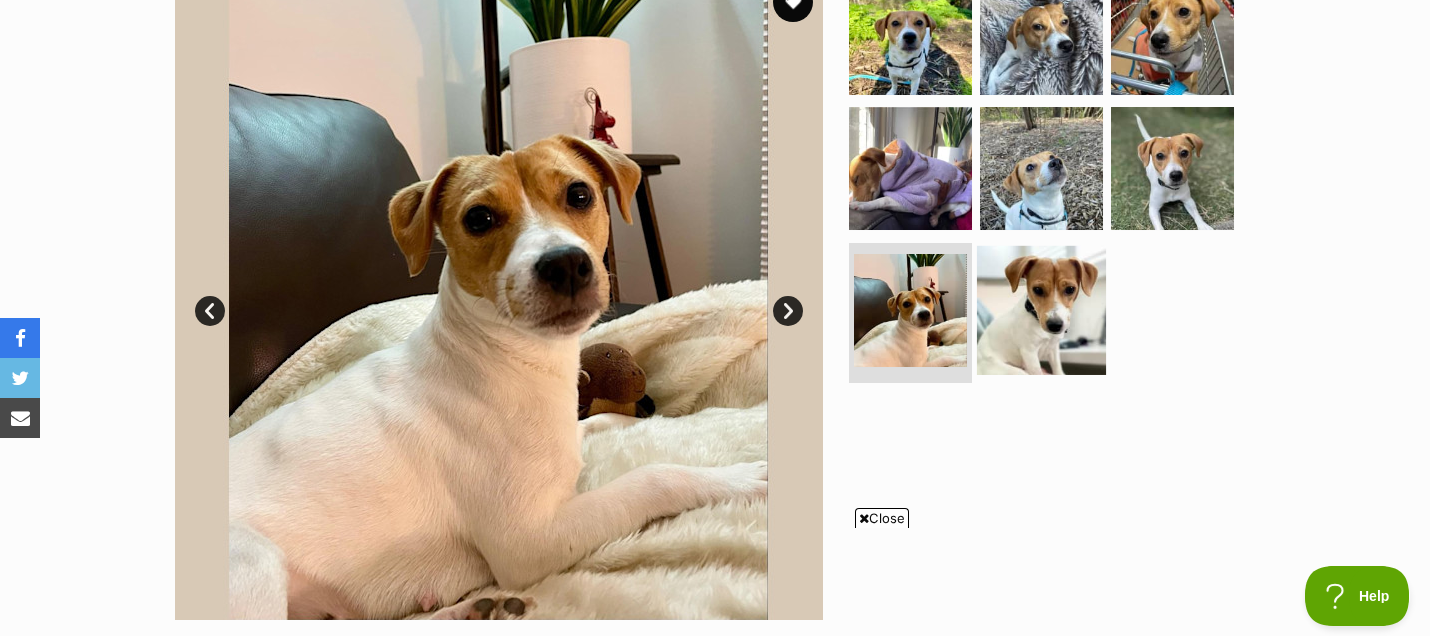 click at bounding box center [1041, 310] 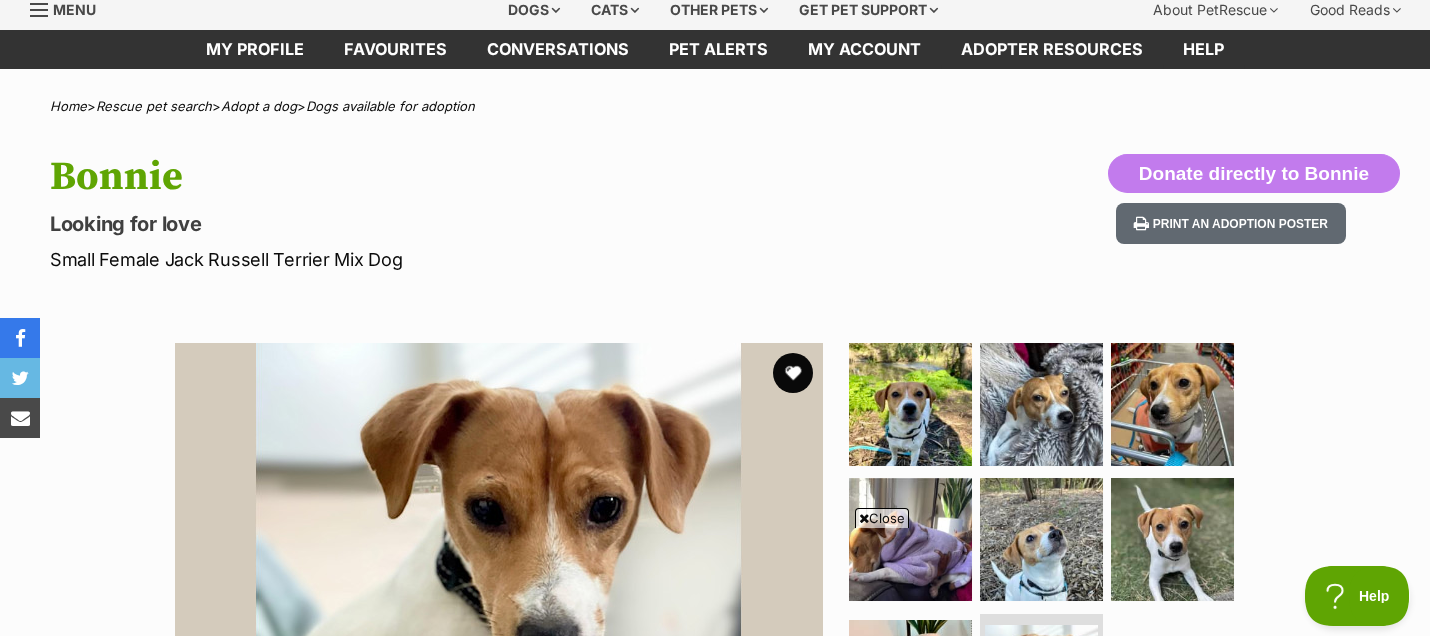 scroll, scrollTop: 111, scrollLeft: 0, axis: vertical 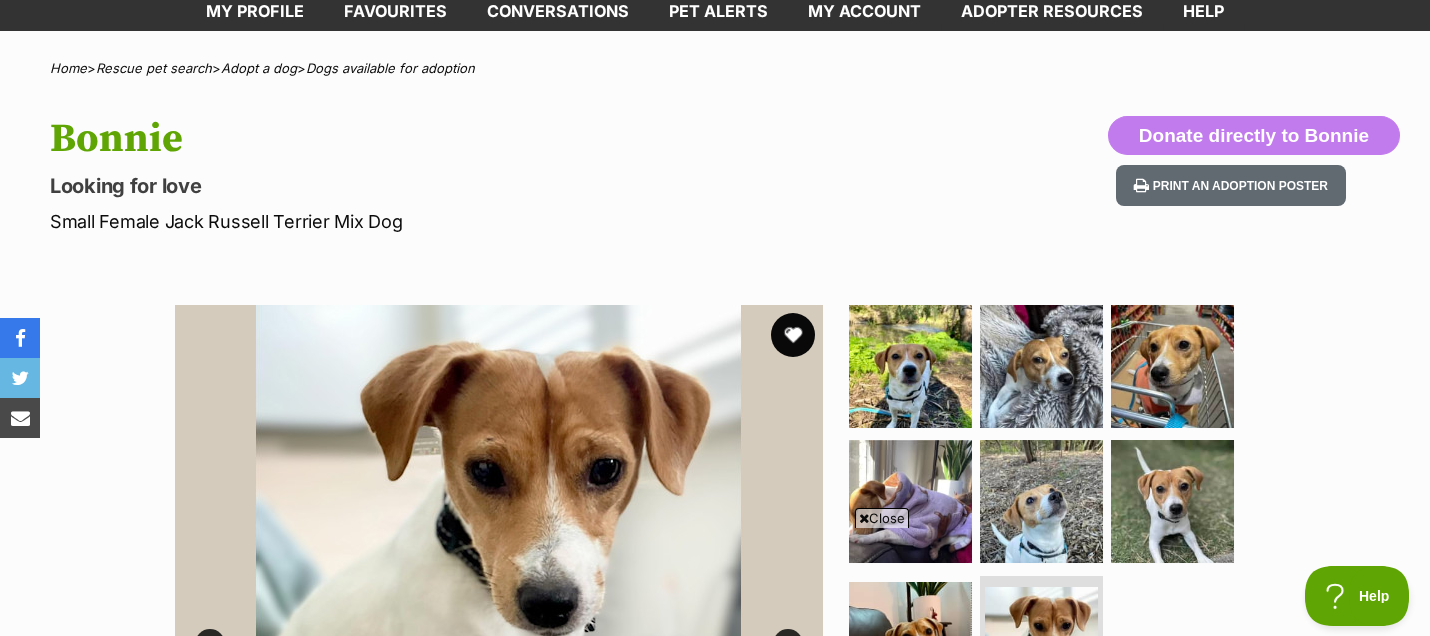 click at bounding box center [793, 335] 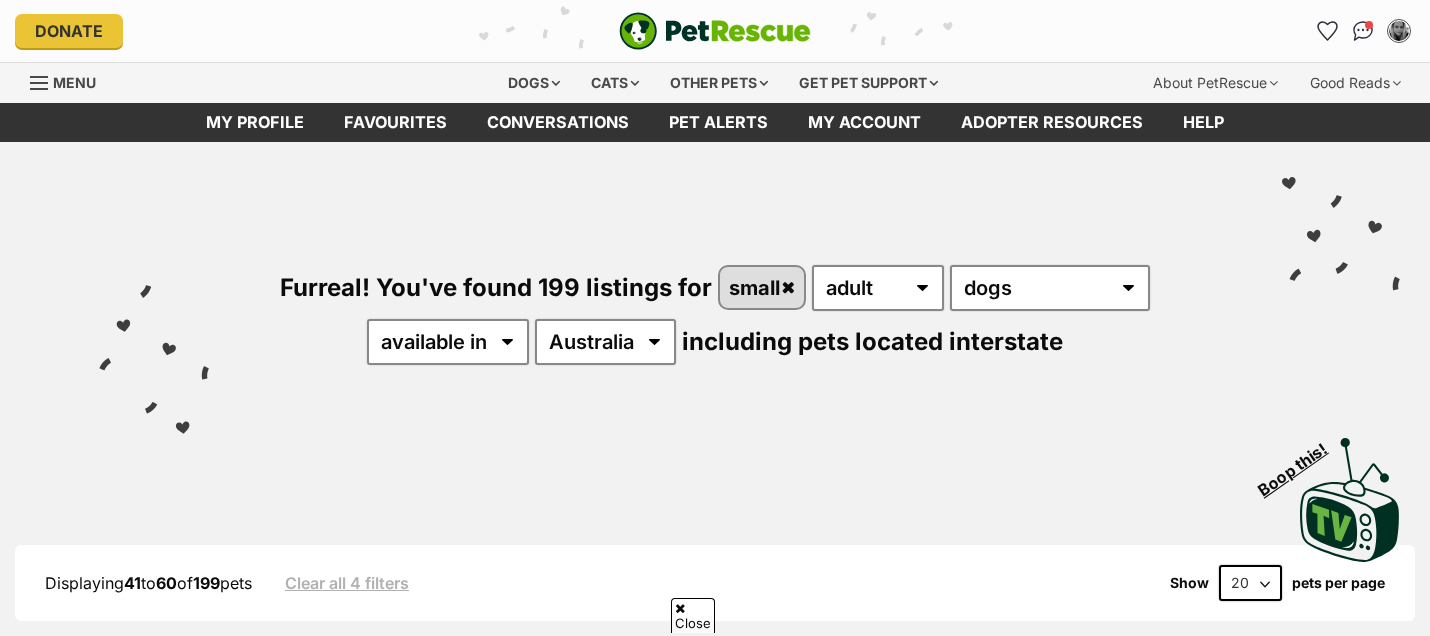 scroll, scrollTop: 1378, scrollLeft: 0, axis: vertical 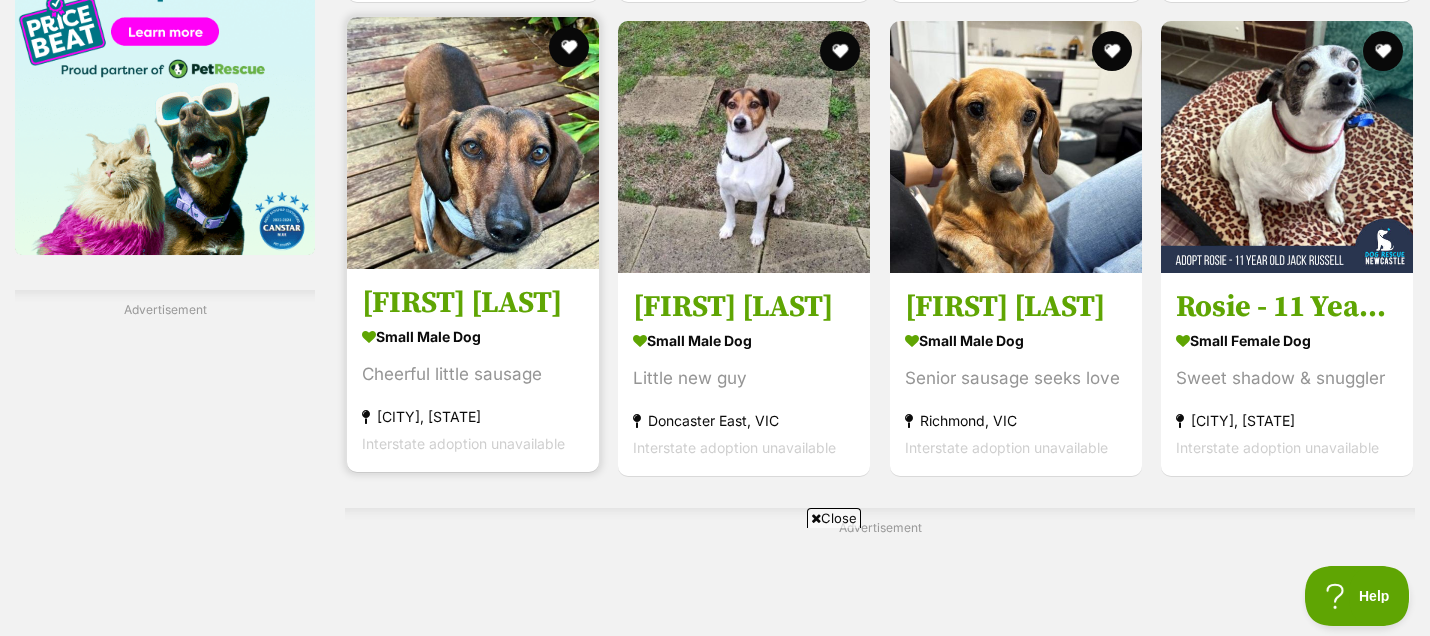 click at bounding box center [473, 143] 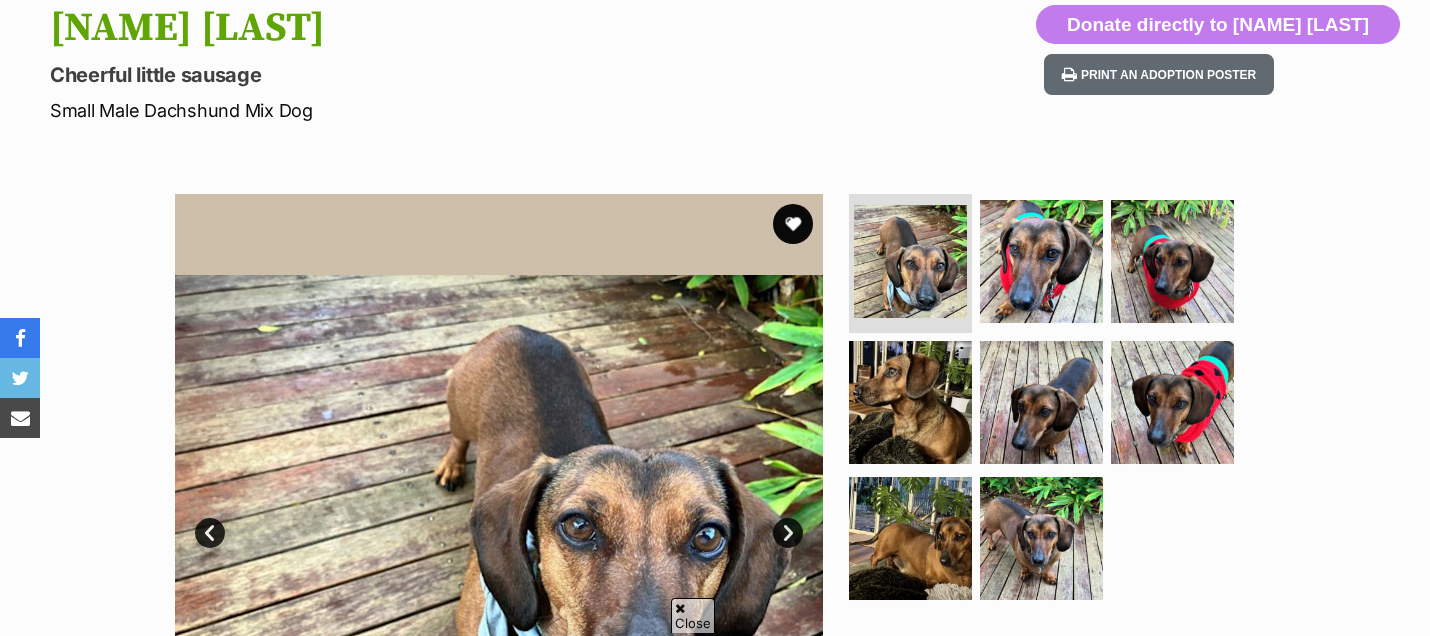 scroll, scrollTop: 0, scrollLeft: 0, axis: both 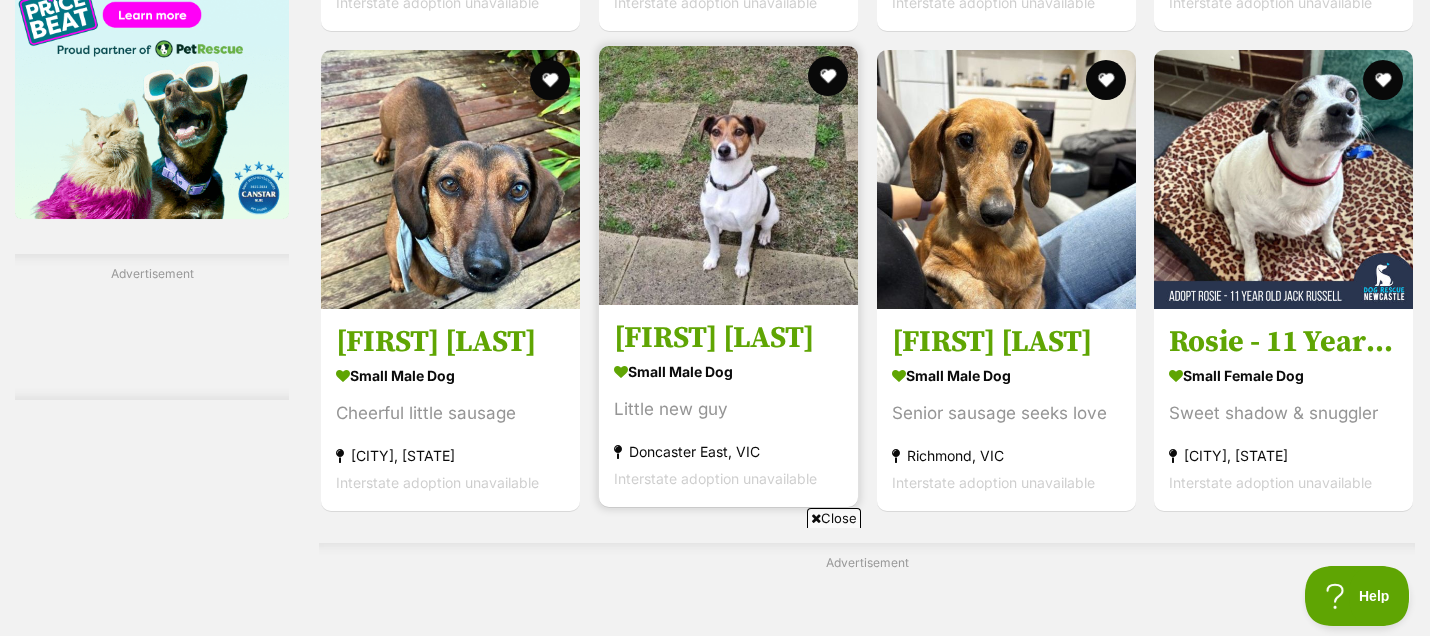 click at bounding box center [728, 175] 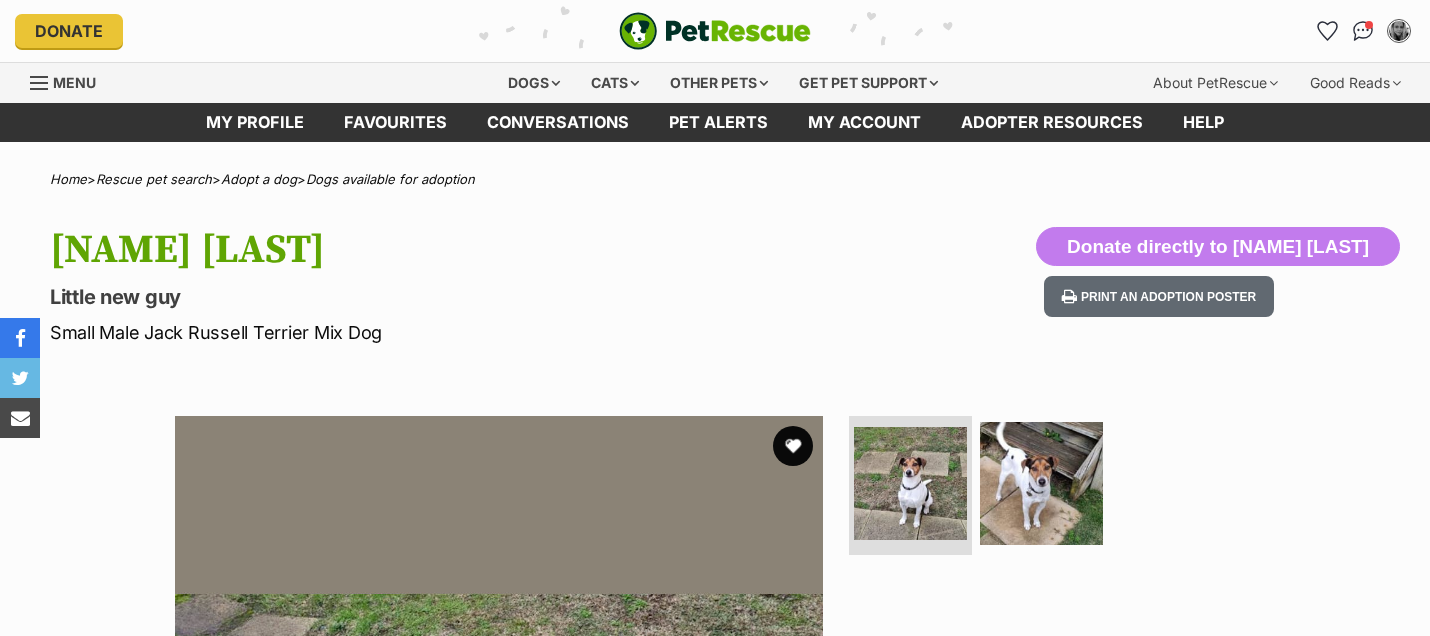 scroll, scrollTop: 0, scrollLeft: 0, axis: both 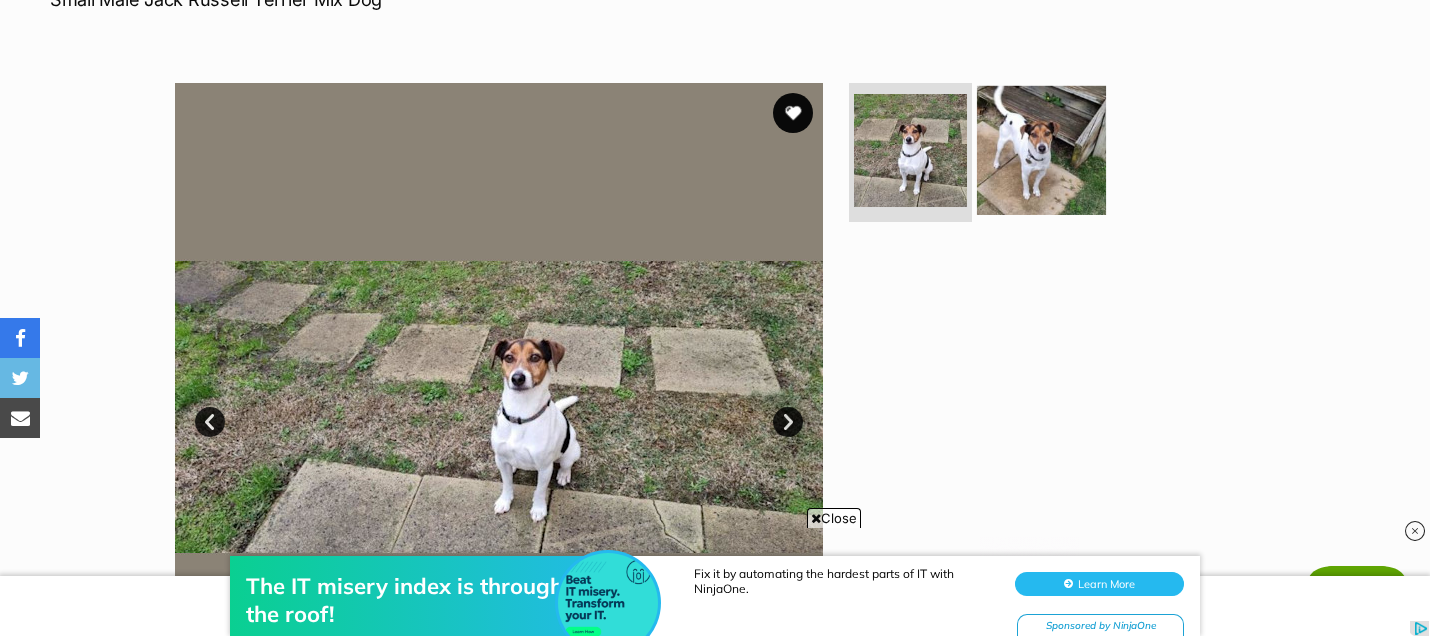 click at bounding box center (1041, 149) 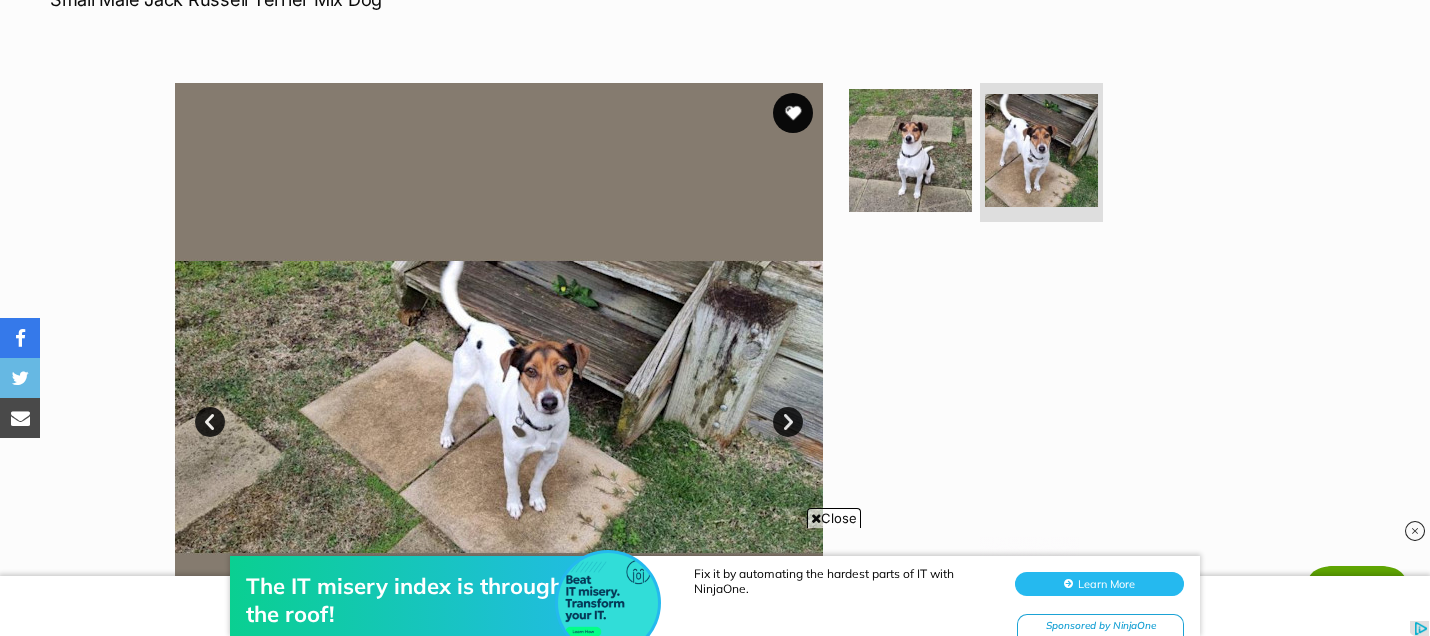 scroll, scrollTop: 0, scrollLeft: 0, axis: both 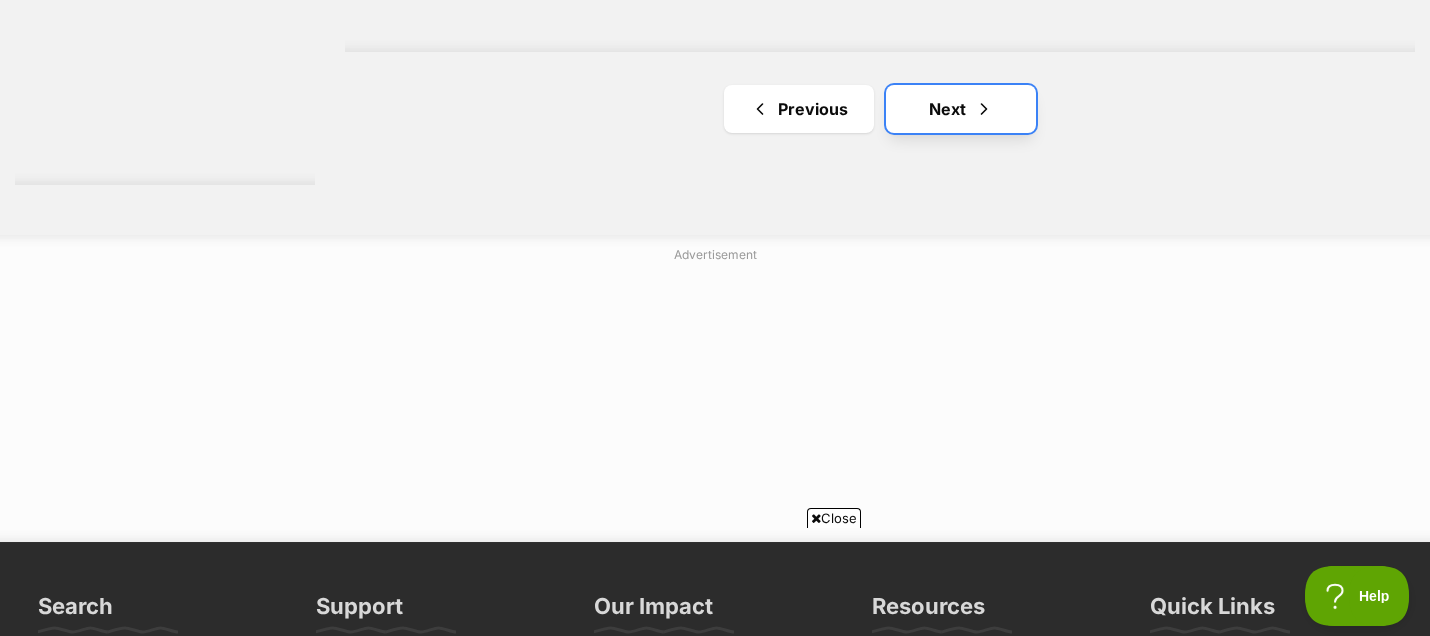 click on "Next" at bounding box center (961, 109) 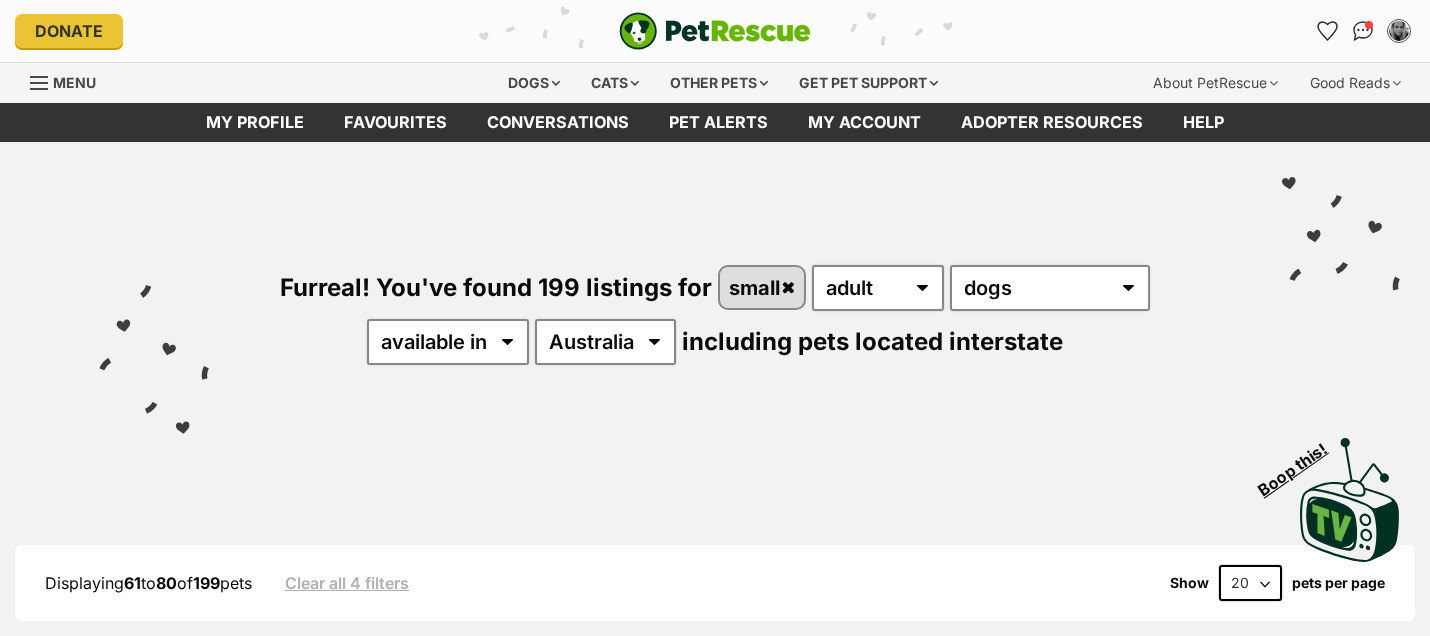 scroll, scrollTop: 0, scrollLeft: 0, axis: both 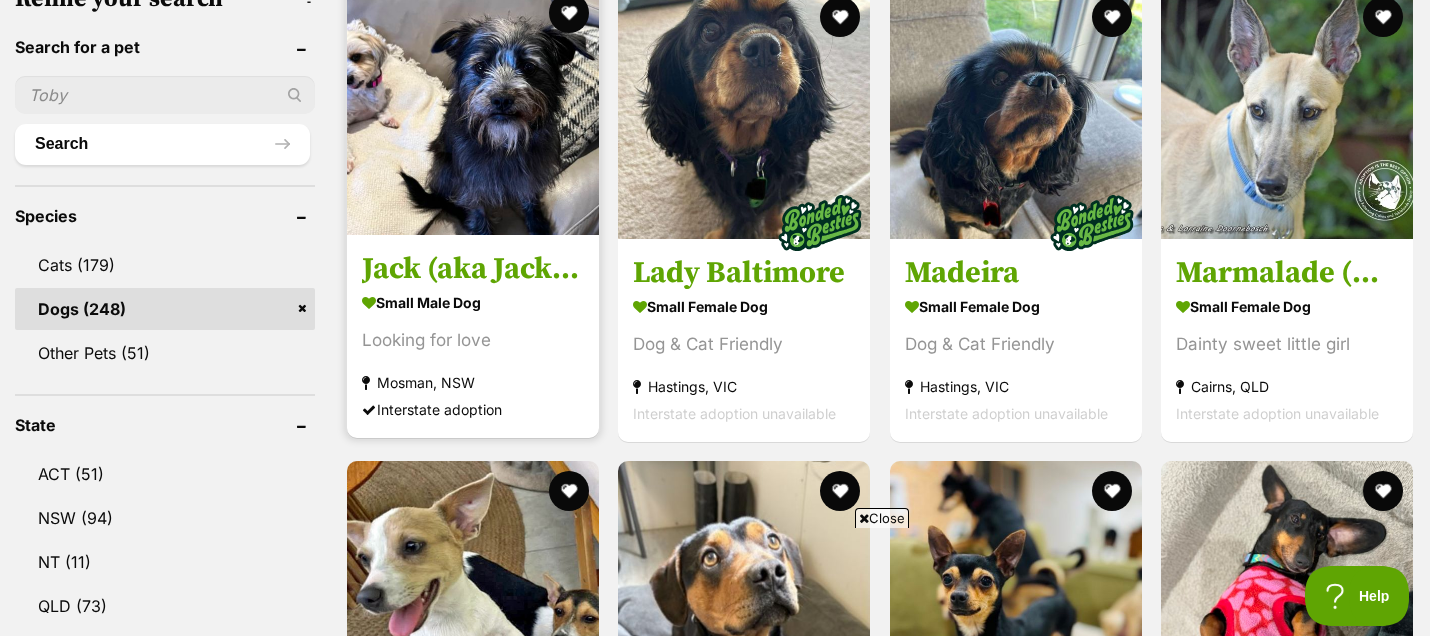 click at bounding box center (473, 109) 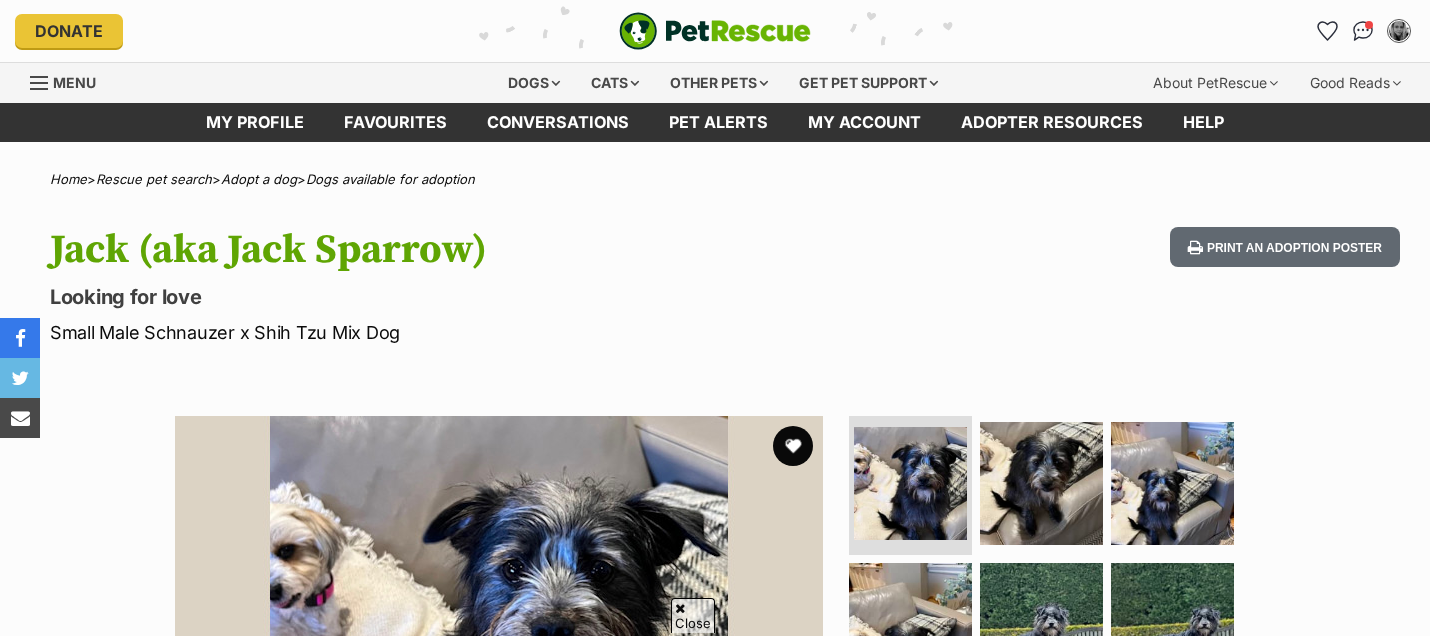 scroll, scrollTop: 888, scrollLeft: 0, axis: vertical 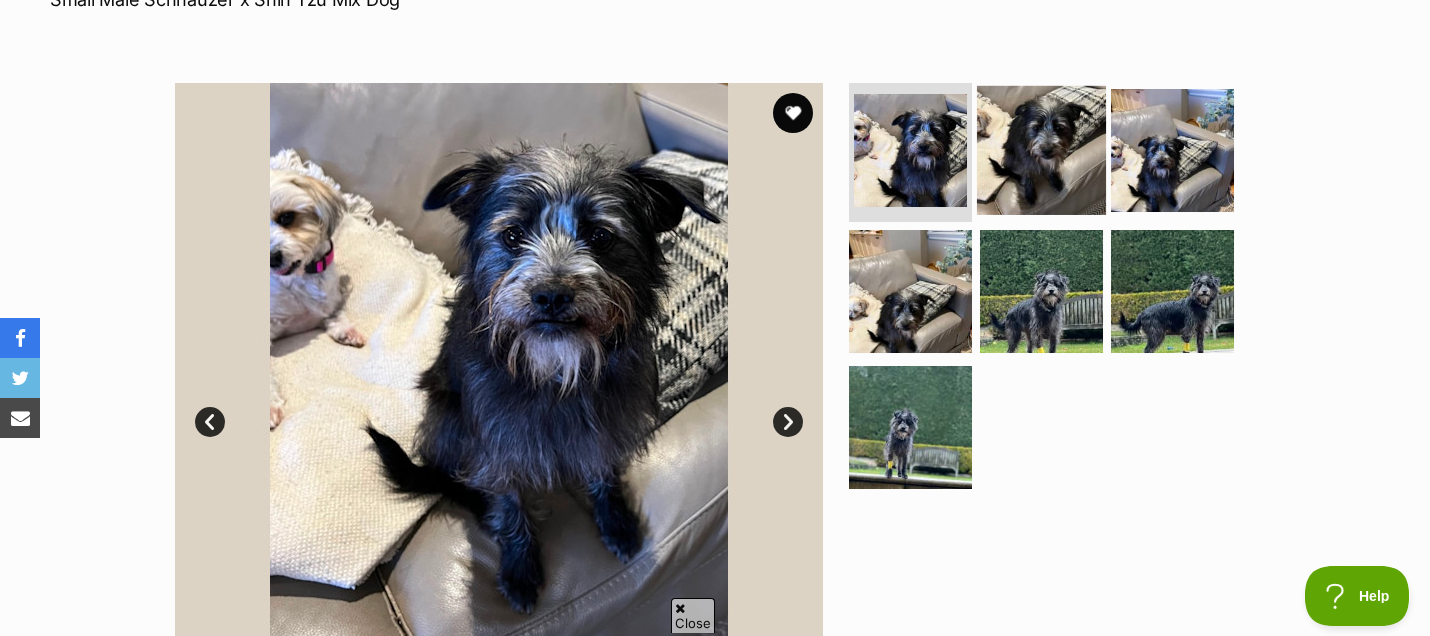 click at bounding box center (1041, 149) 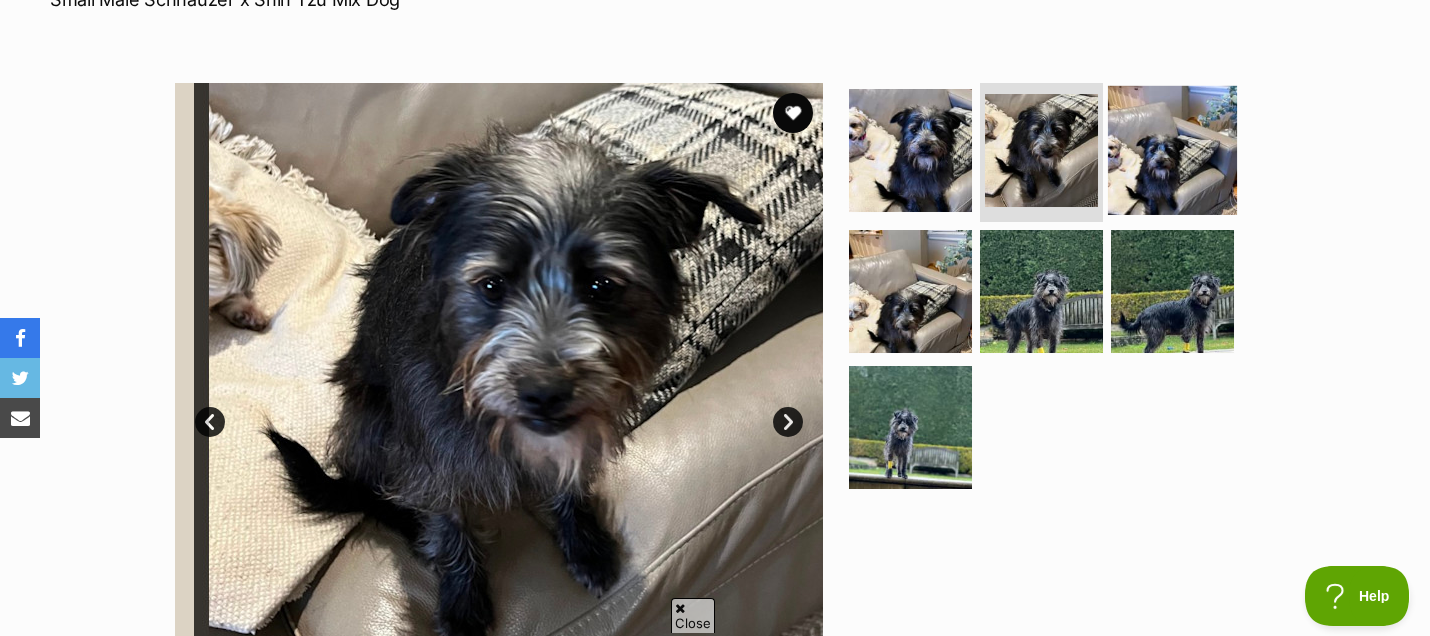 click at bounding box center [1172, 149] 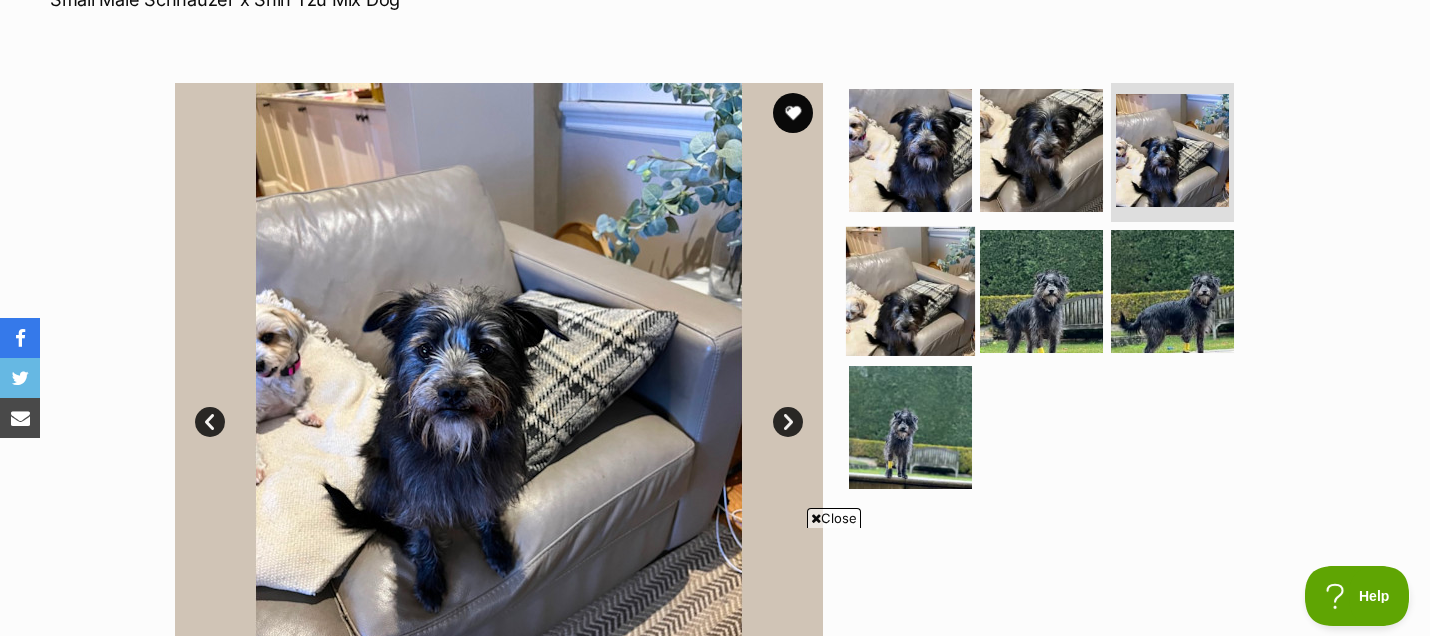 click at bounding box center [910, 291] 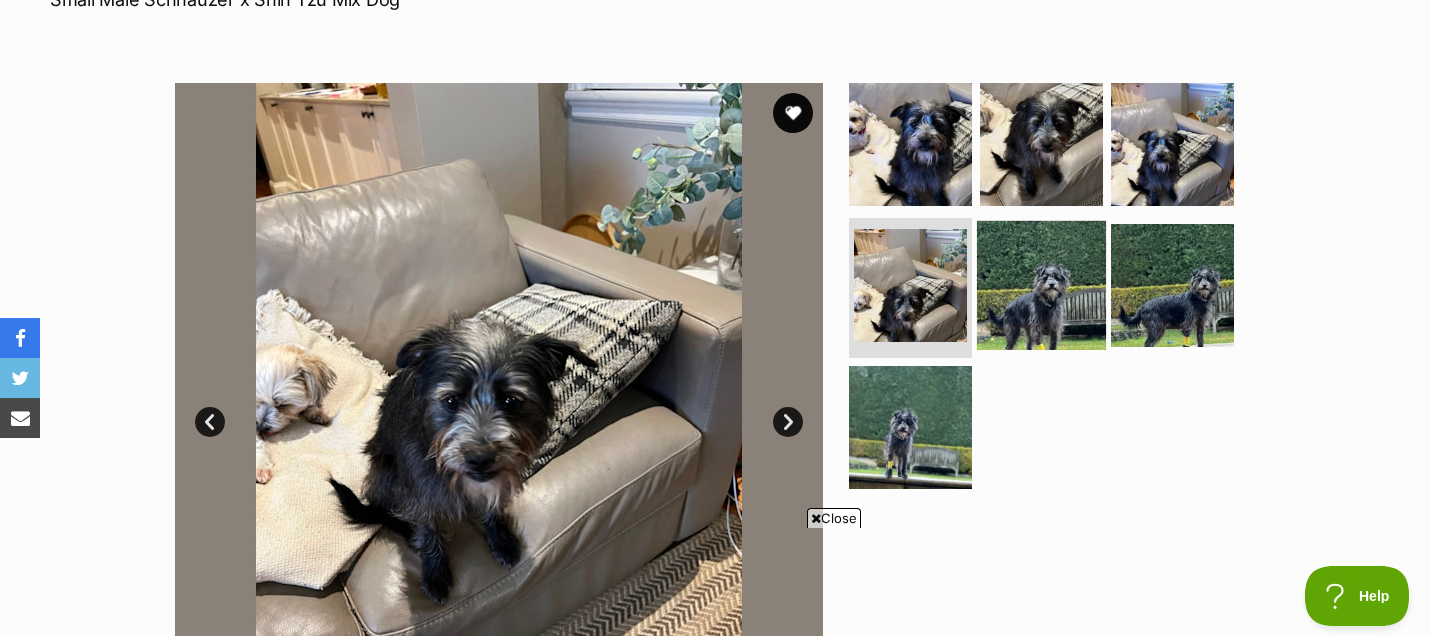 click at bounding box center [1041, 285] 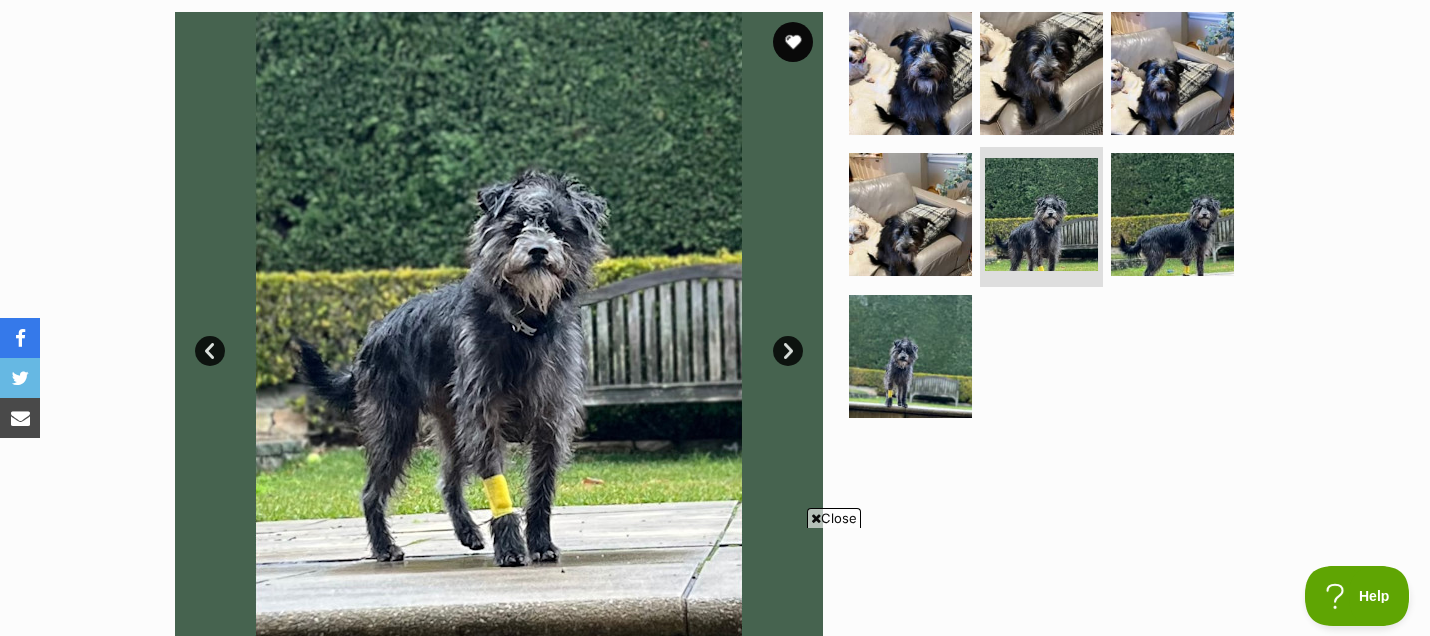scroll, scrollTop: 333, scrollLeft: 0, axis: vertical 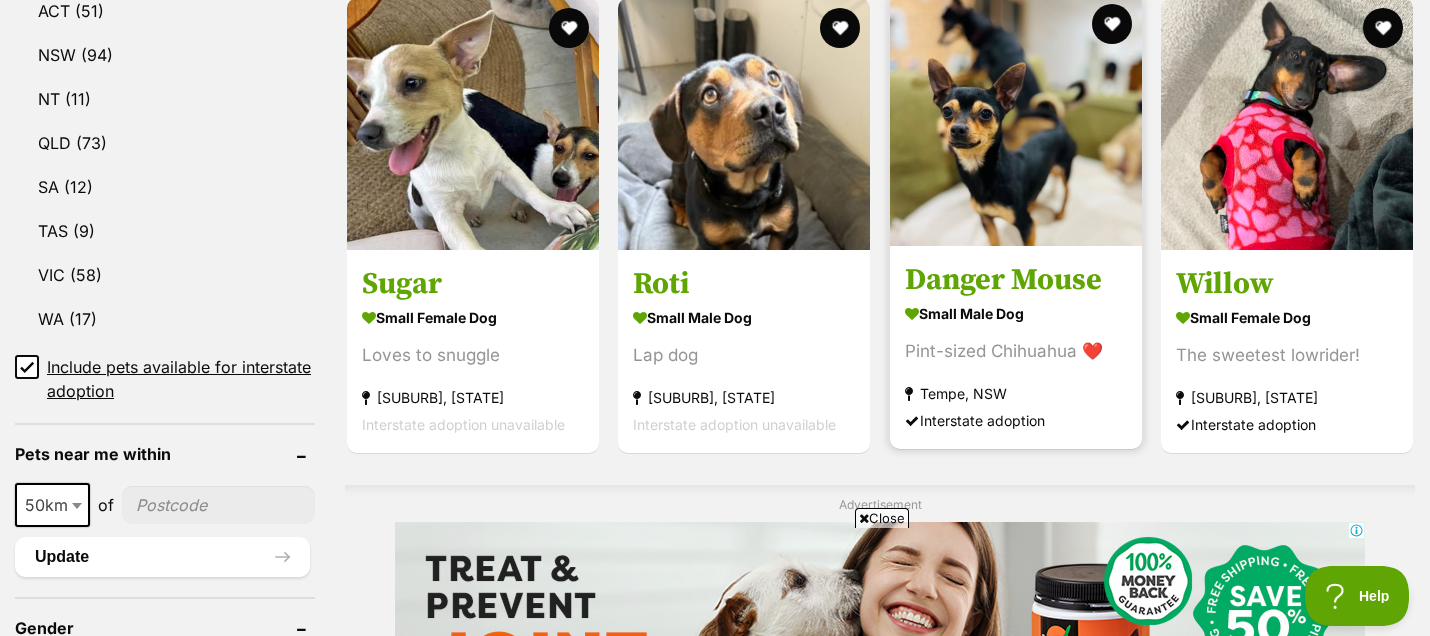 click at bounding box center (1016, 120) 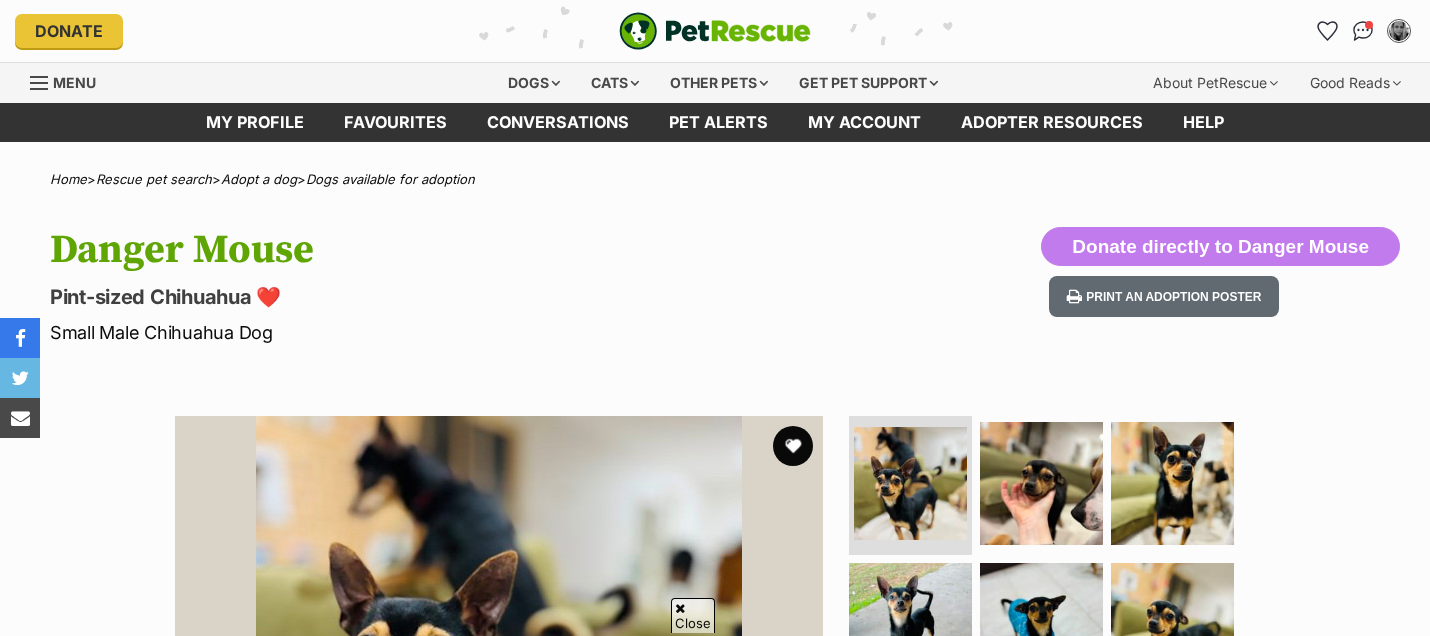 scroll, scrollTop: 333, scrollLeft: 0, axis: vertical 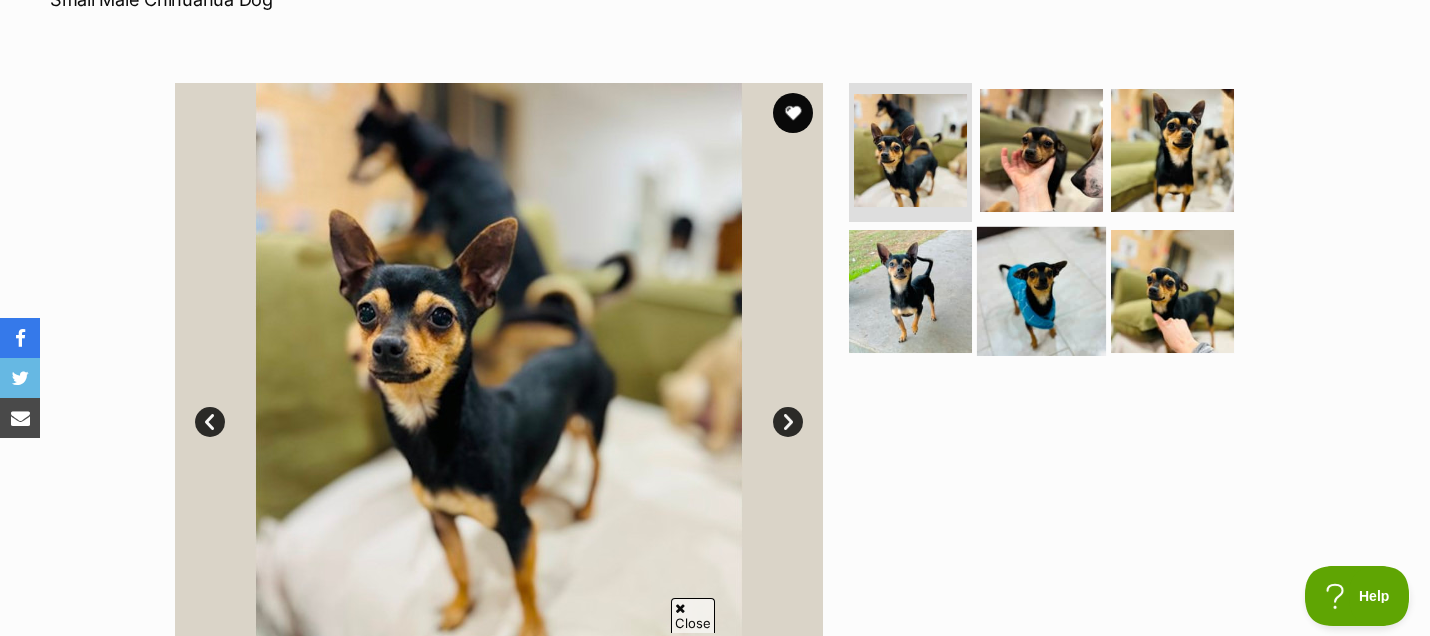 click at bounding box center [1041, 291] 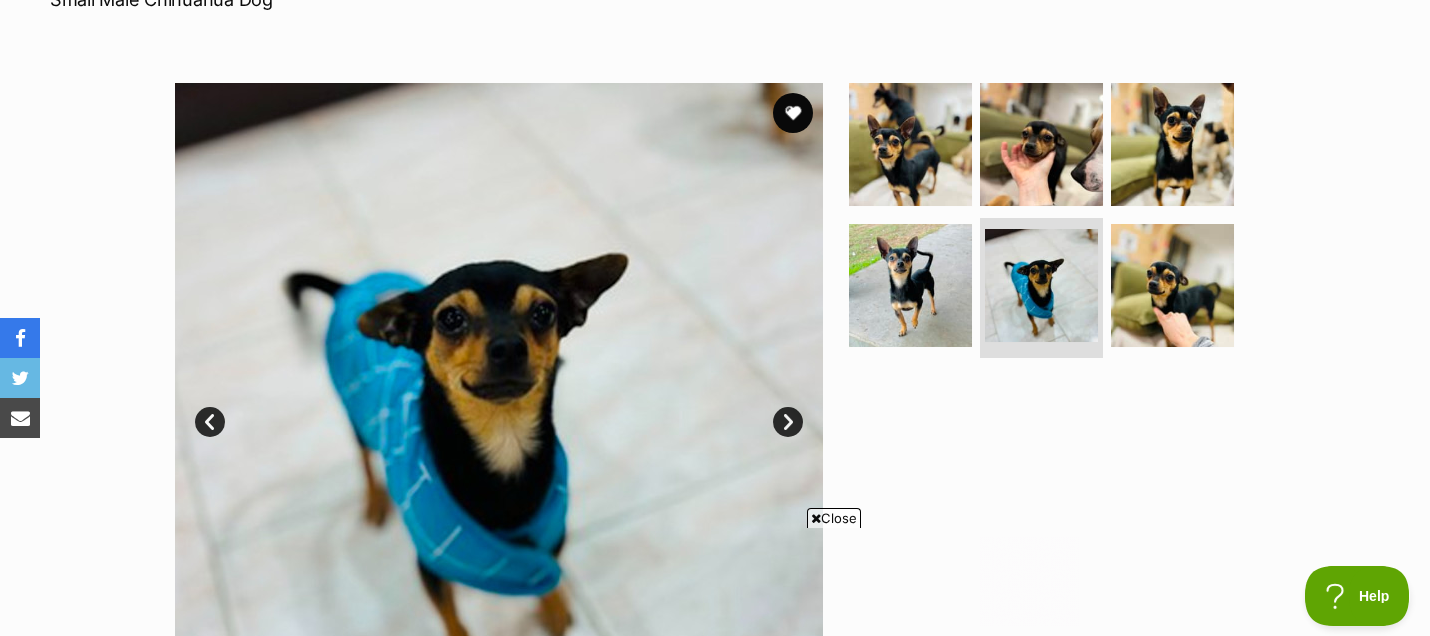 scroll, scrollTop: 0, scrollLeft: 0, axis: both 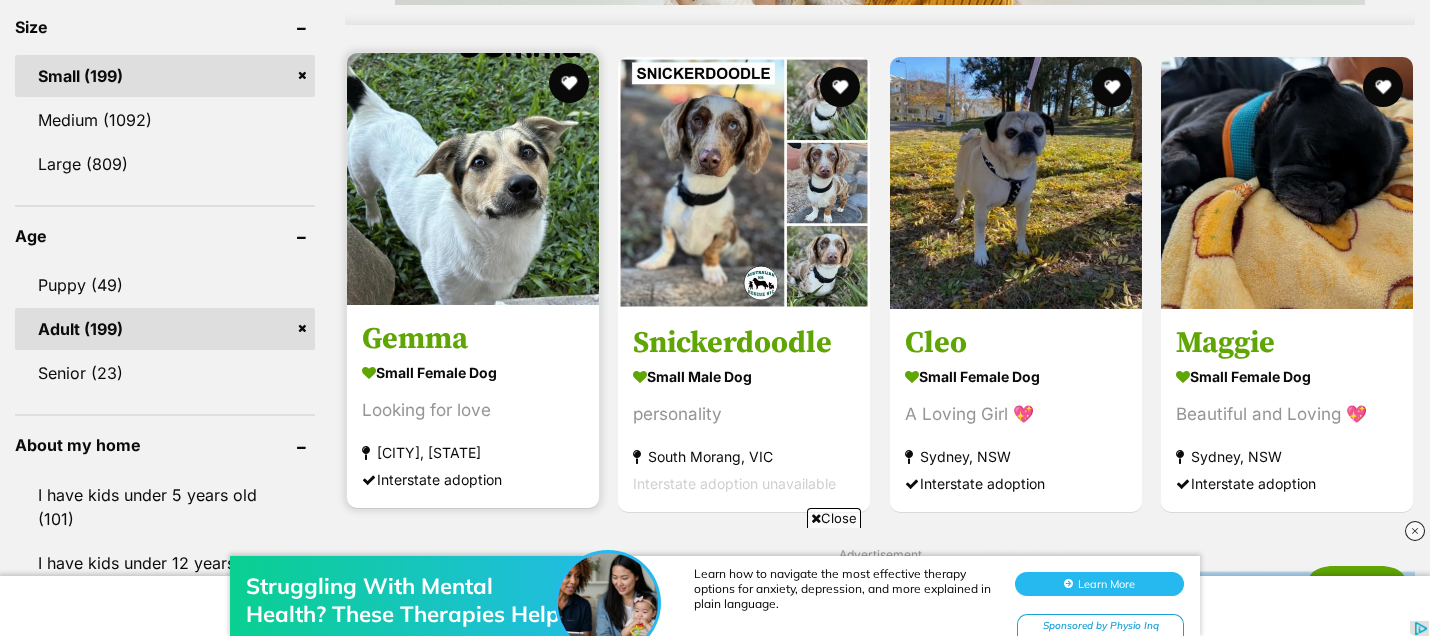click at bounding box center (473, 179) 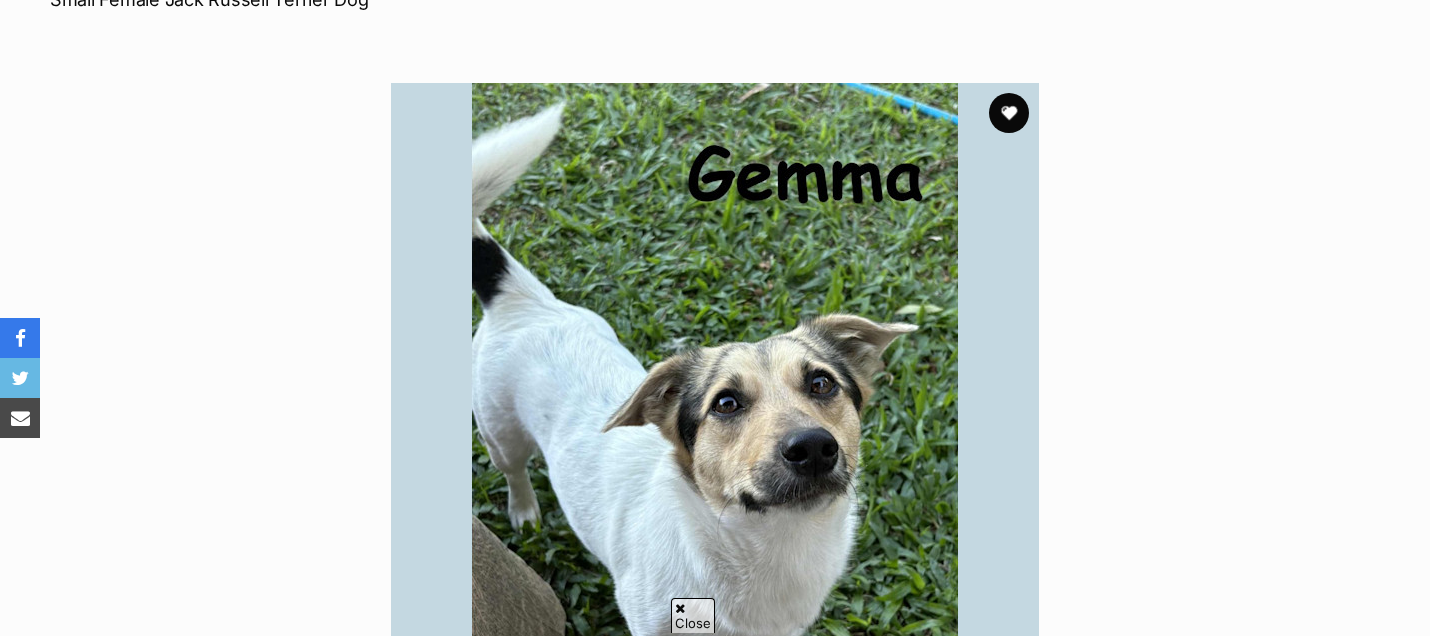 scroll, scrollTop: 0, scrollLeft: 0, axis: both 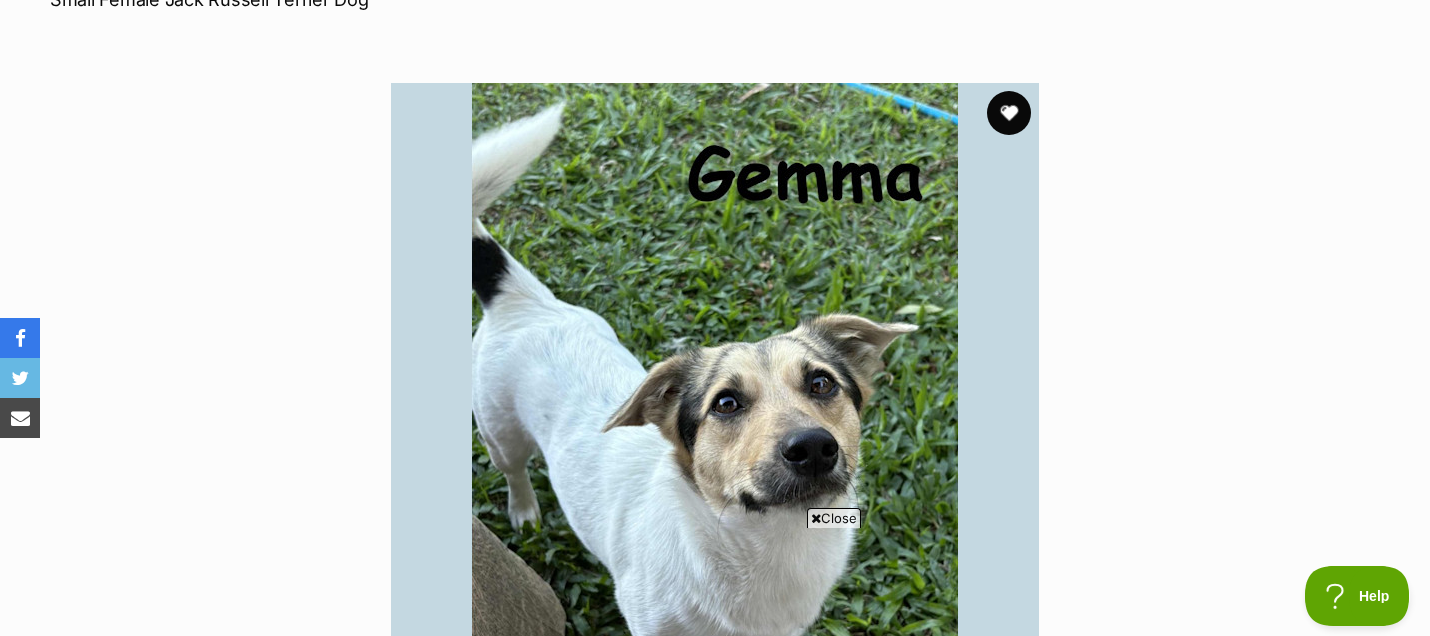 click at bounding box center [1009, 113] 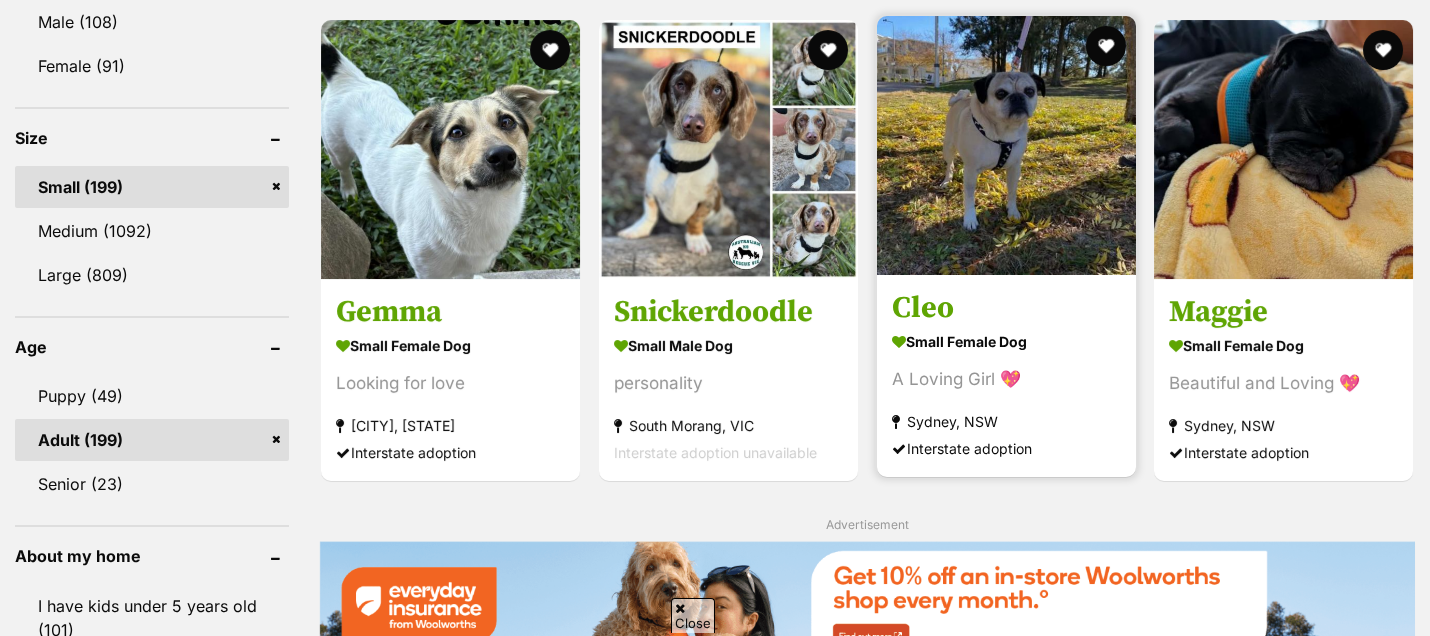 scroll, scrollTop: 1785, scrollLeft: 0, axis: vertical 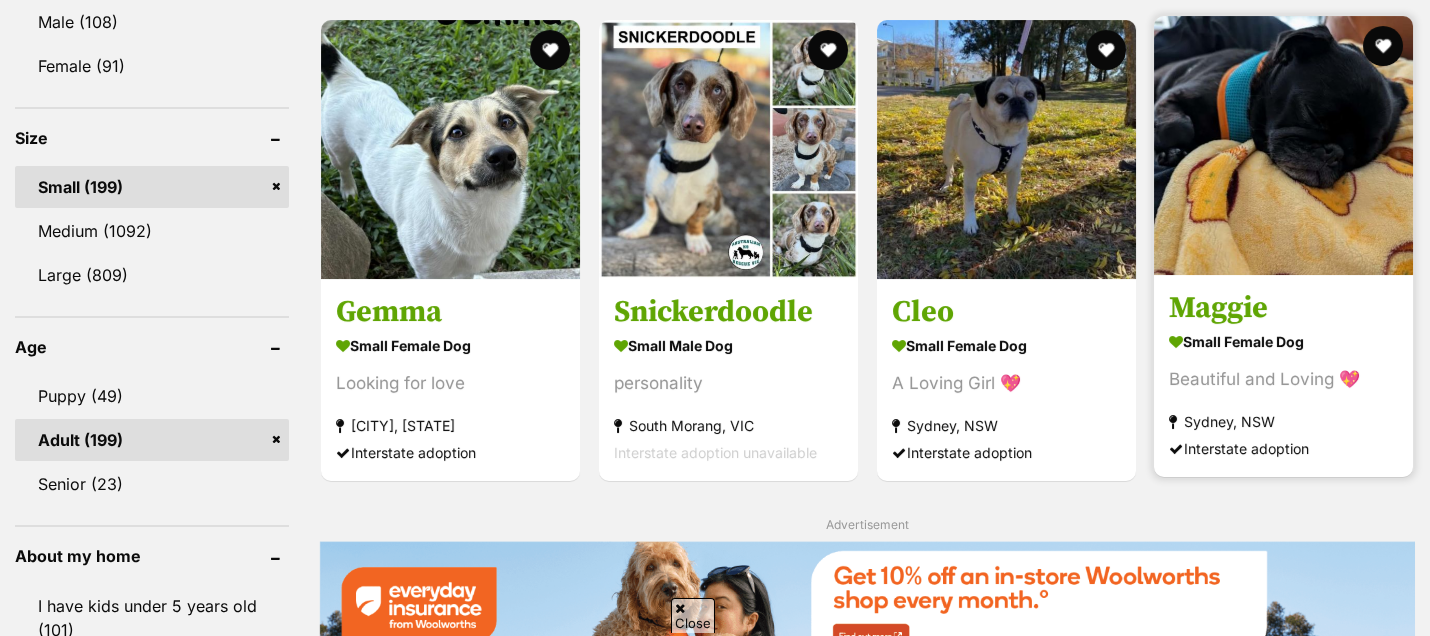 click at bounding box center [1283, 145] 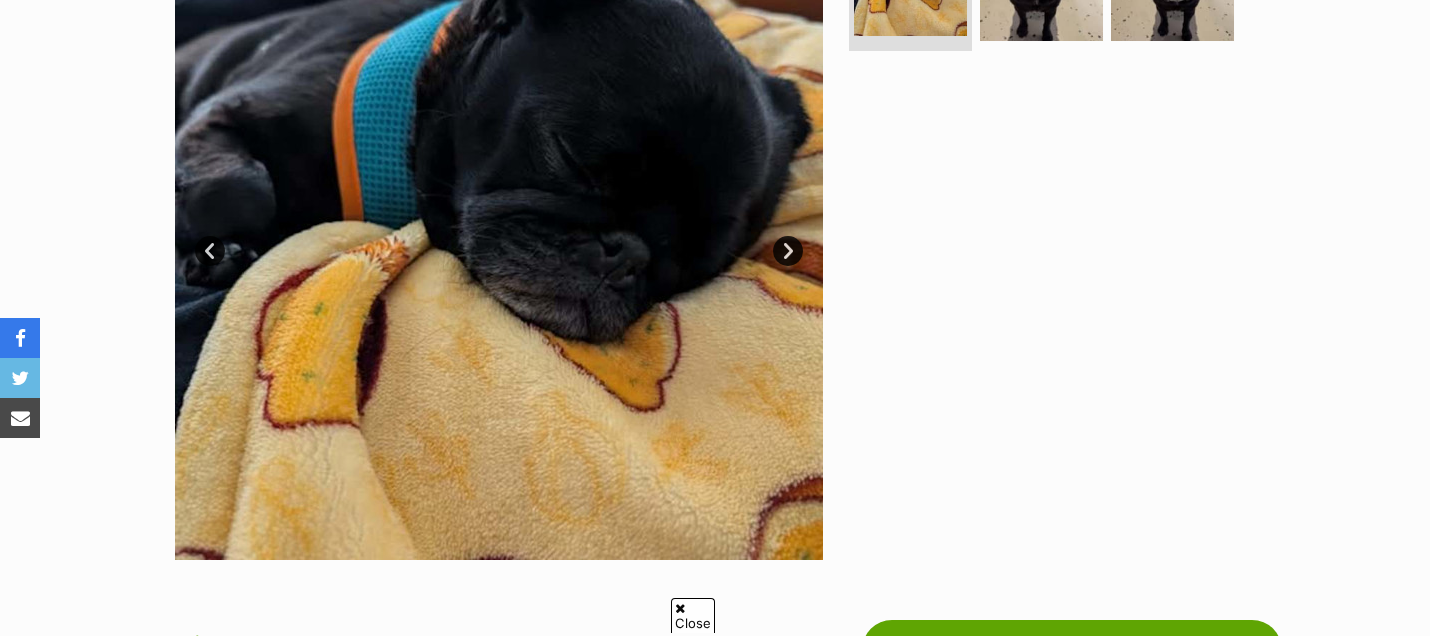 scroll, scrollTop: 0, scrollLeft: 0, axis: both 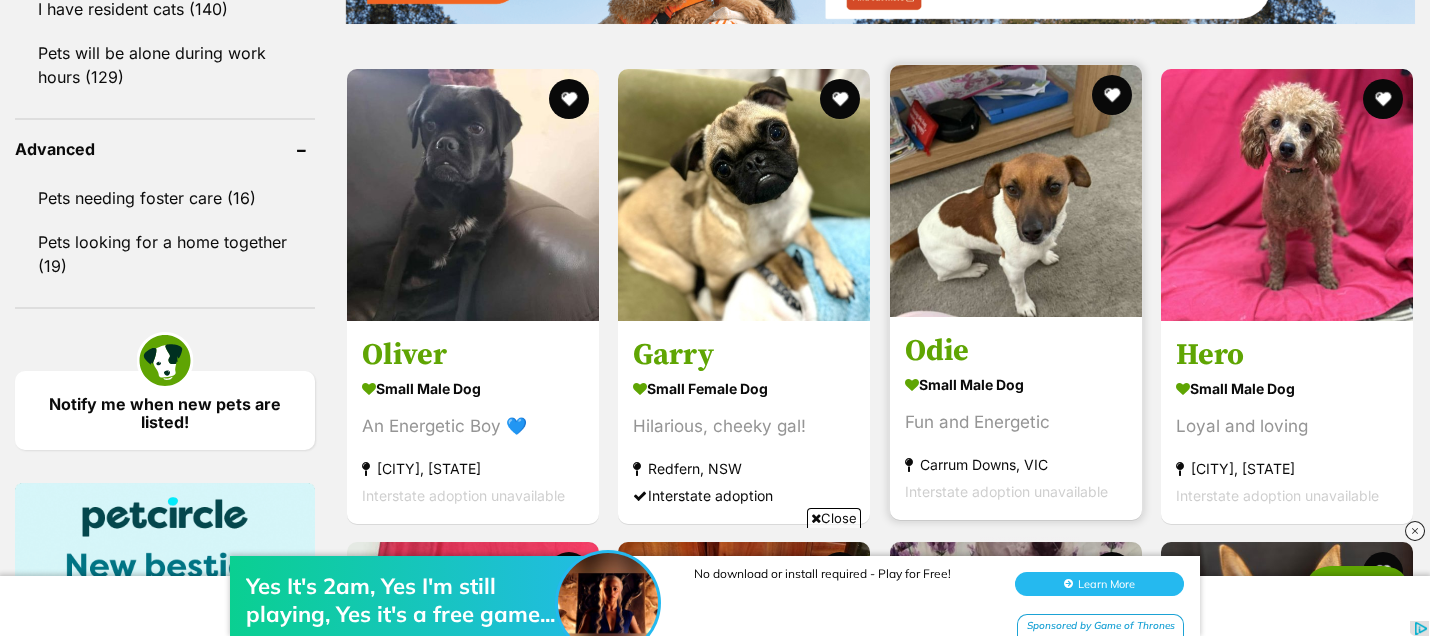click at bounding box center [1016, 191] 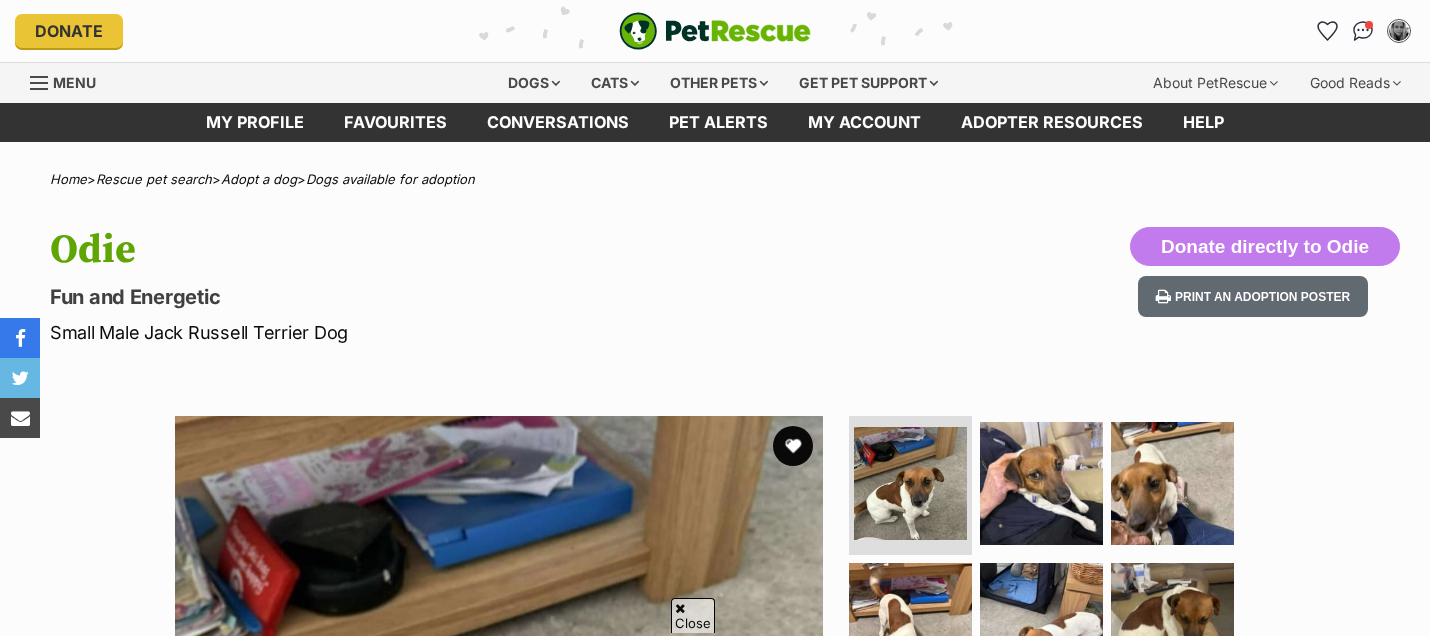 scroll, scrollTop: 444, scrollLeft: 0, axis: vertical 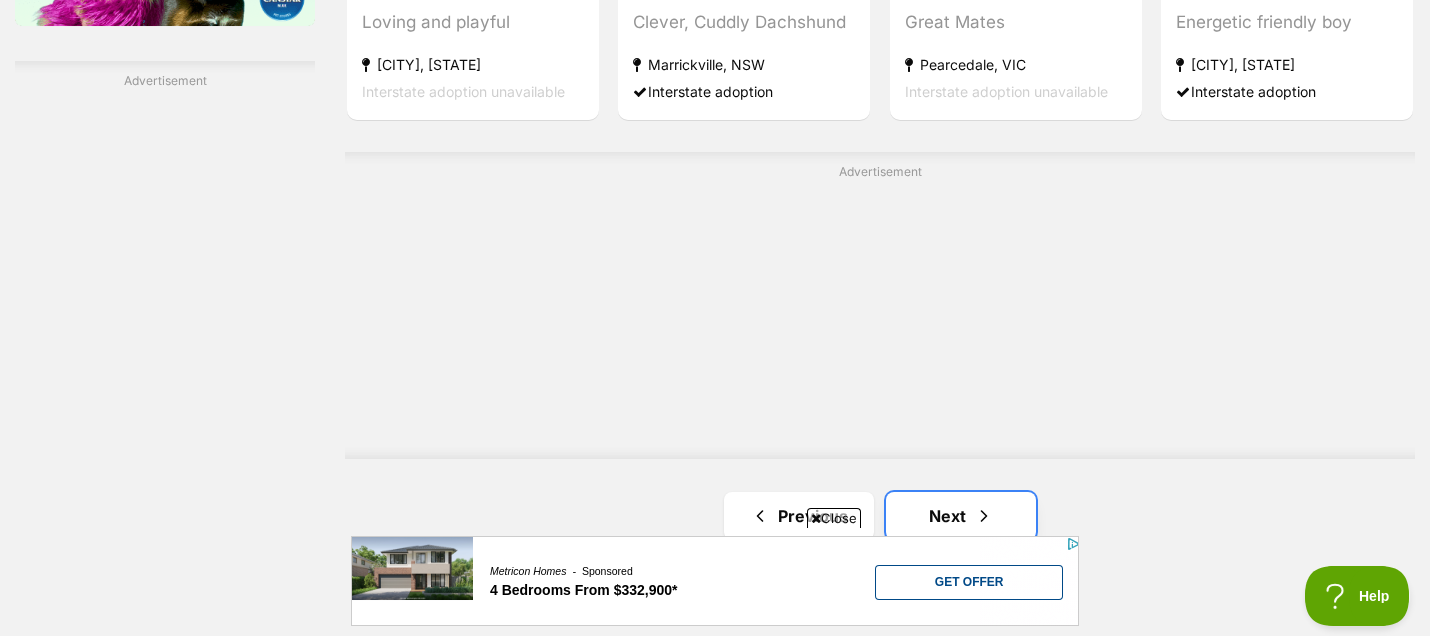 click on "Next" at bounding box center [961, 516] 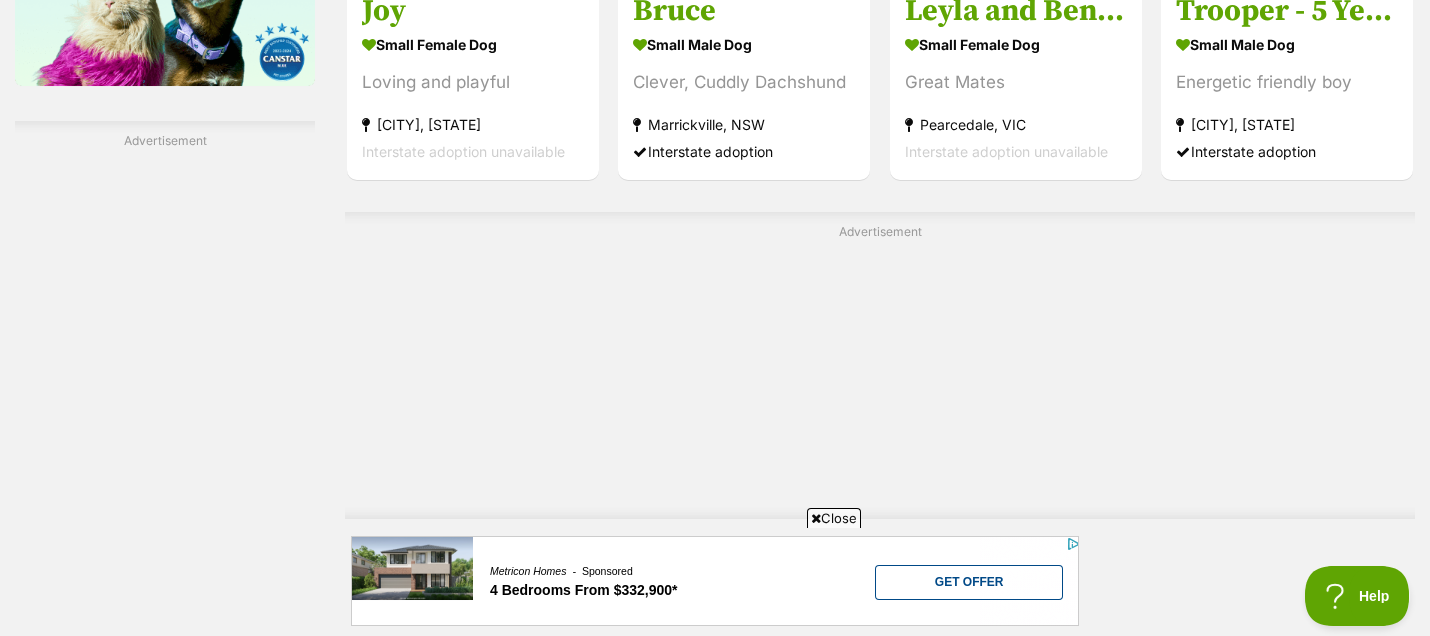 scroll, scrollTop: 3328, scrollLeft: 0, axis: vertical 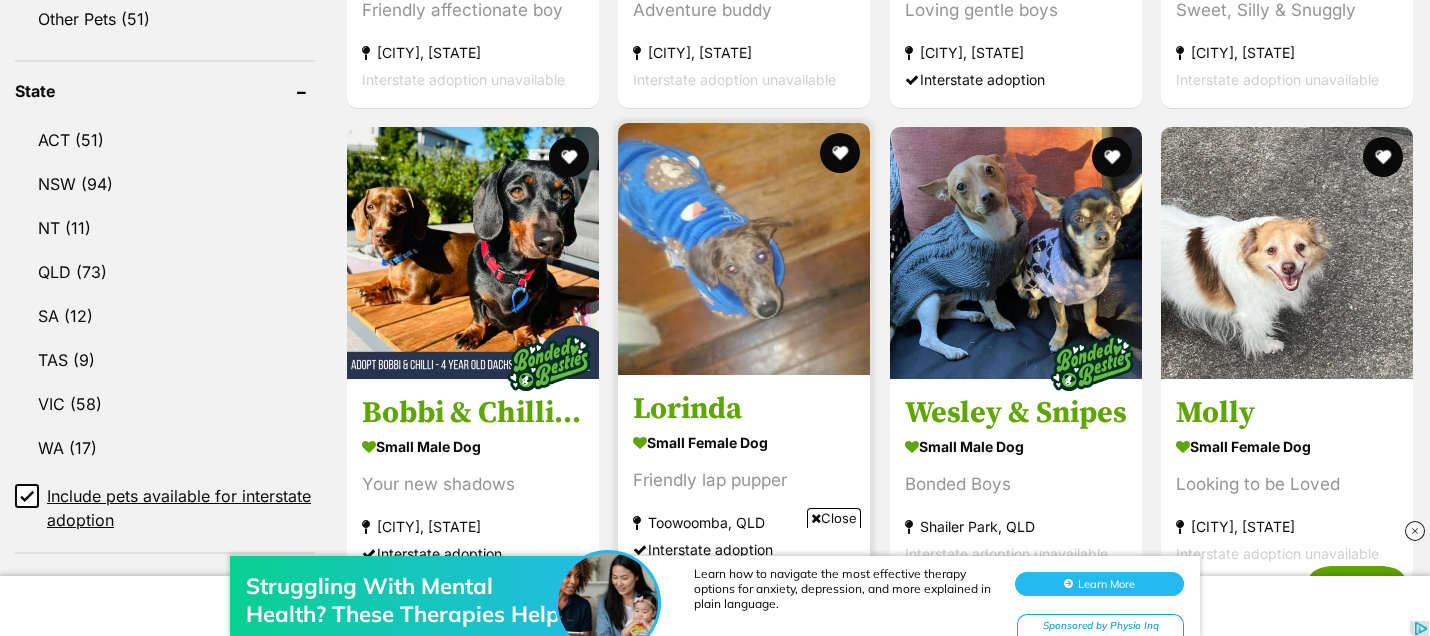 click at bounding box center (744, 249) 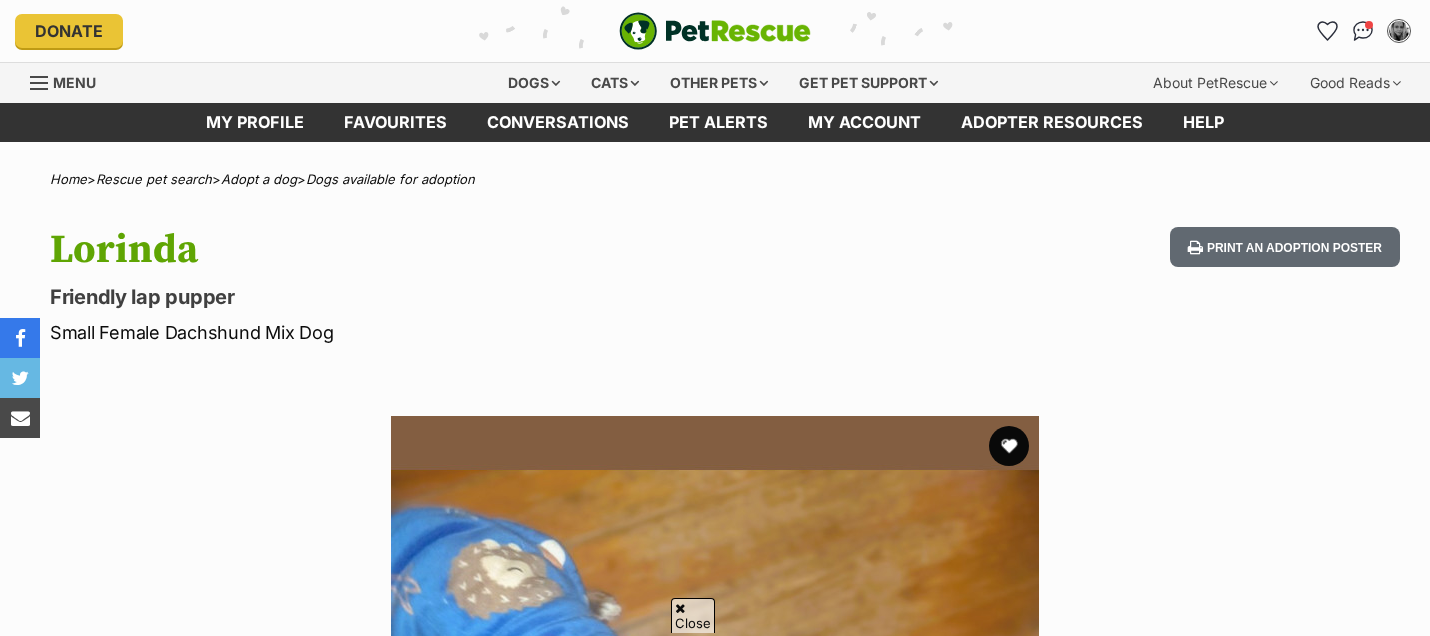 scroll, scrollTop: 878, scrollLeft: 0, axis: vertical 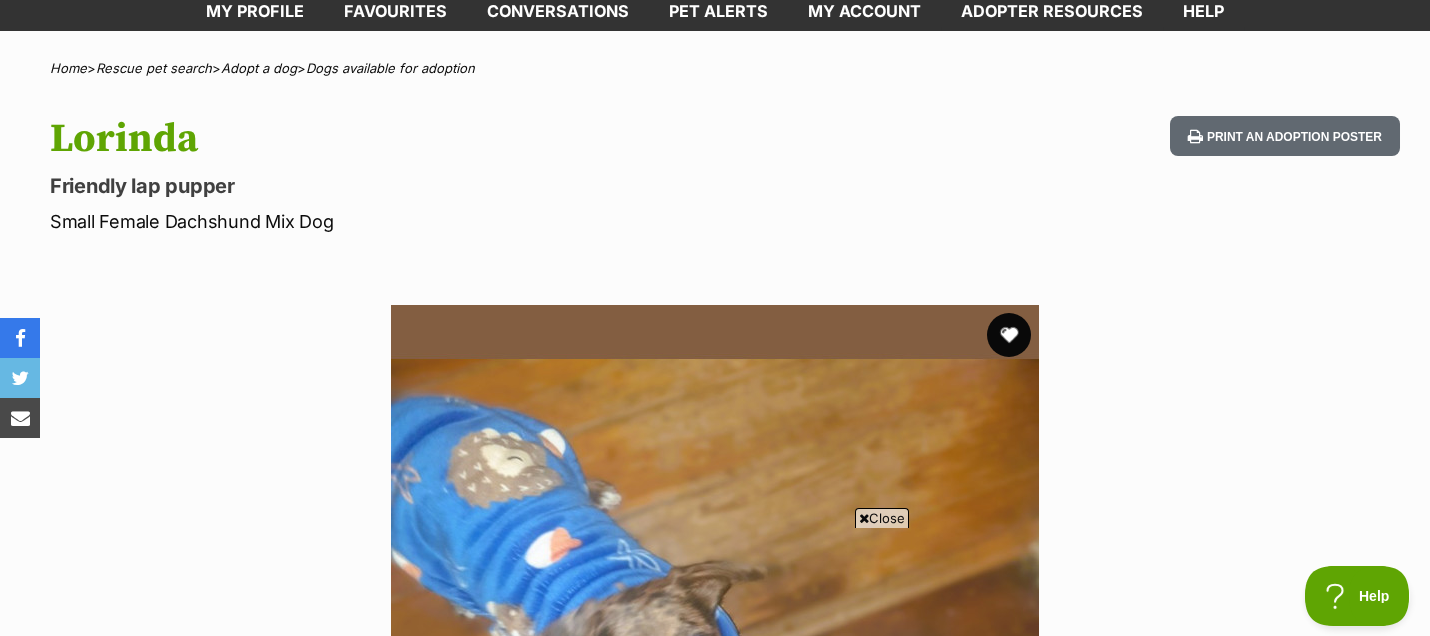 click at bounding box center [1009, 335] 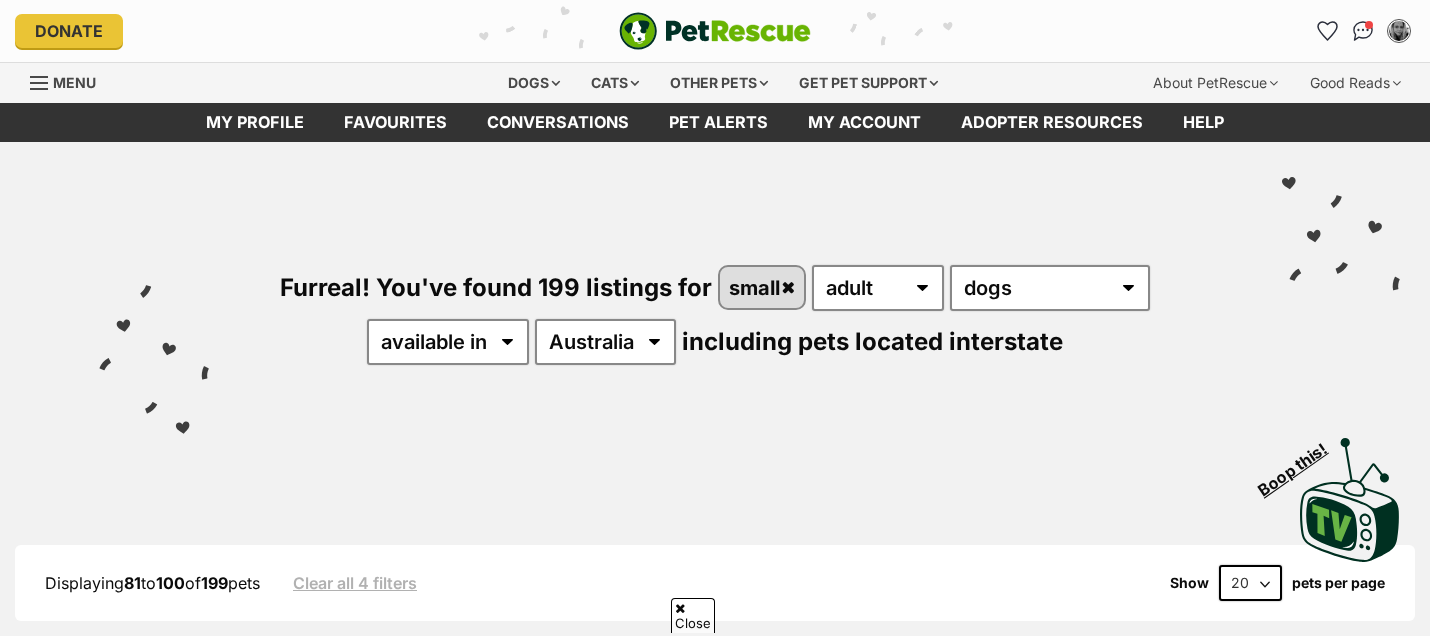 scroll, scrollTop: 1128, scrollLeft: 0, axis: vertical 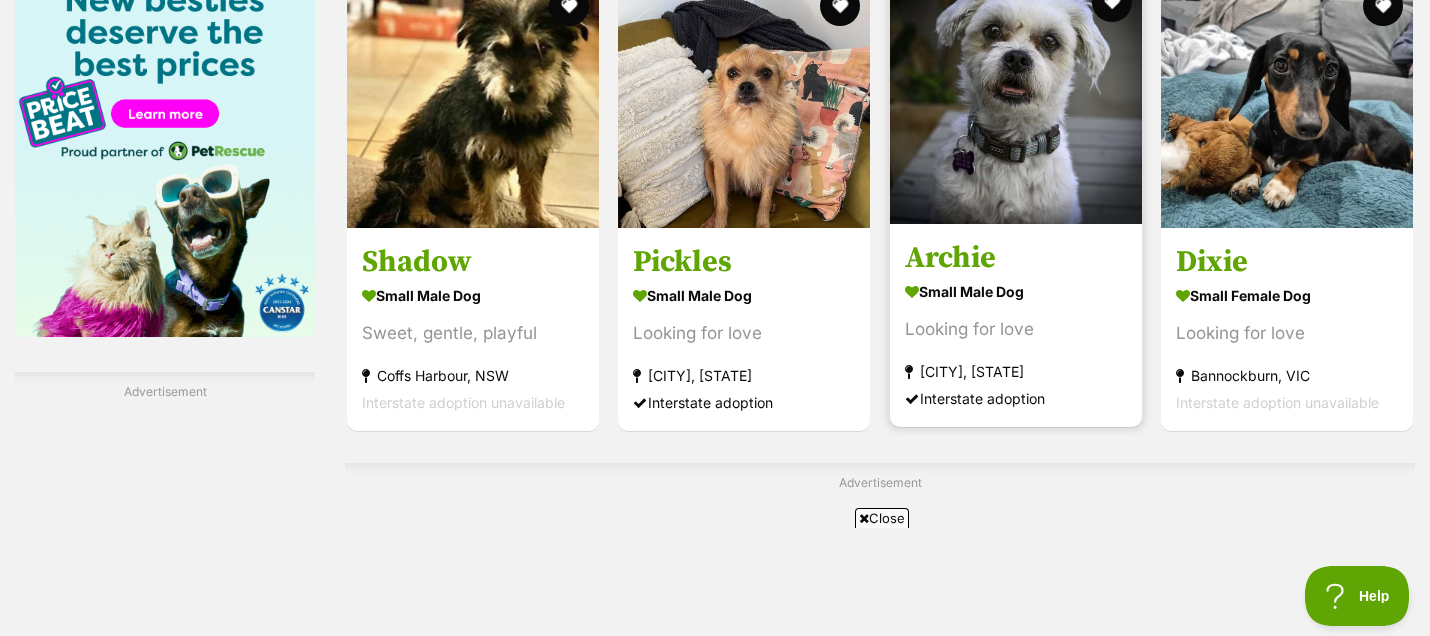 click at bounding box center [1016, 98] 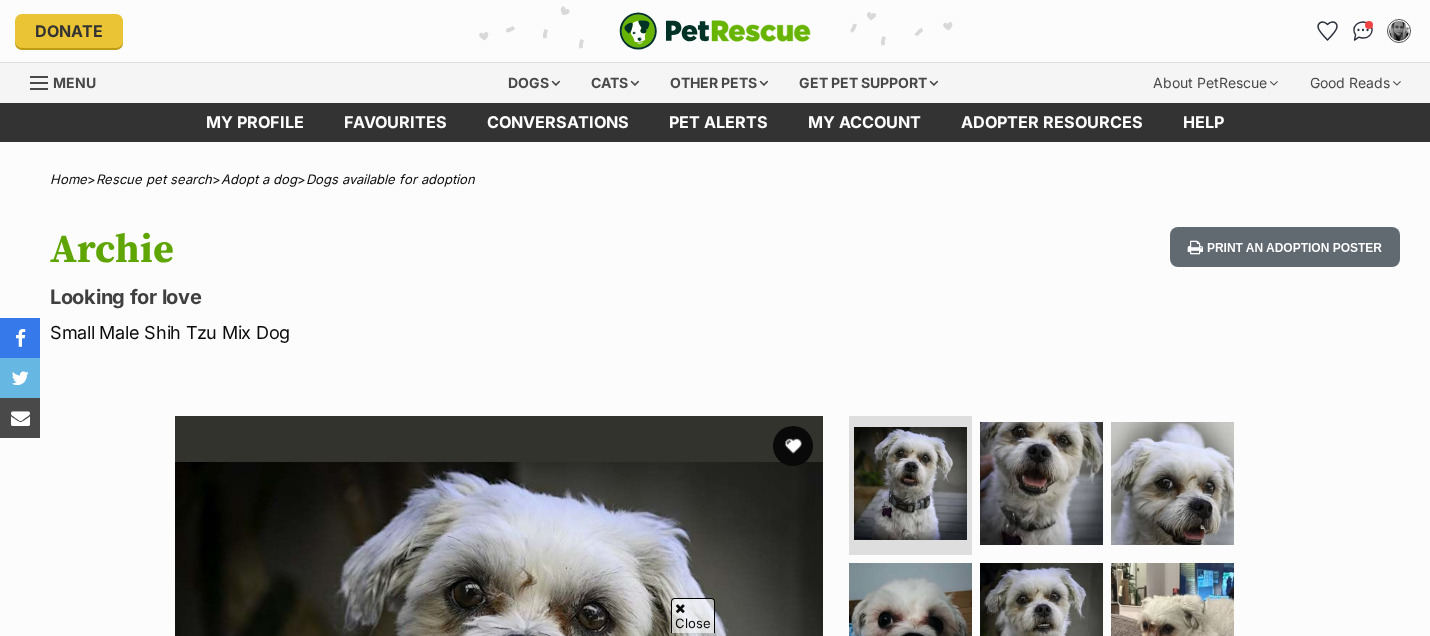 scroll, scrollTop: 626, scrollLeft: 0, axis: vertical 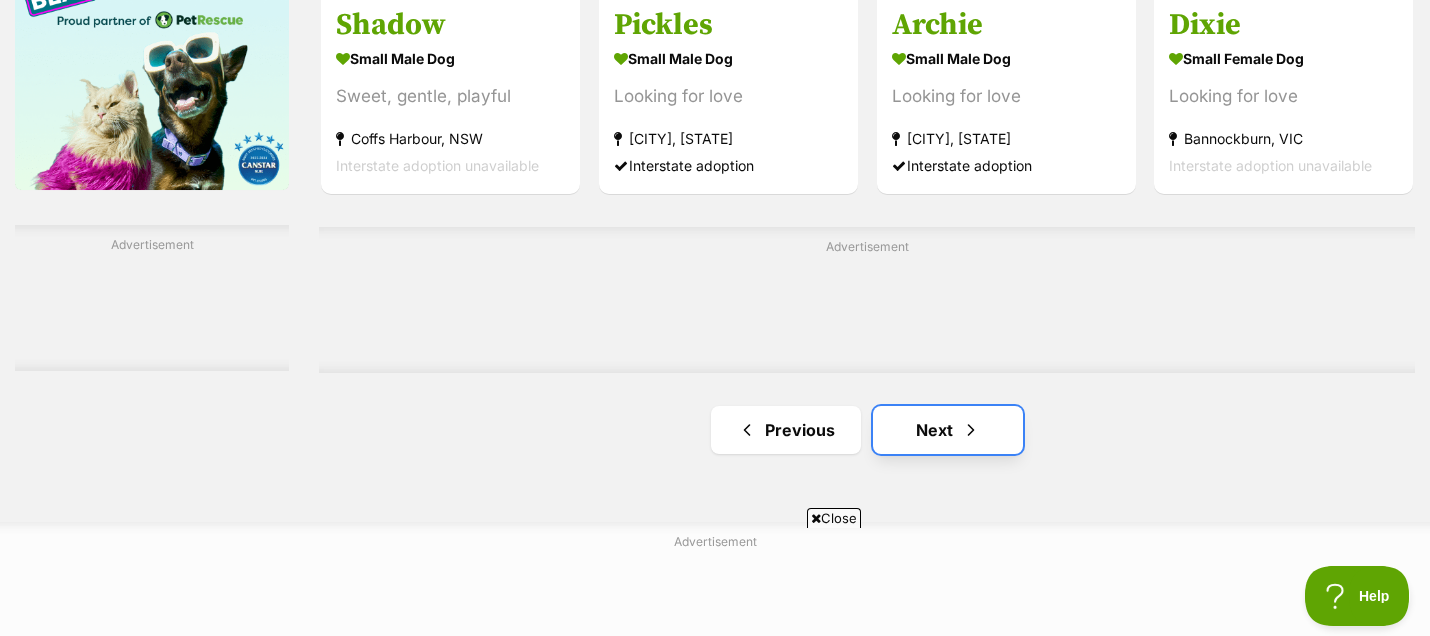 click on "Next" at bounding box center (948, 430) 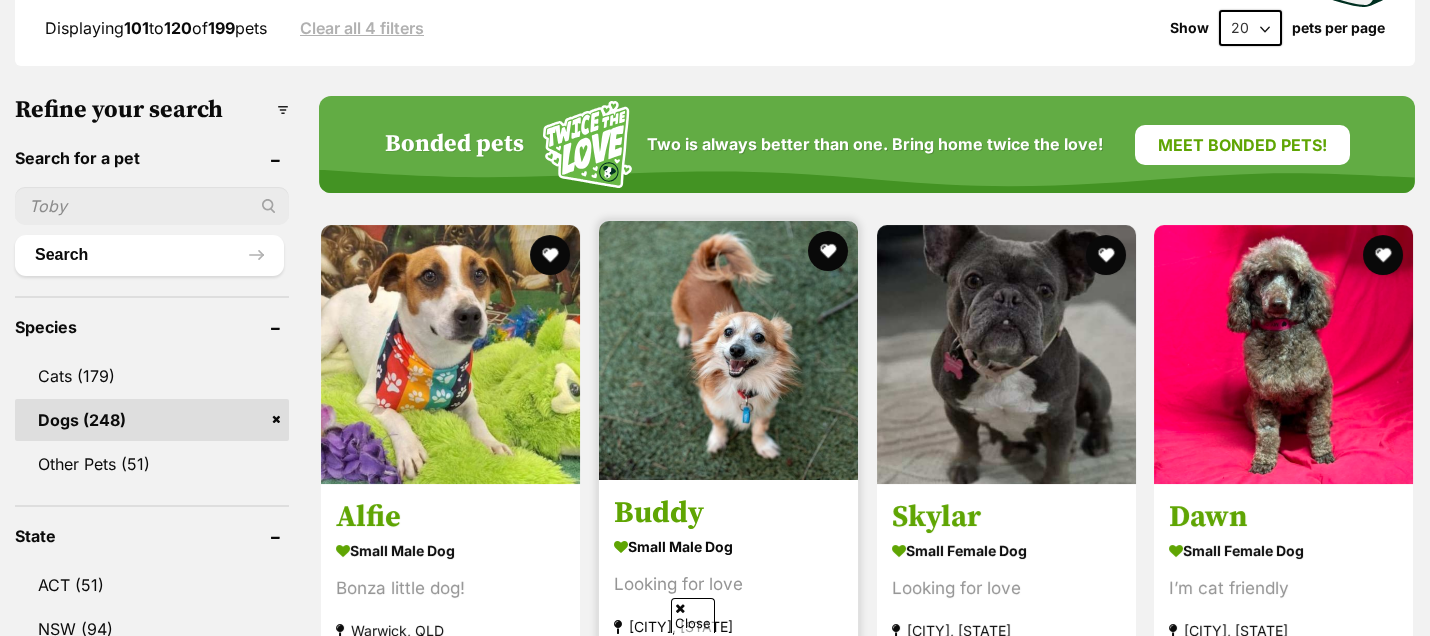 scroll, scrollTop: 555, scrollLeft: 0, axis: vertical 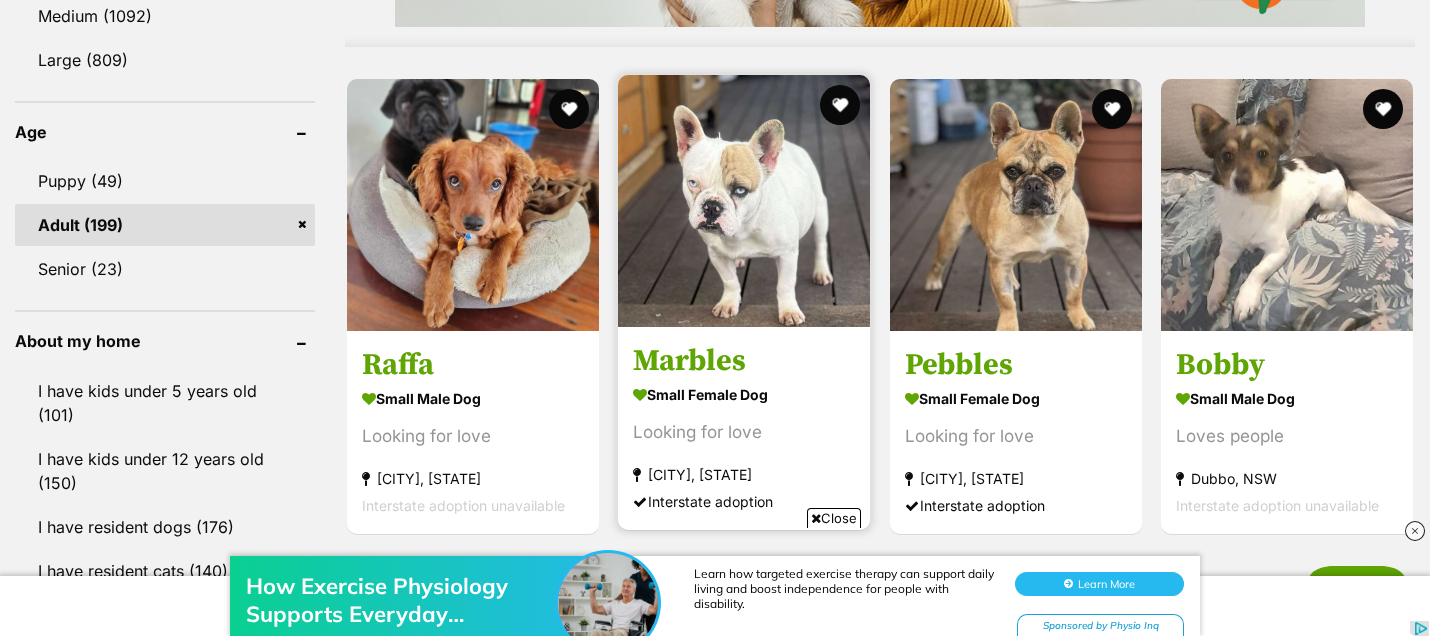 click at bounding box center (744, 201) 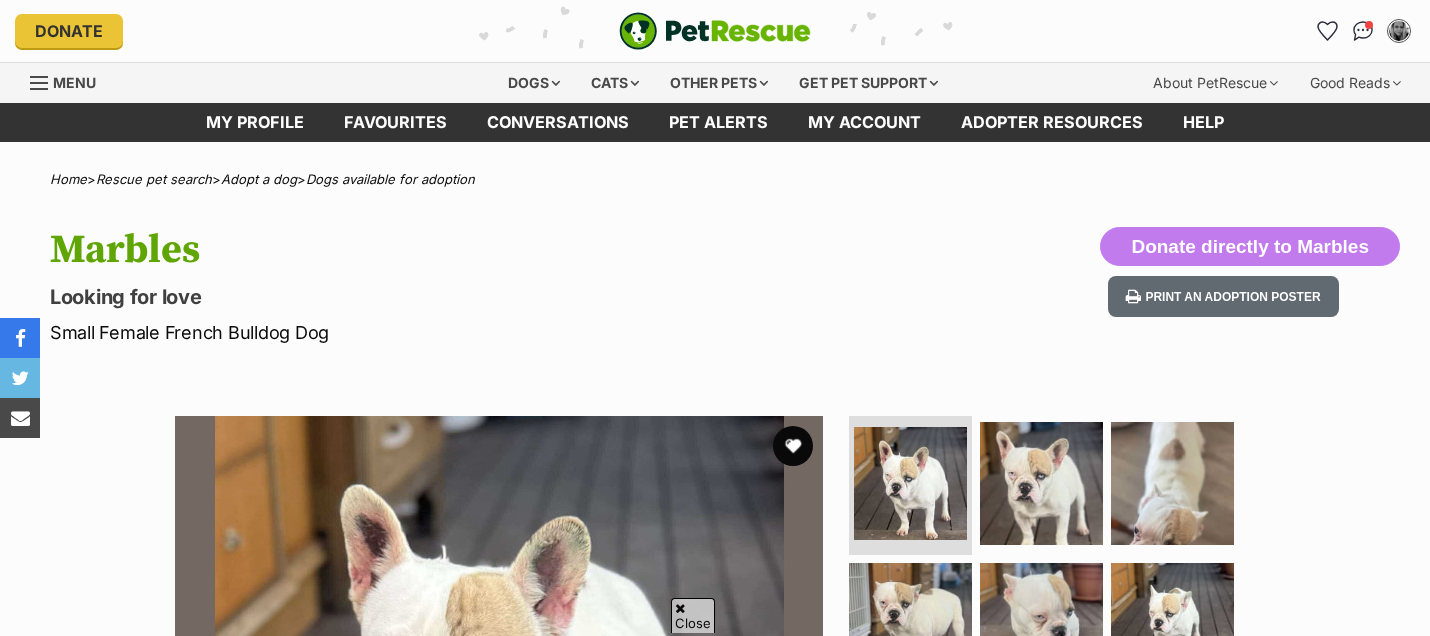 scroll, scrollTop: 777, scrollLeft: 0, axis: vertical 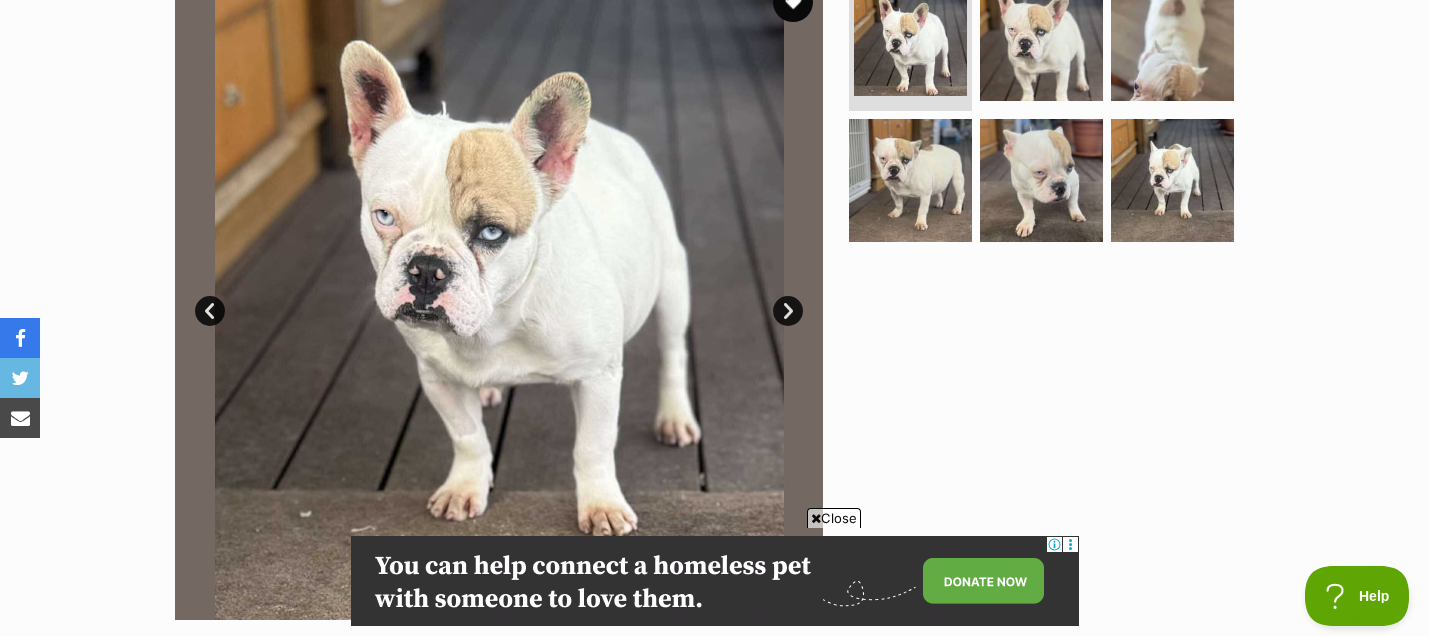 click on "Next" at bounding box center (788, 311) 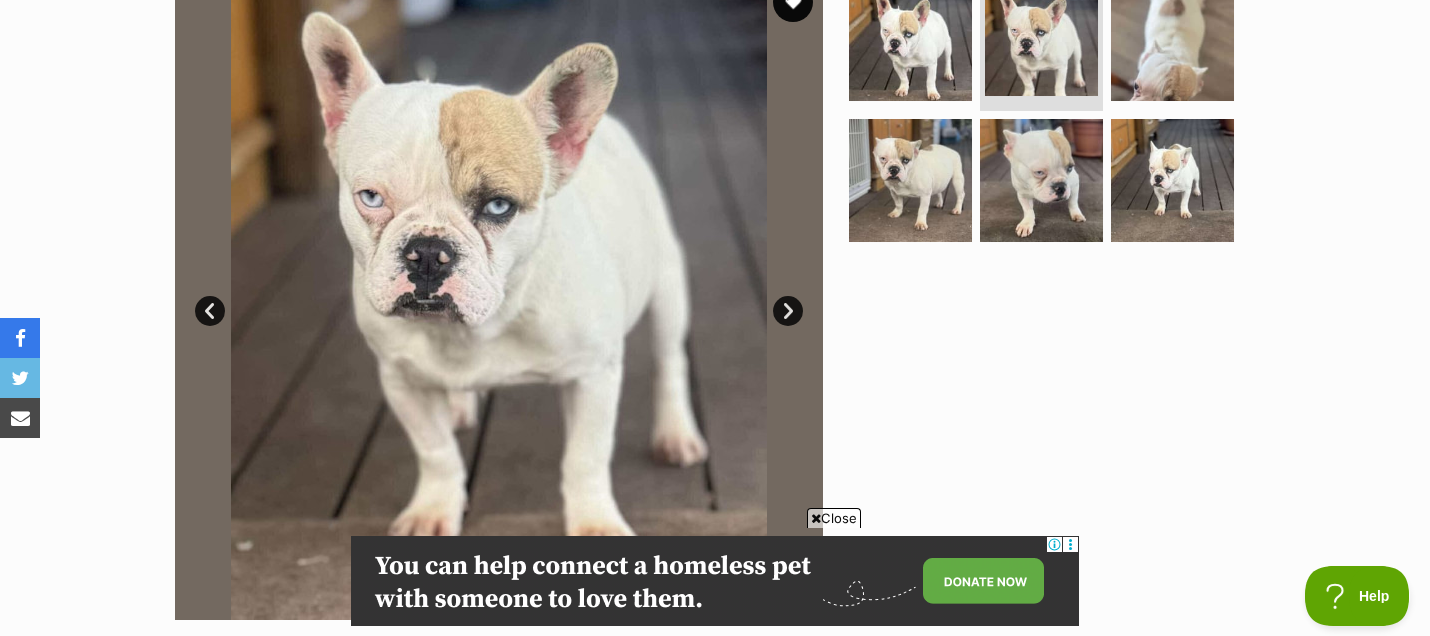 click on "Next" at bounding box center [788, 311] 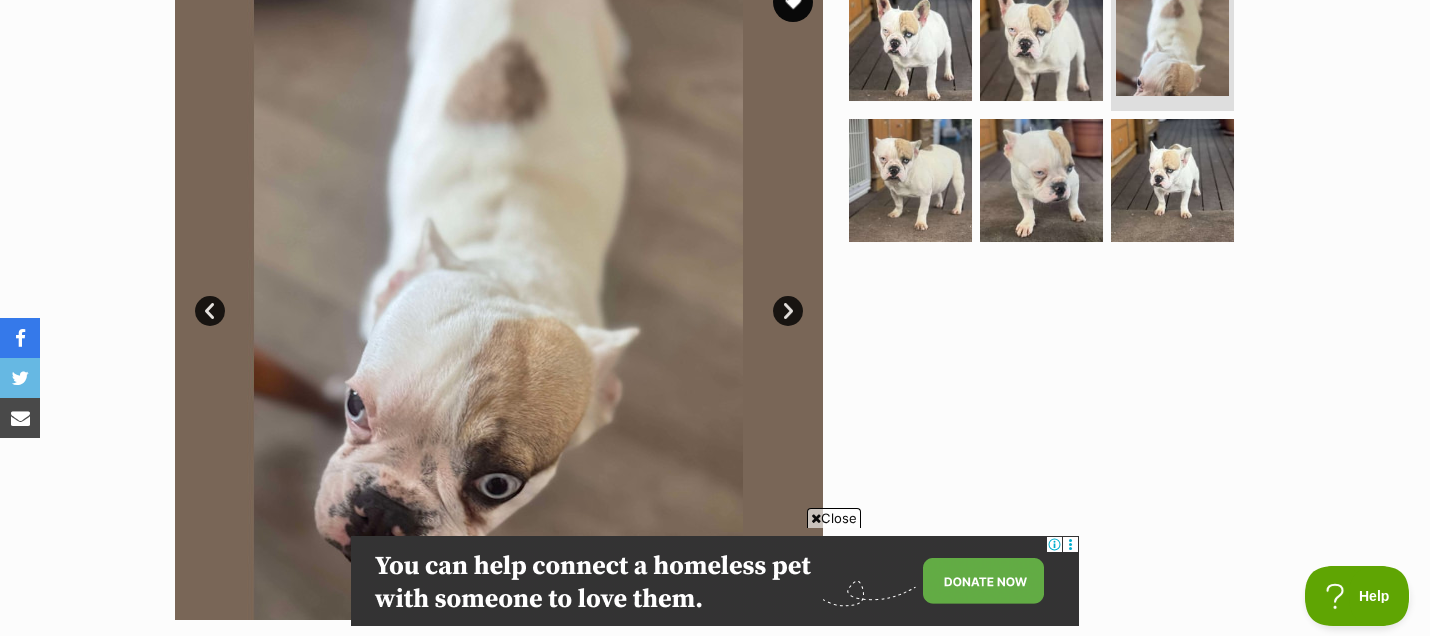 click on "Next" at bounding box center (788, 311) 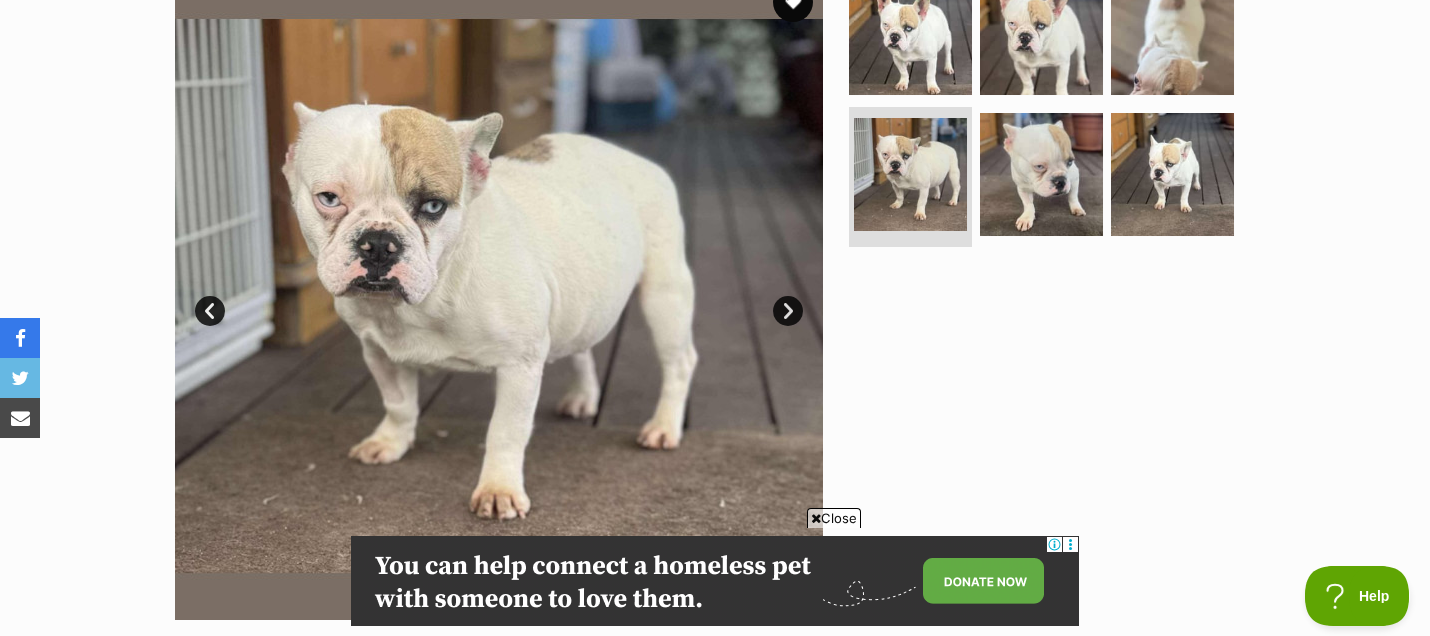 click on "Next" at bounding box center (788, 311) 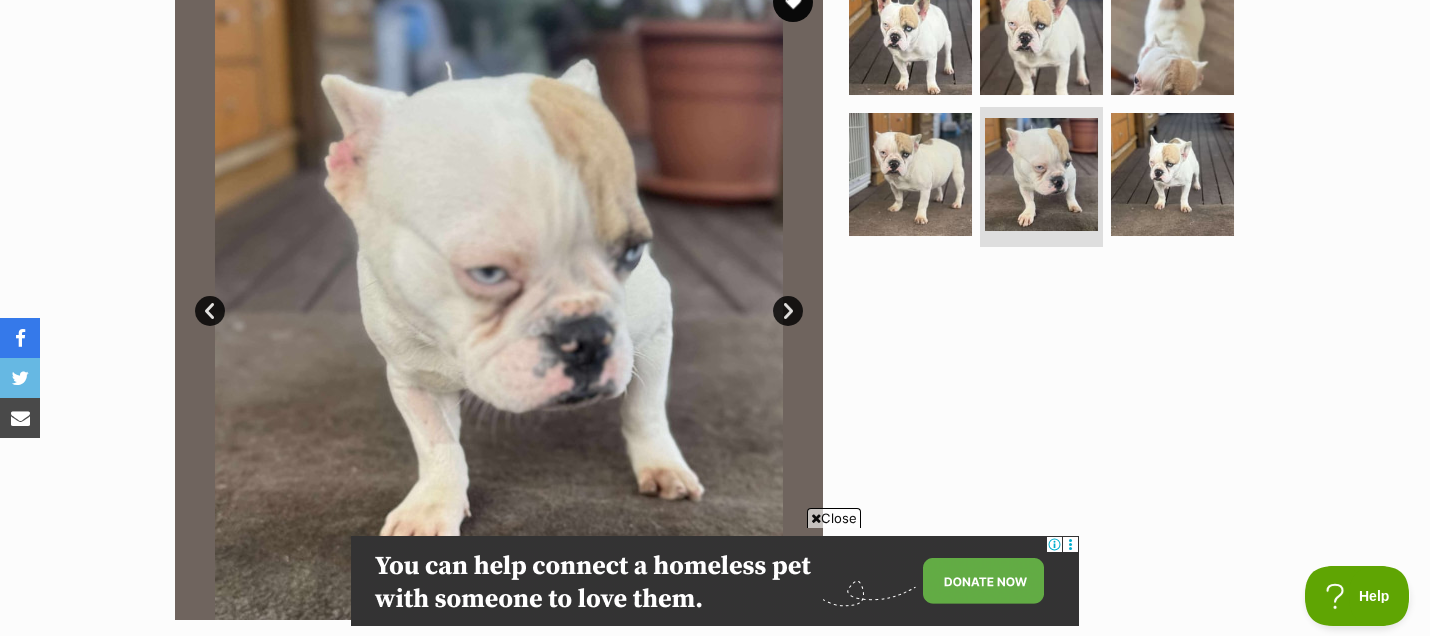 click on "Next" at bounding box center (788, 311) 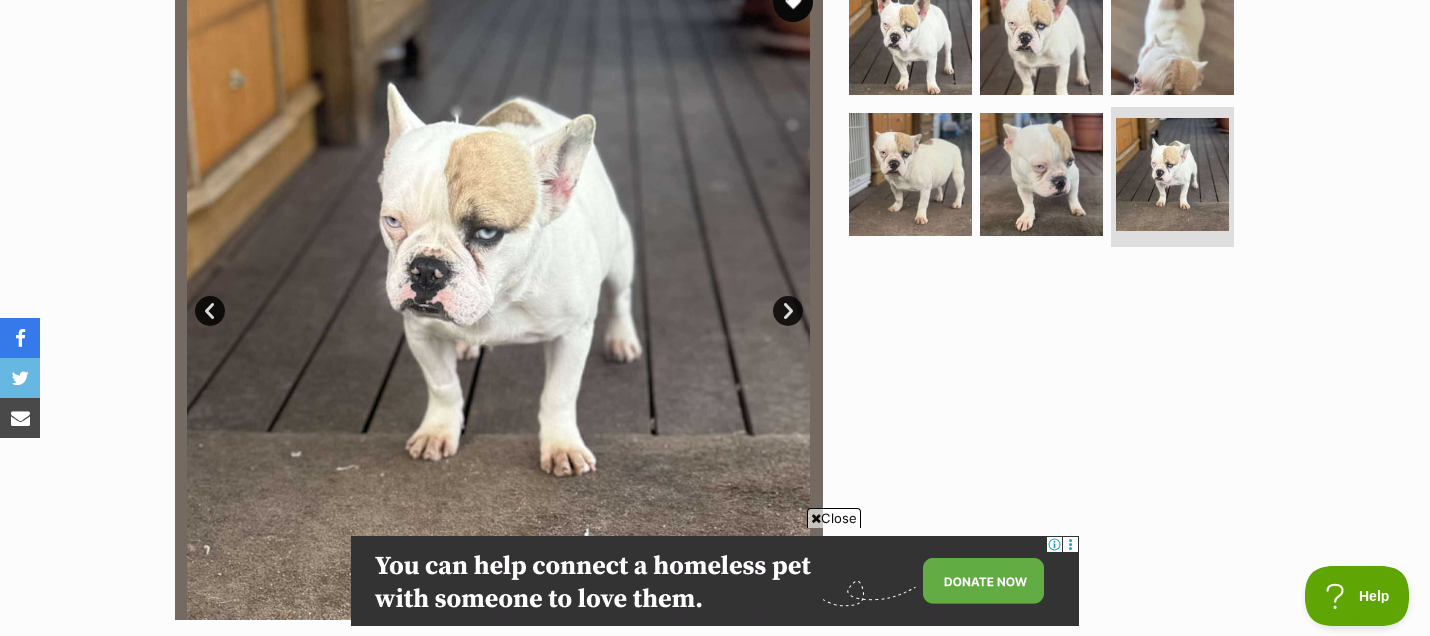 click on "Next" at bounding box center [788, 311] 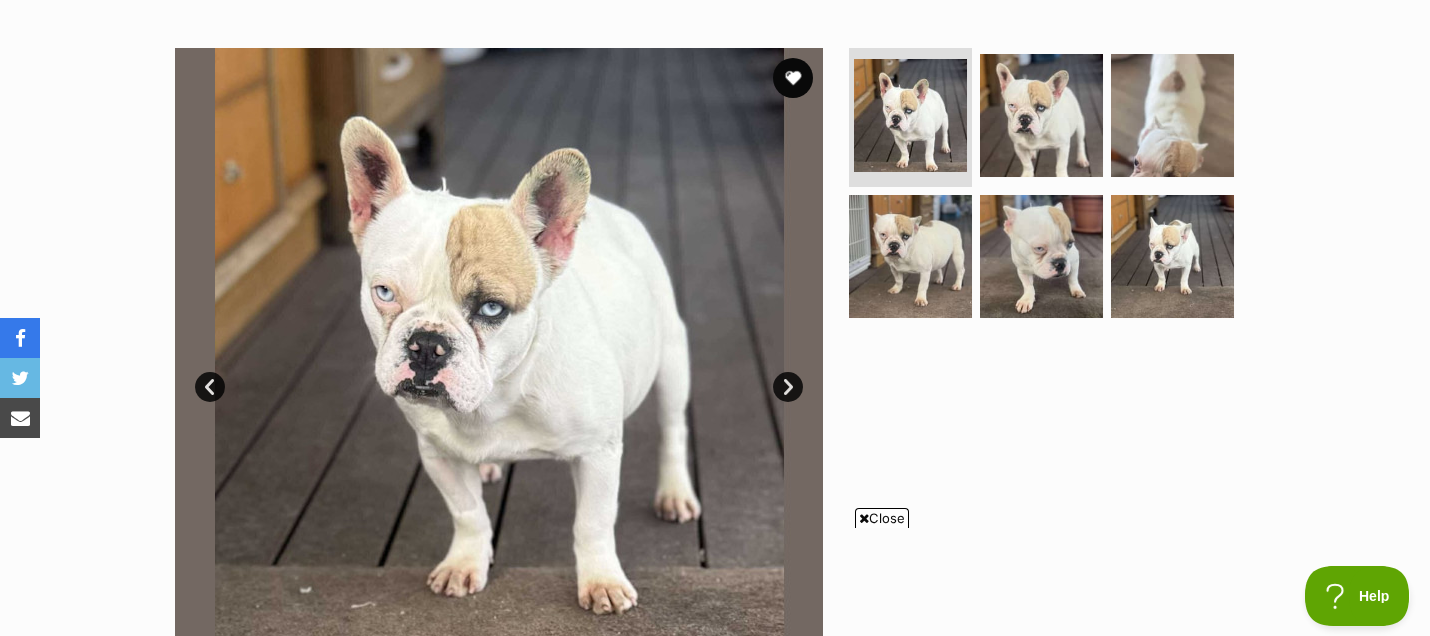 scroll, scrollTop: 333, scrollLeft: 0, axis: vertical 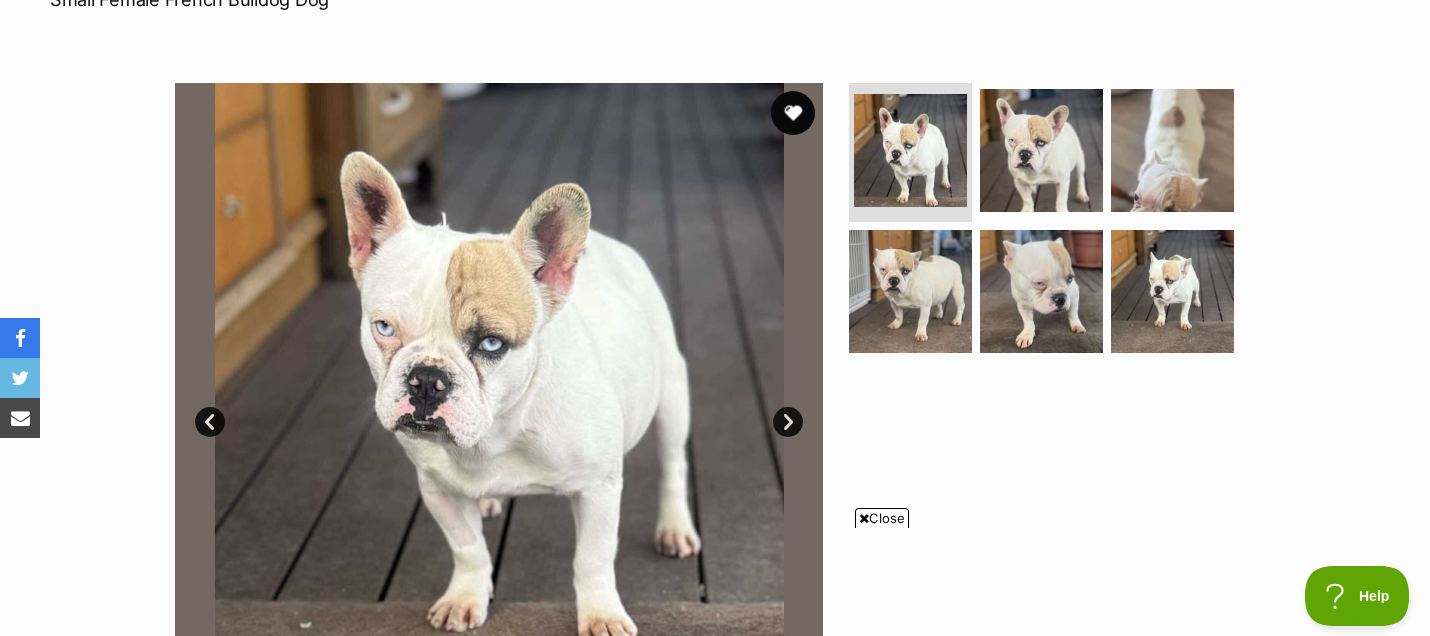 click at bounding box center (793, 113) 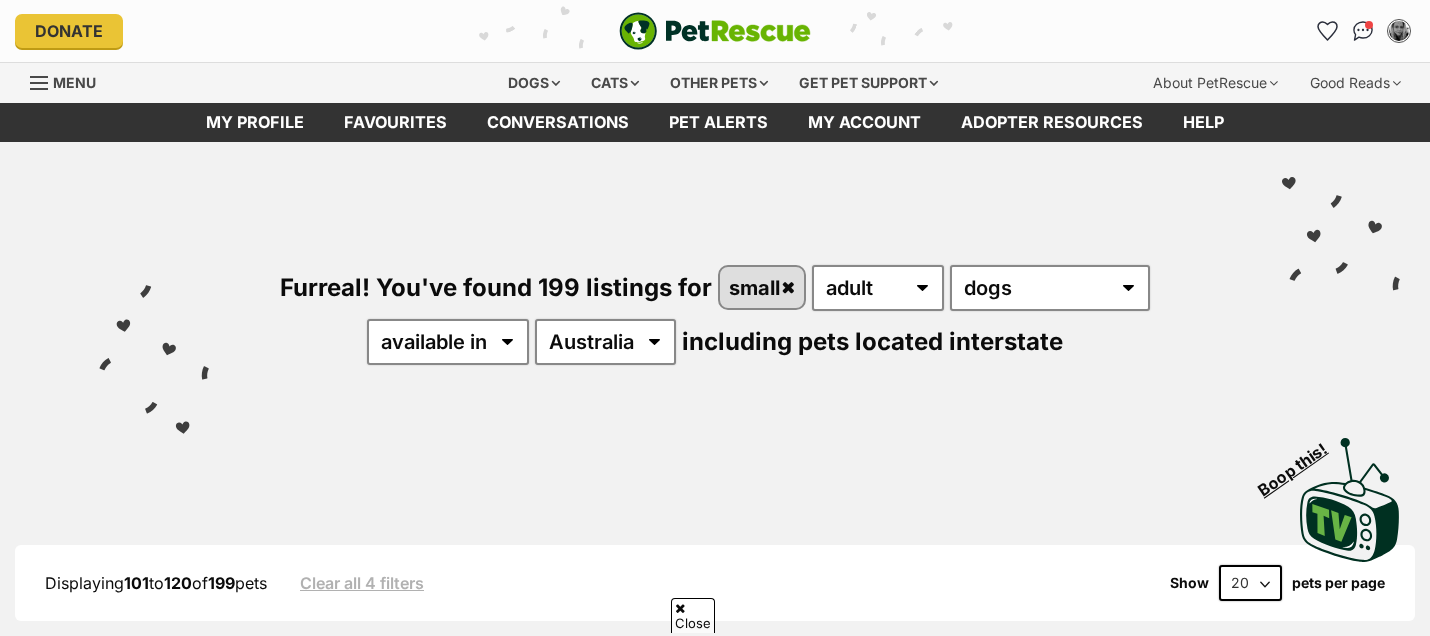 scroll, scrollTop: 1895, scrollLeft: 0, axis: vertical 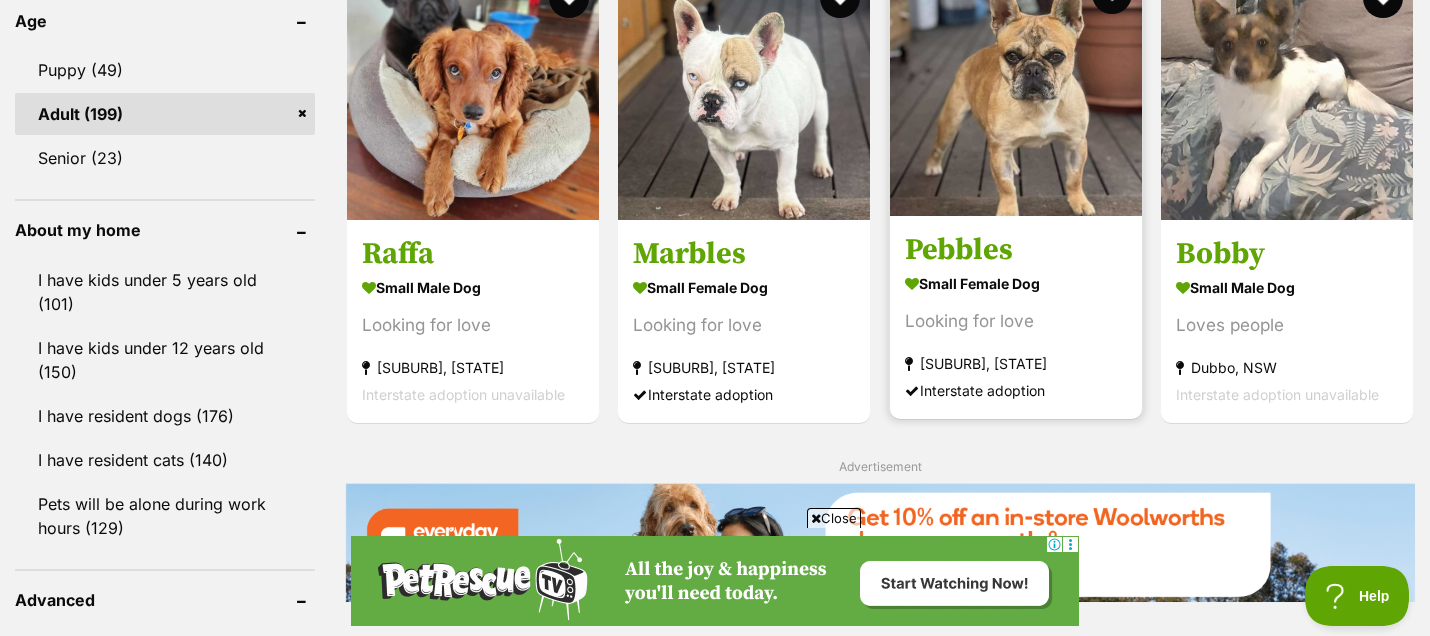 click at bounding box center [1016, 90] 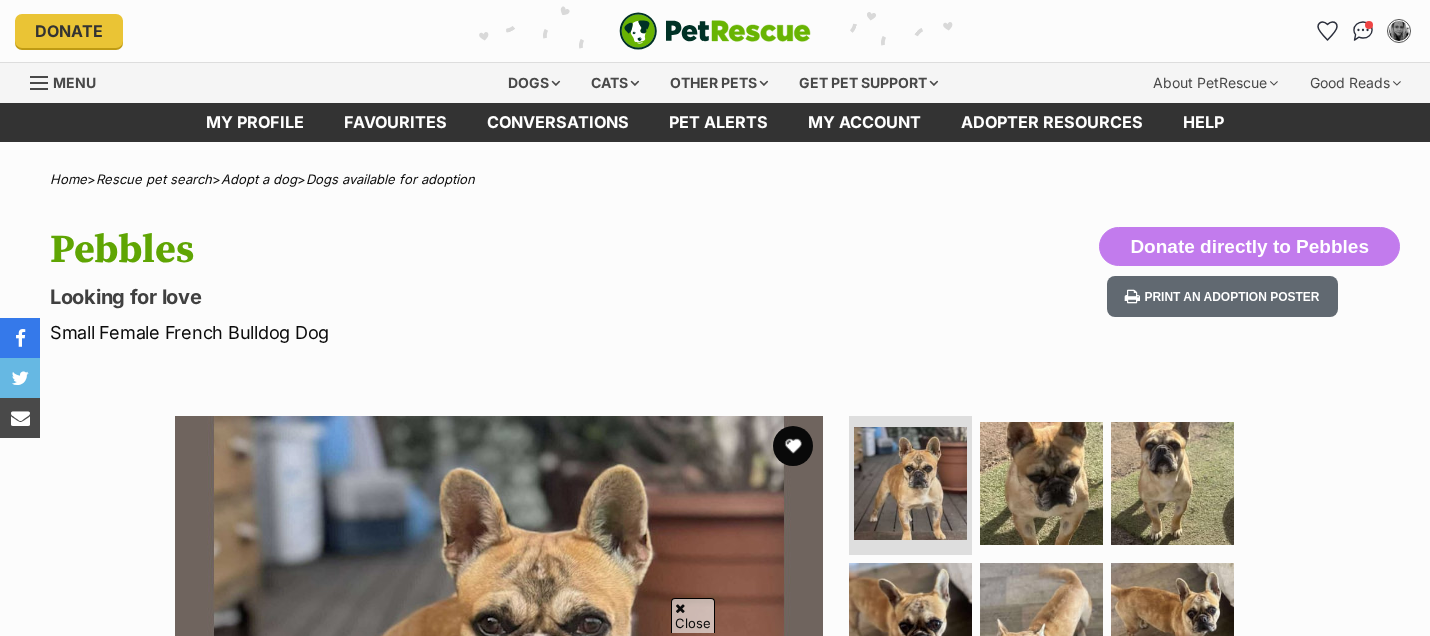 scroll, scrollTop: 666, scrollLeft: 0, axis: vertical 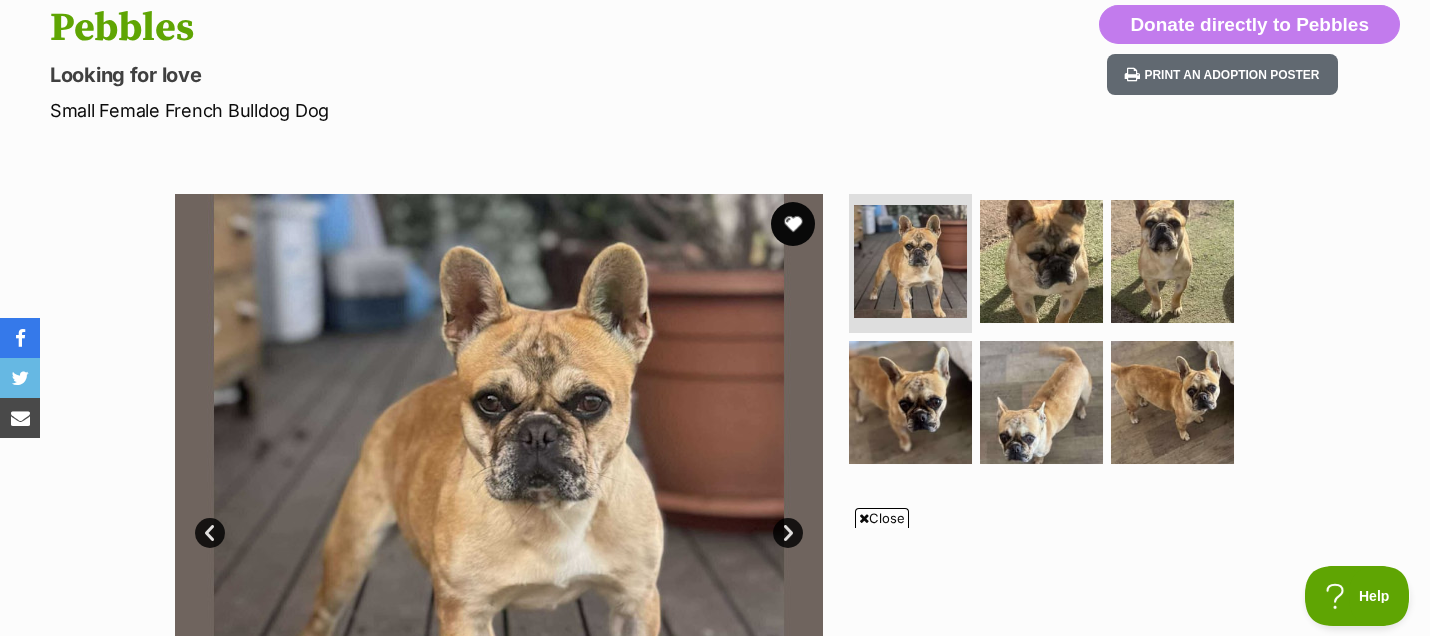 click at bounding box center [793, 224] 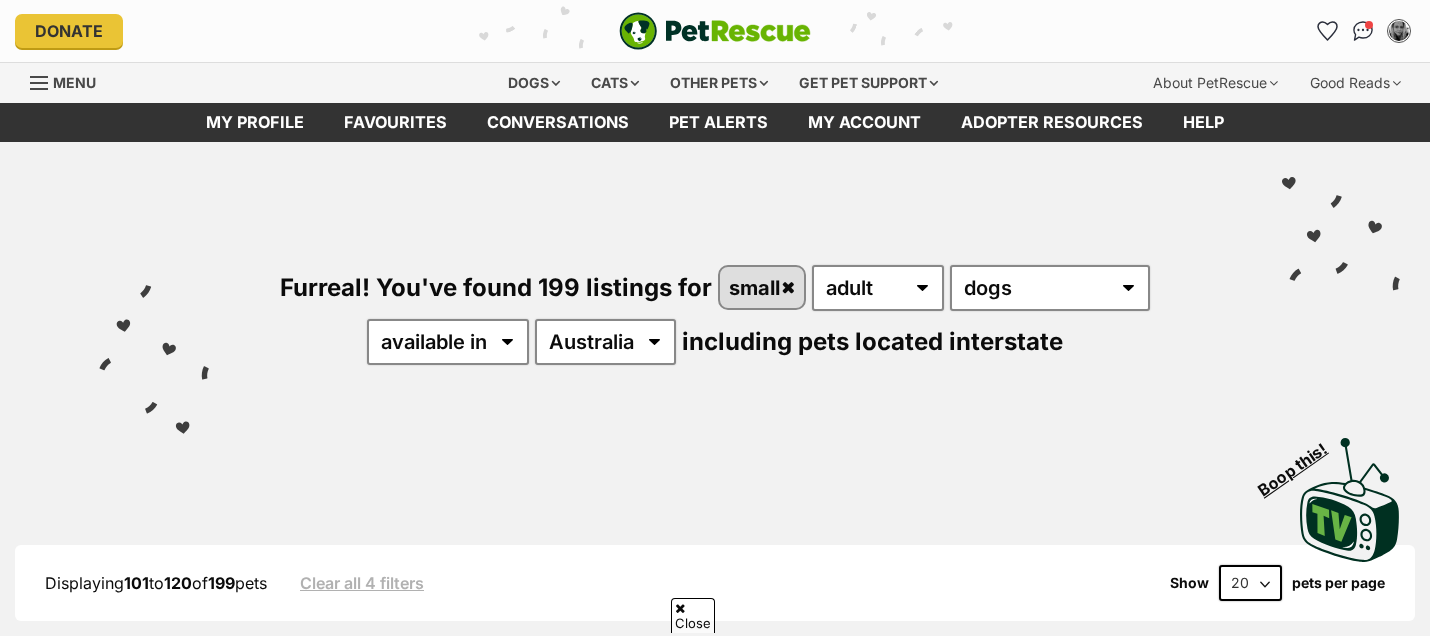scroll, scrollTop: 1777, scrollLeft: 0, axis: vertical 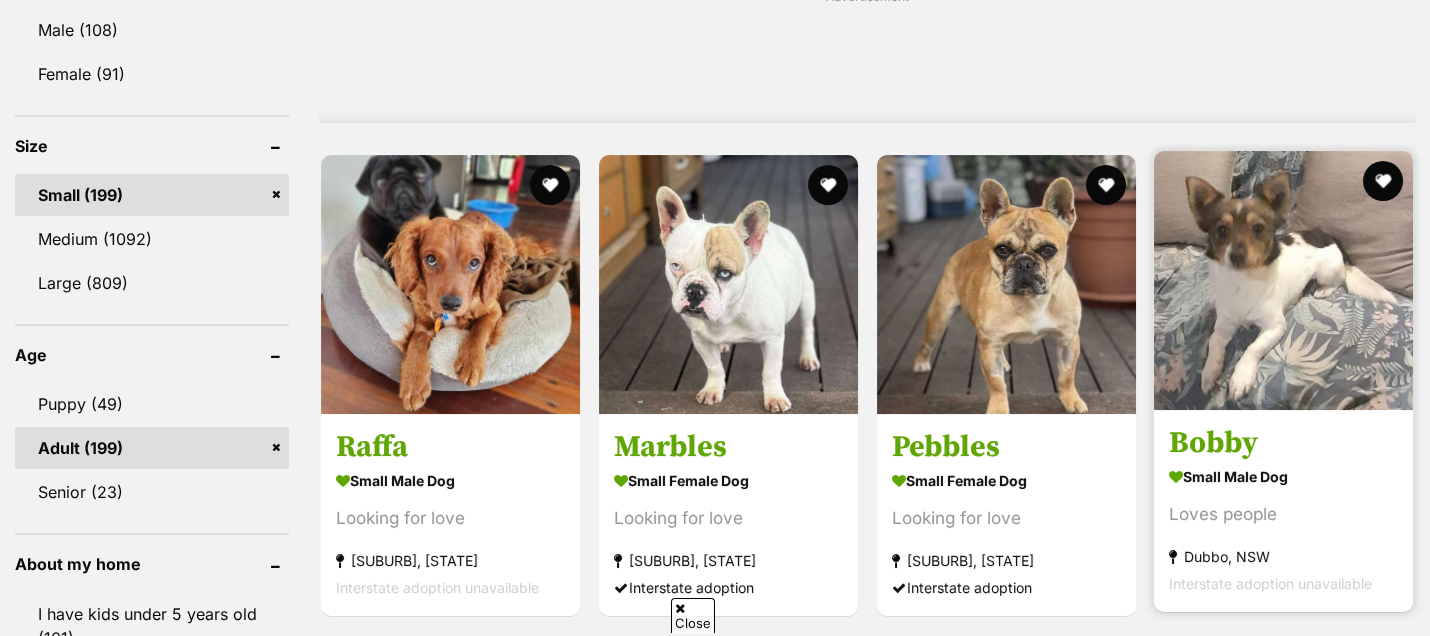 click at bounding box center [1283, 280] 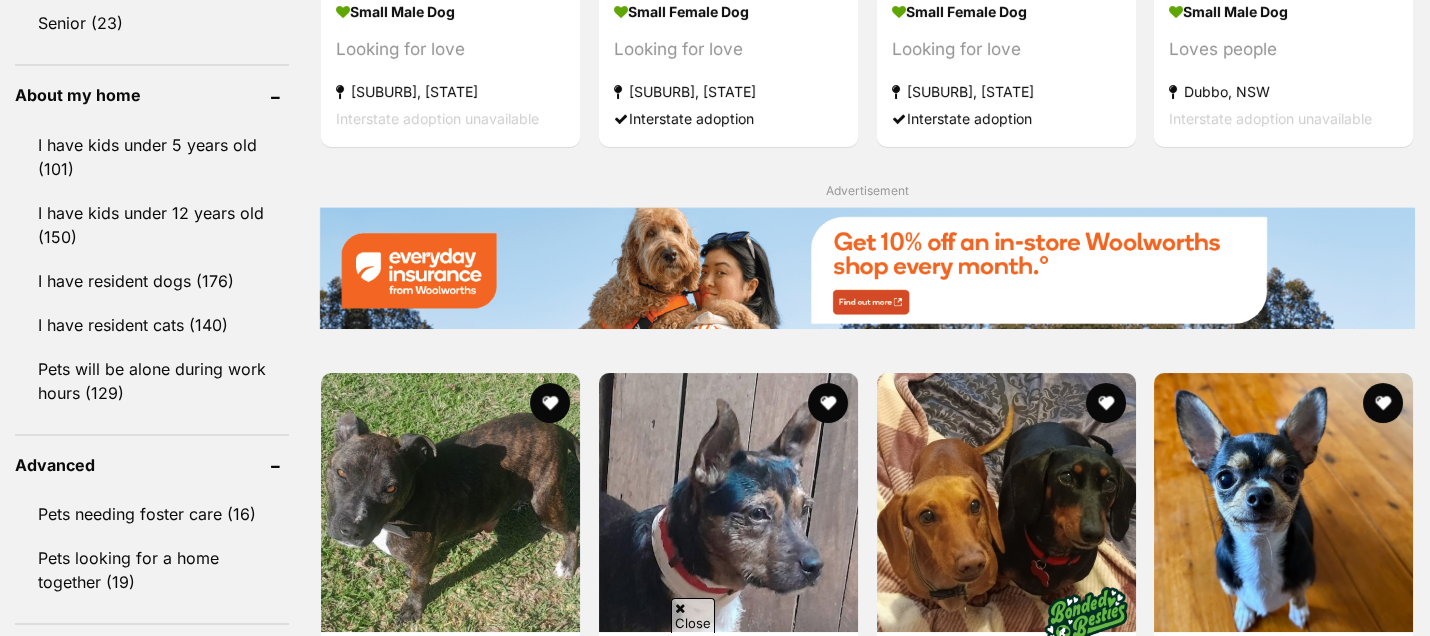 scroll, scrollTop: 2454, scrollLeft: 0, axis: vertical 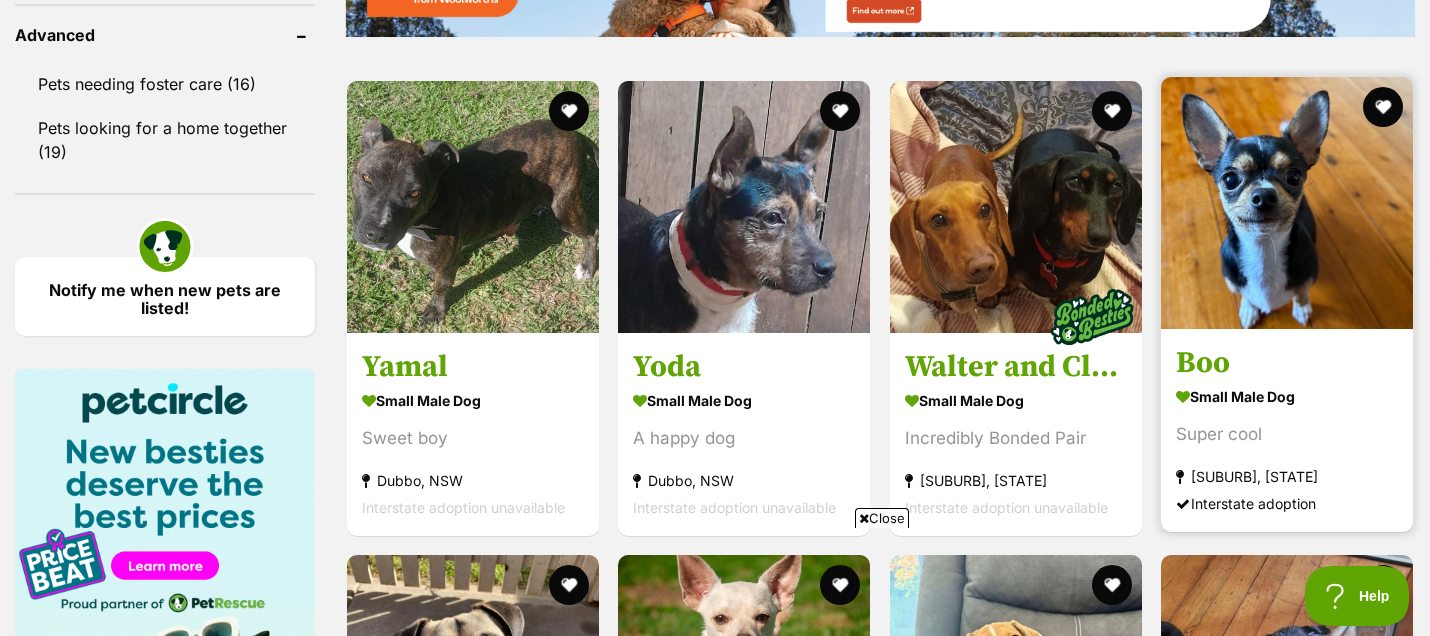 click at bounding box center (1287, 203) 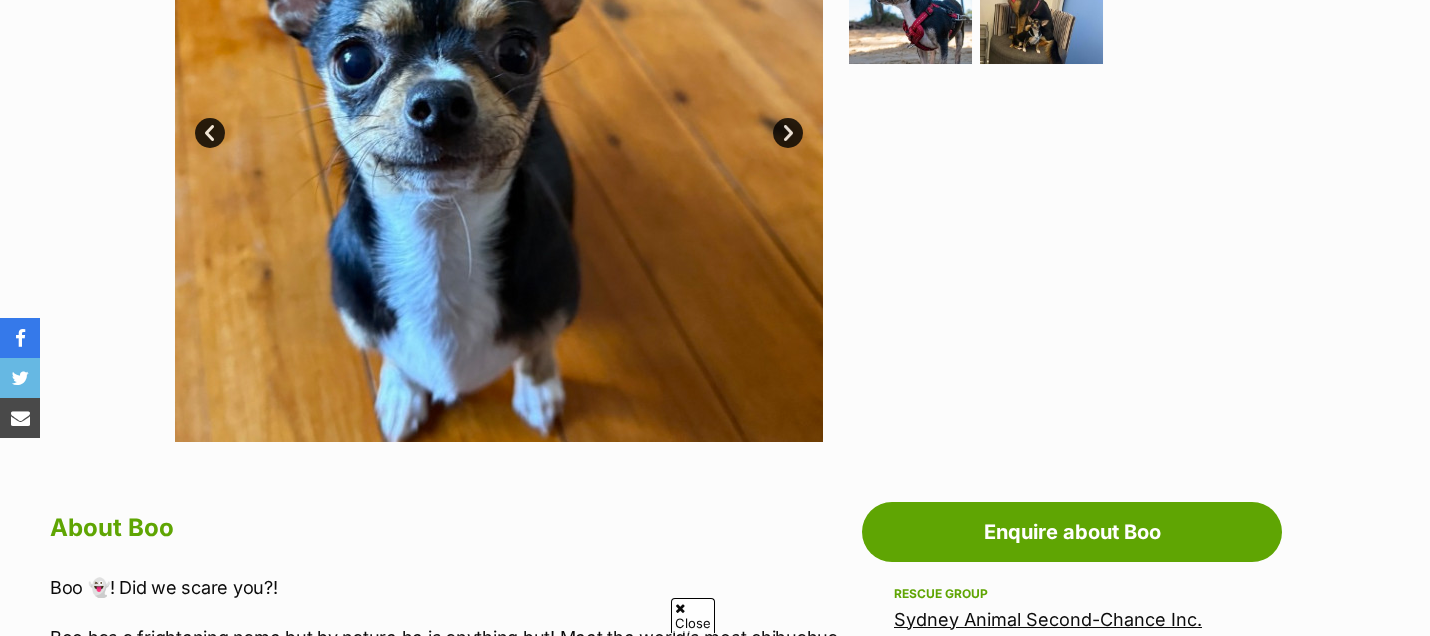scroll, scrollTop: 666, scrollLeft: 0, axis: vertical 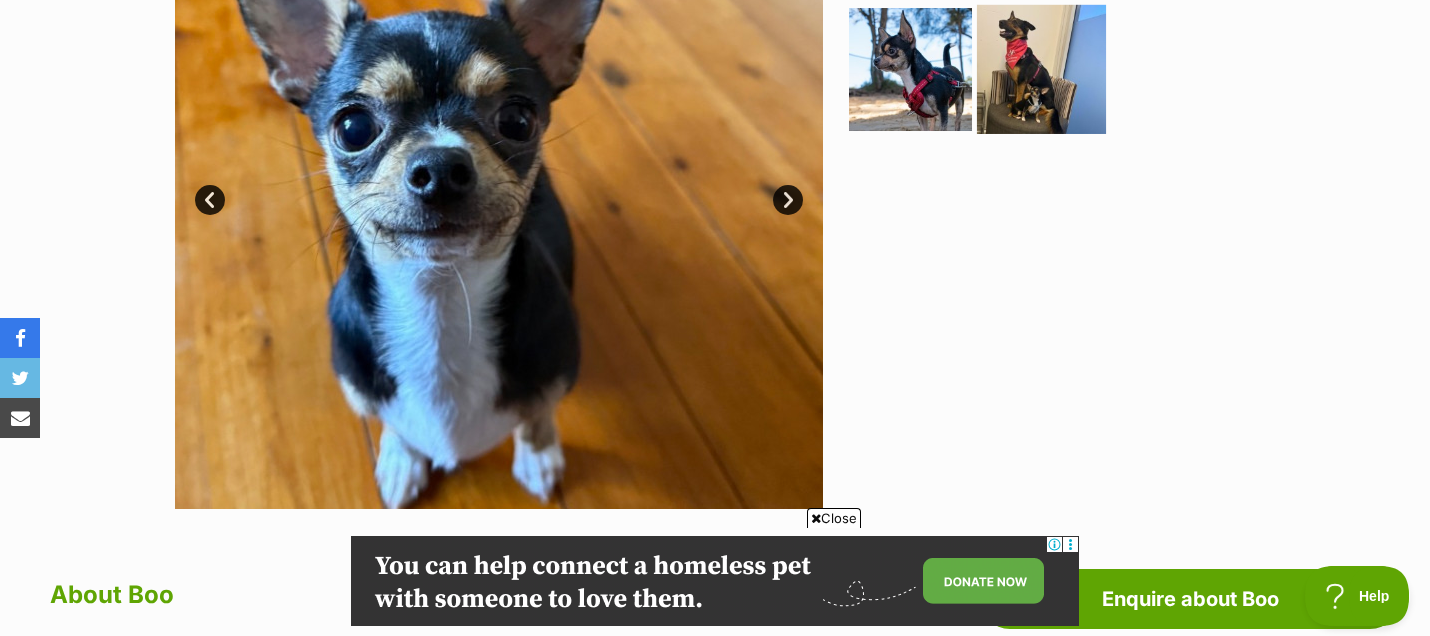 click at bounding box center [1041, 69] 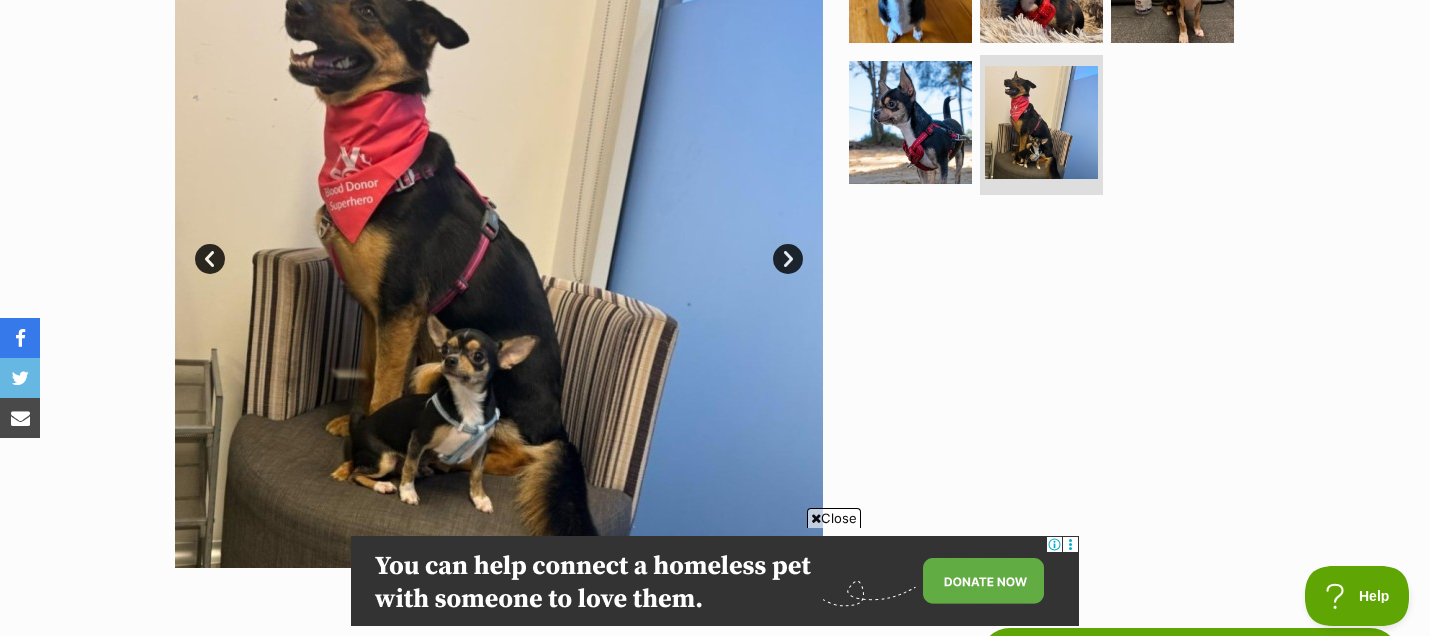 scroll, scrollTop: 444, scrollLeft: 0, axis: vertical 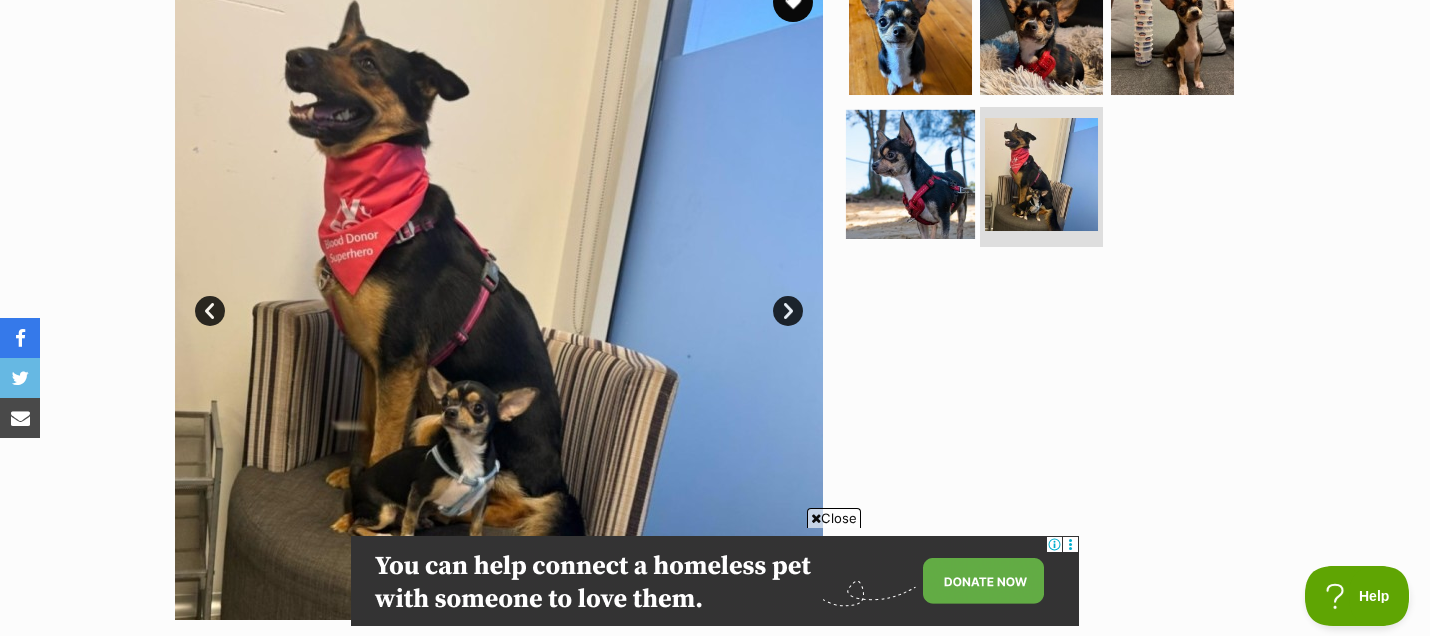 click at bounding box center (910, 174) 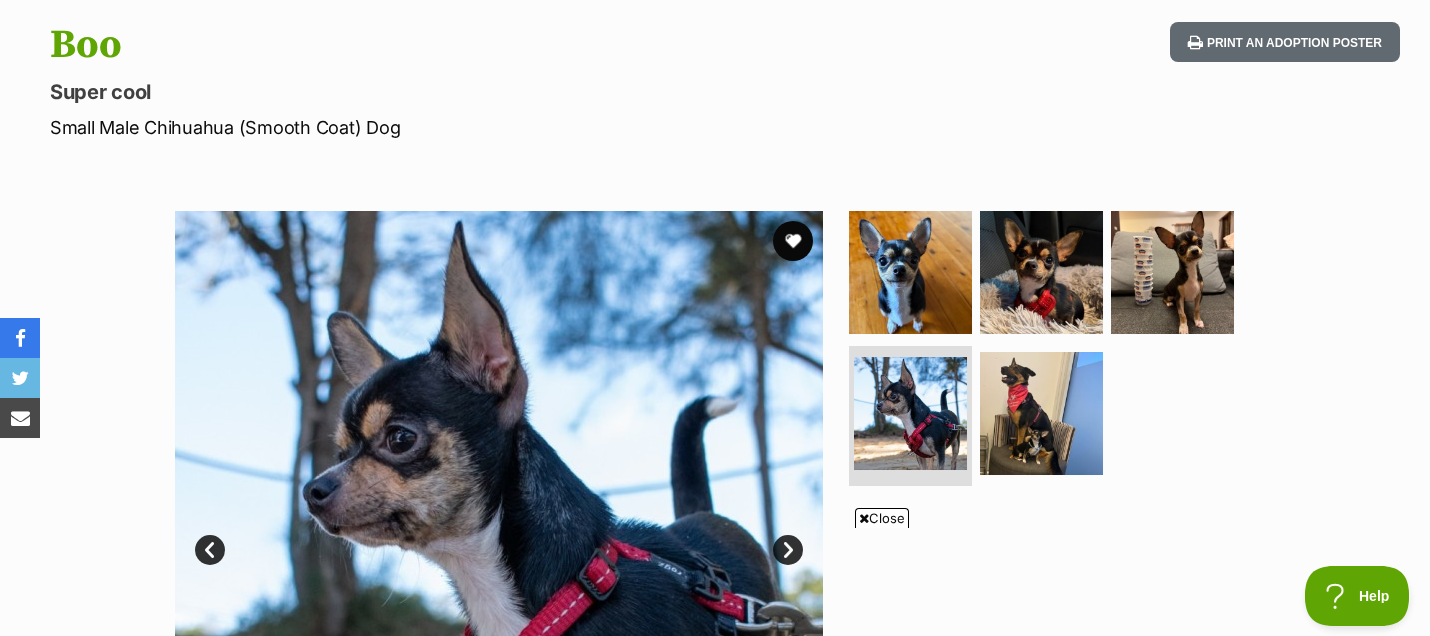 scroll, scrollTop: 222, scrollLeft: 0, axis: vertical 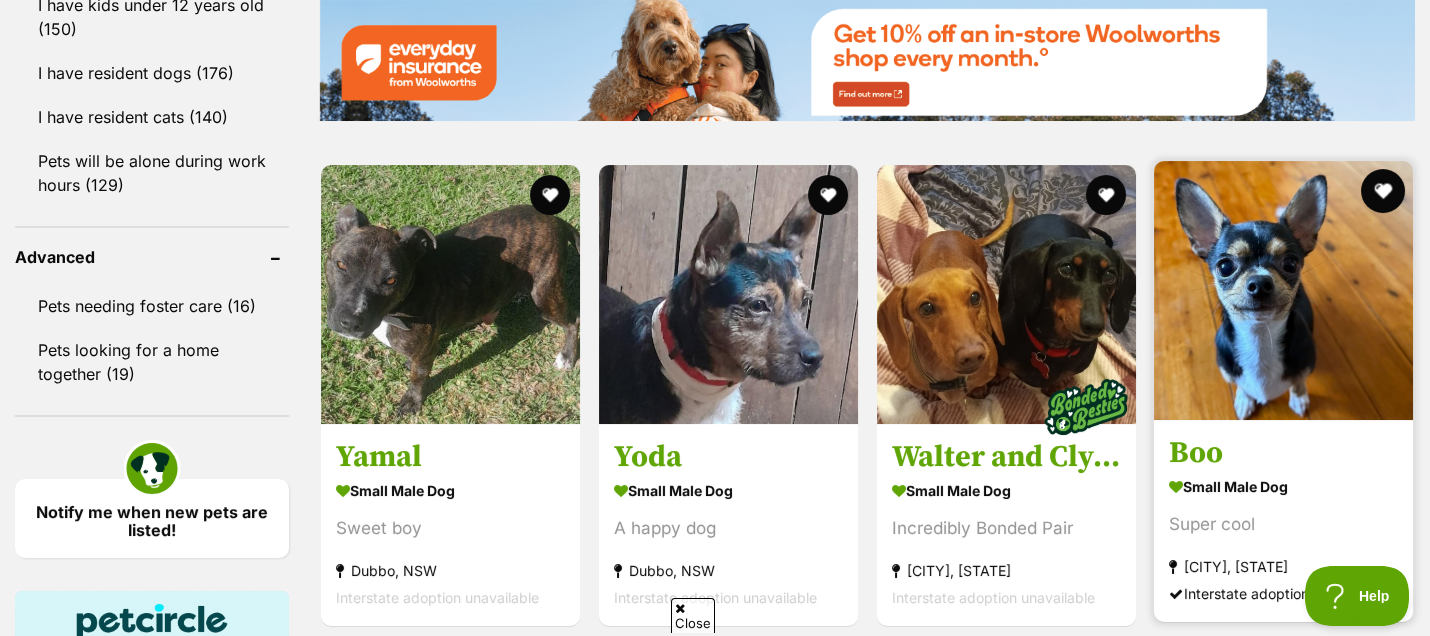 click at bounding box center (1383, 191) 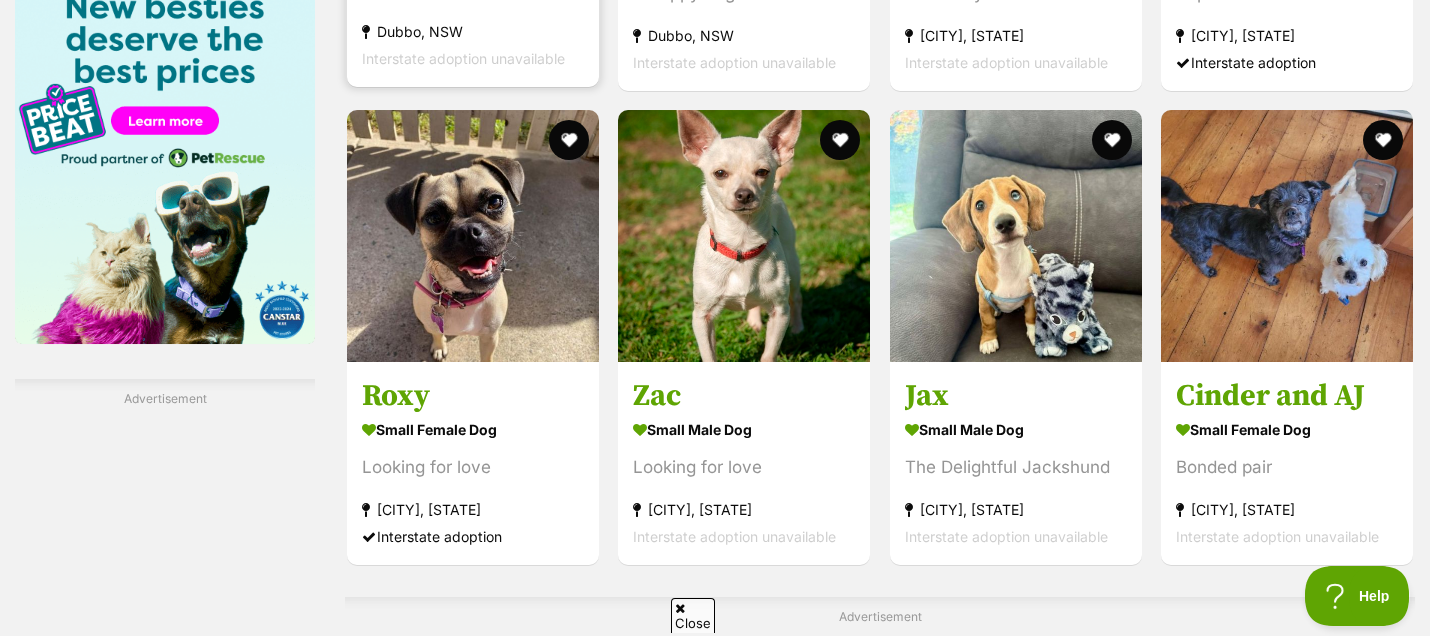 scroll, scrollTop: 0, scrollLeft: 0, axis: both 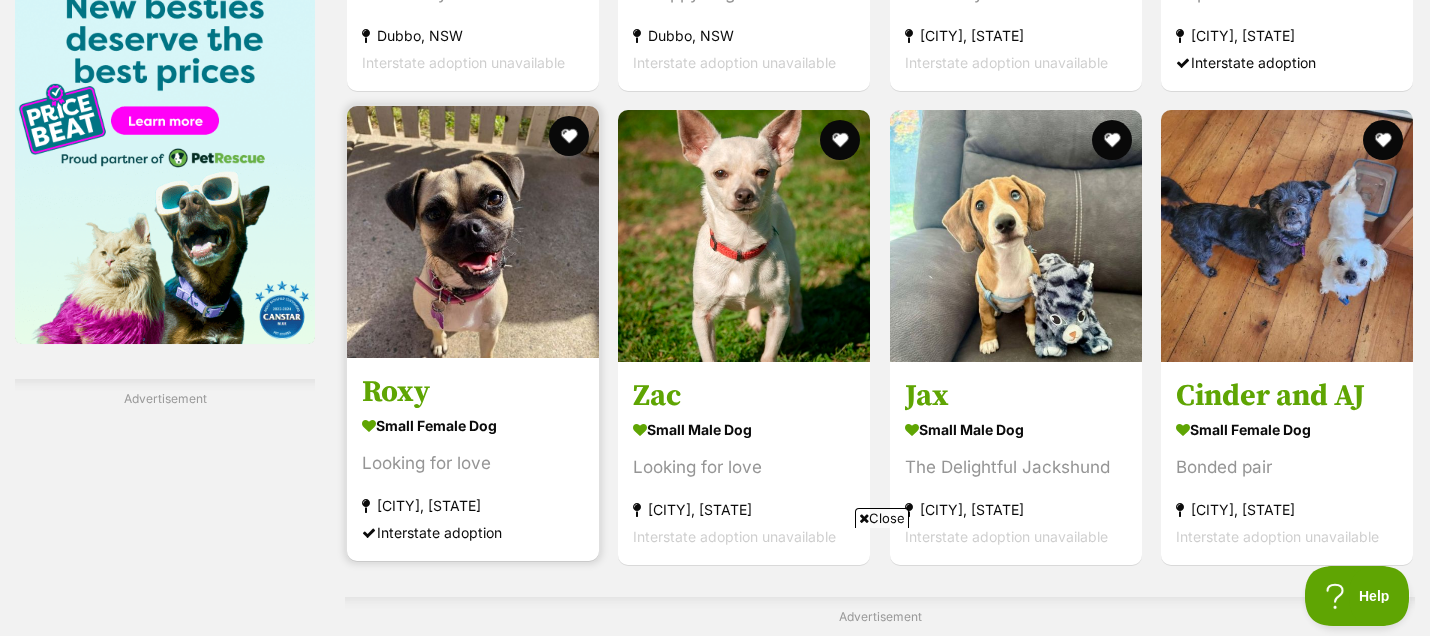 click at bounding box center (473, 232) 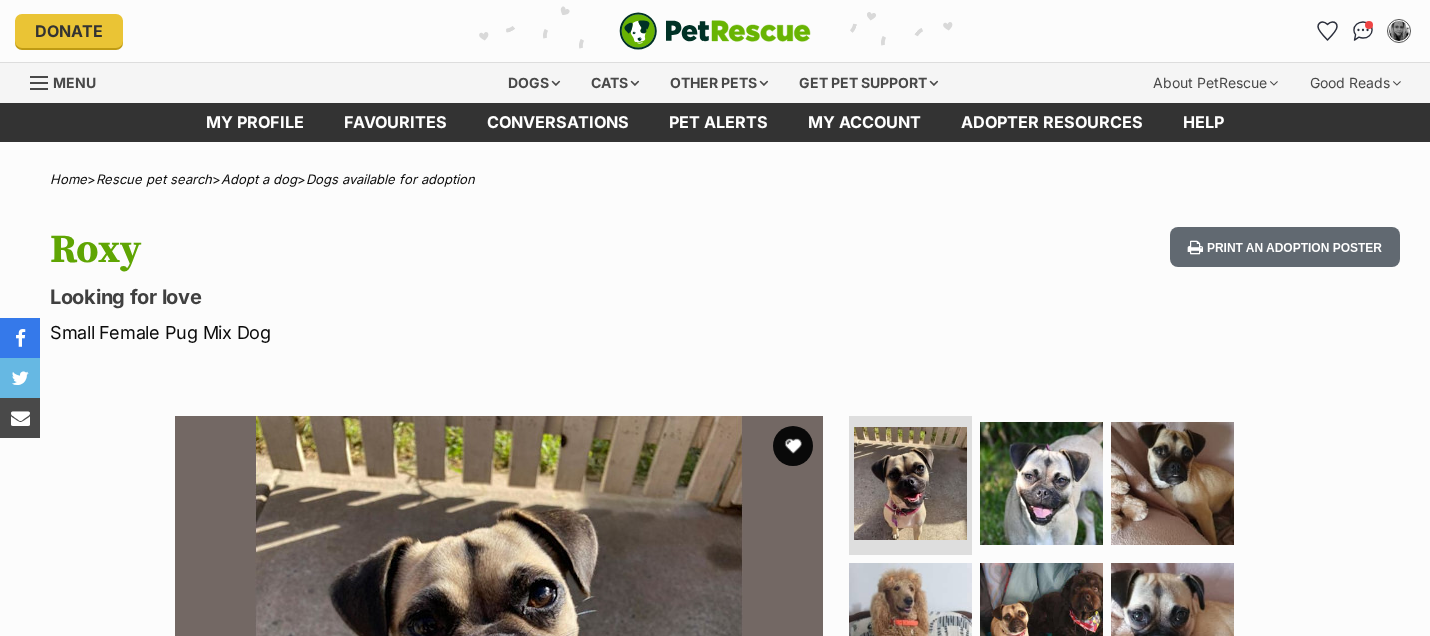 scroll, scrollTop: 0, scrollLeft: 0, axis: both 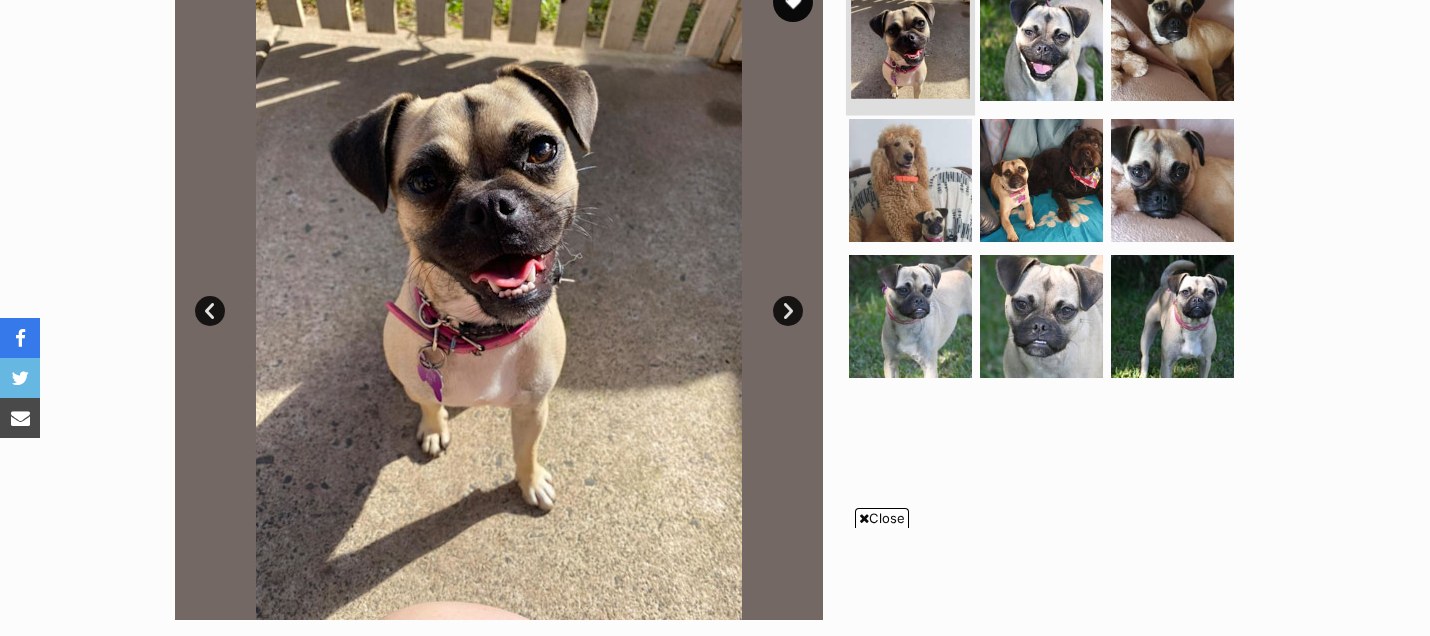 click at bounding box center [910, 39] 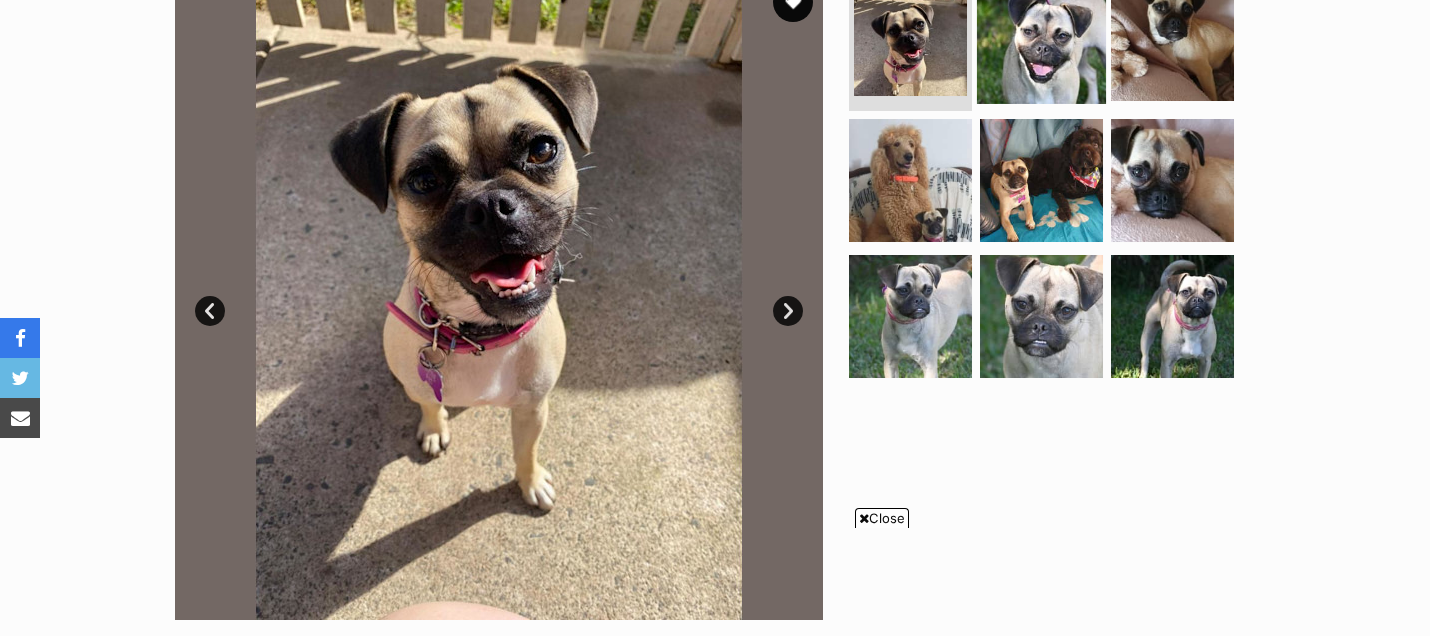 click at bounding box center (1041, 38) 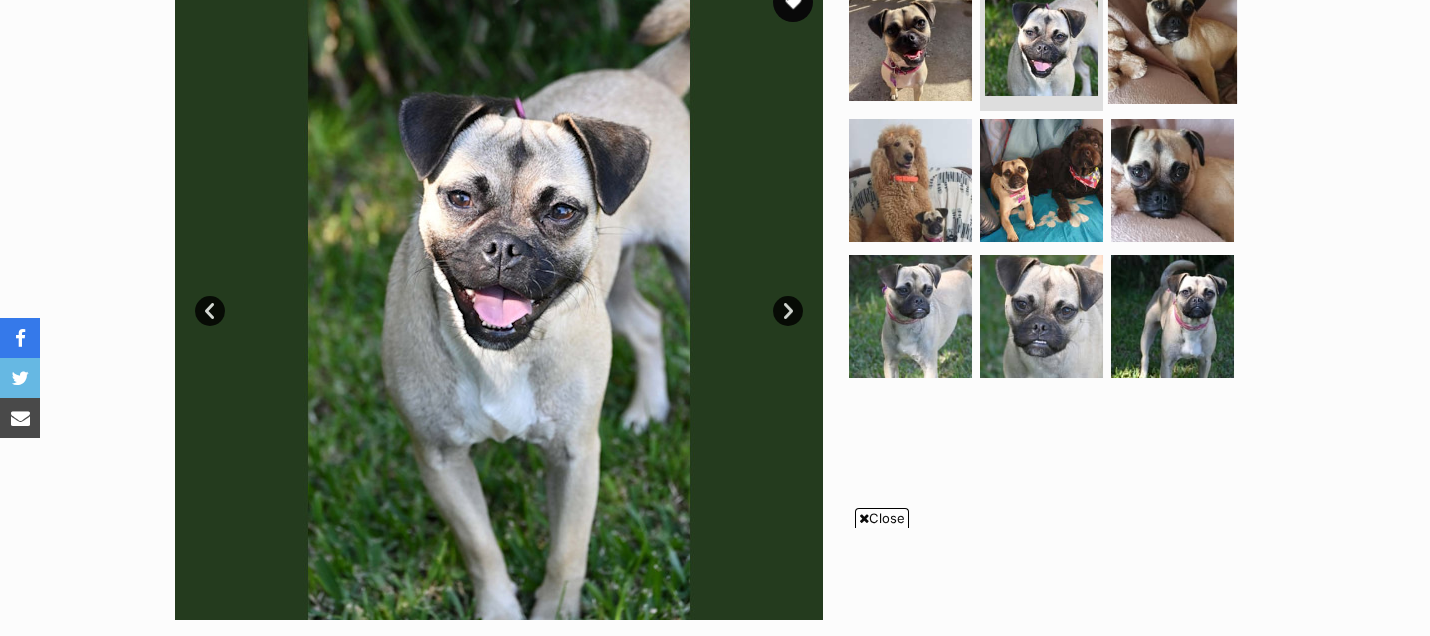 click at bounding box center [1172, 38] 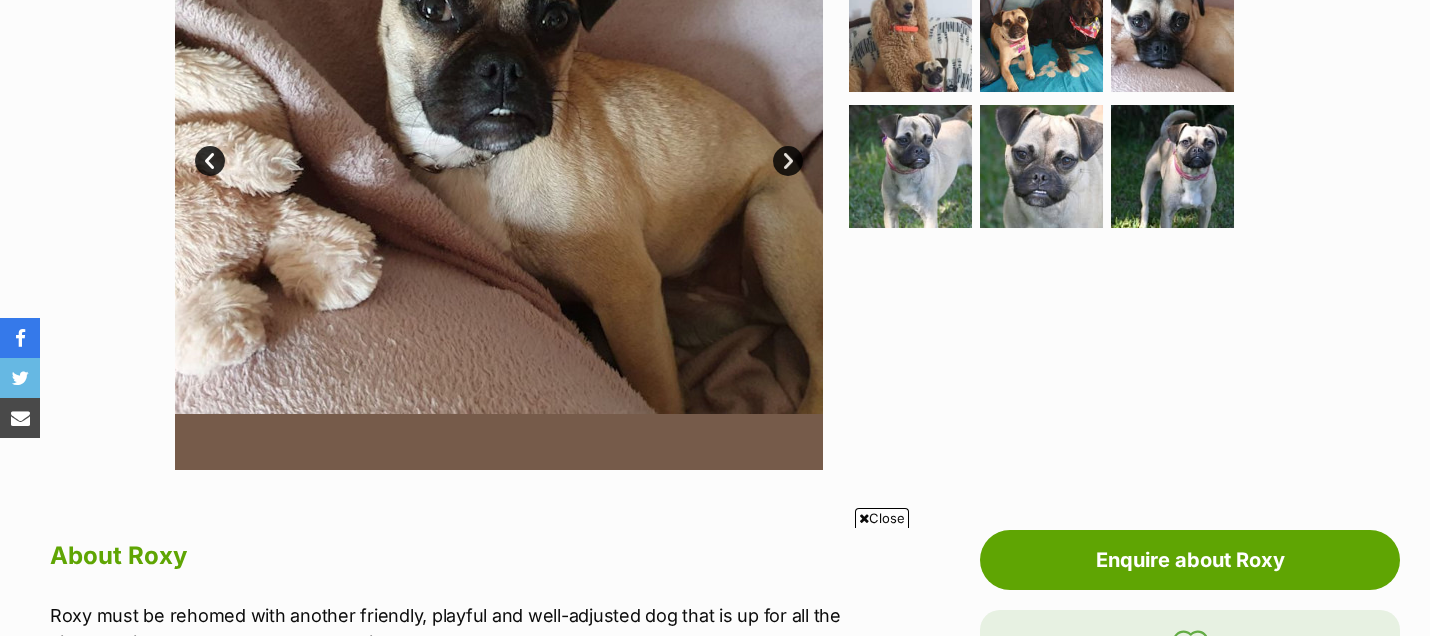 scroll, scrollTop: 555, scrollLeft: 0, axis: vertical 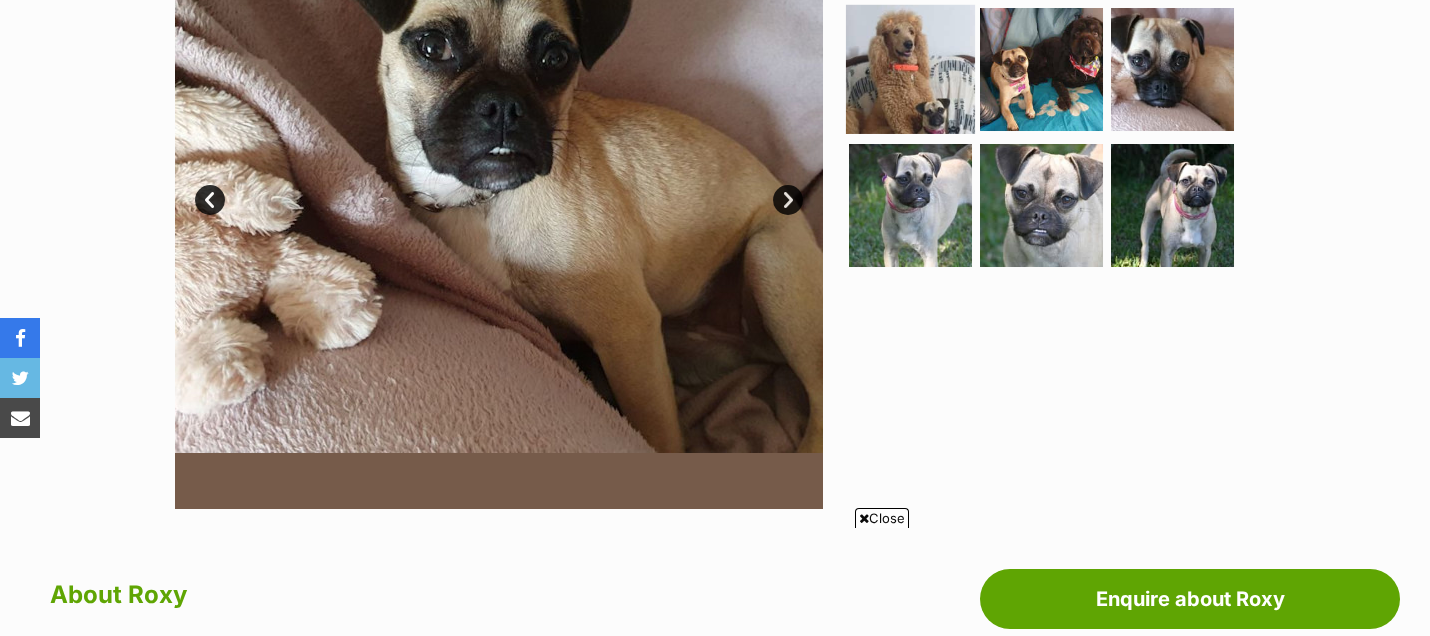 click at bounding box center [910, 69] 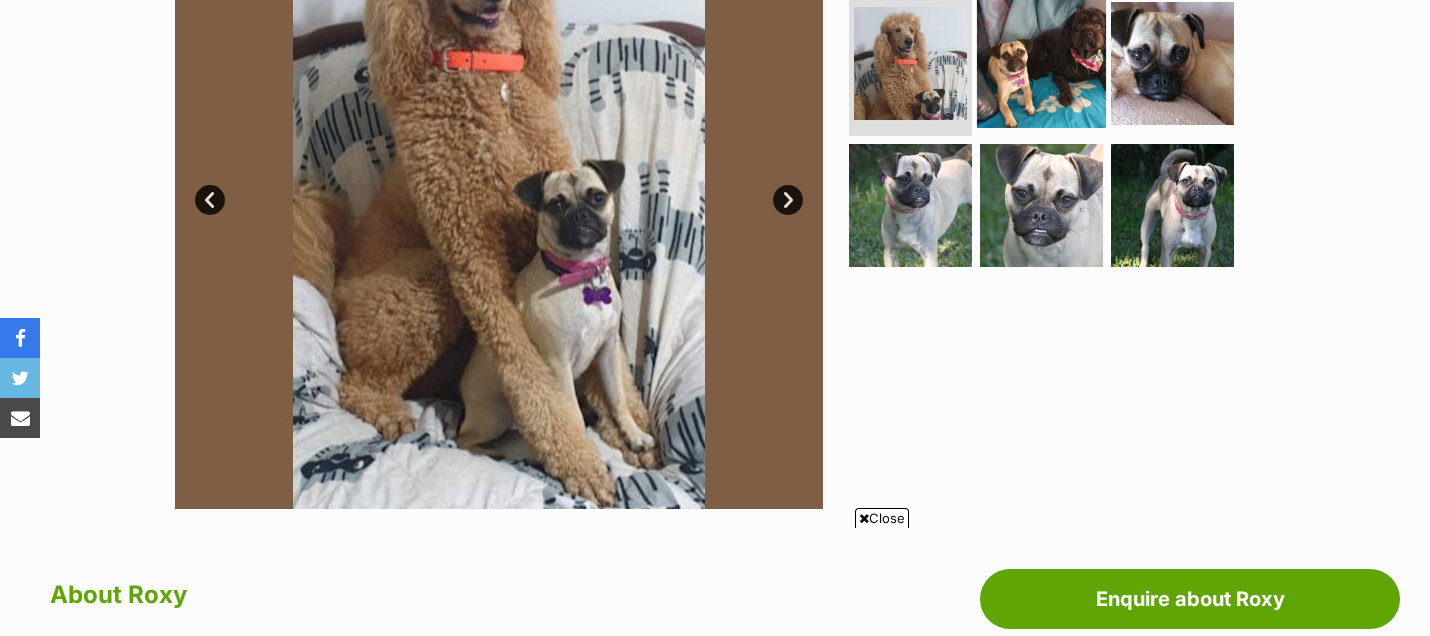click at bounding box center (1041, 63) 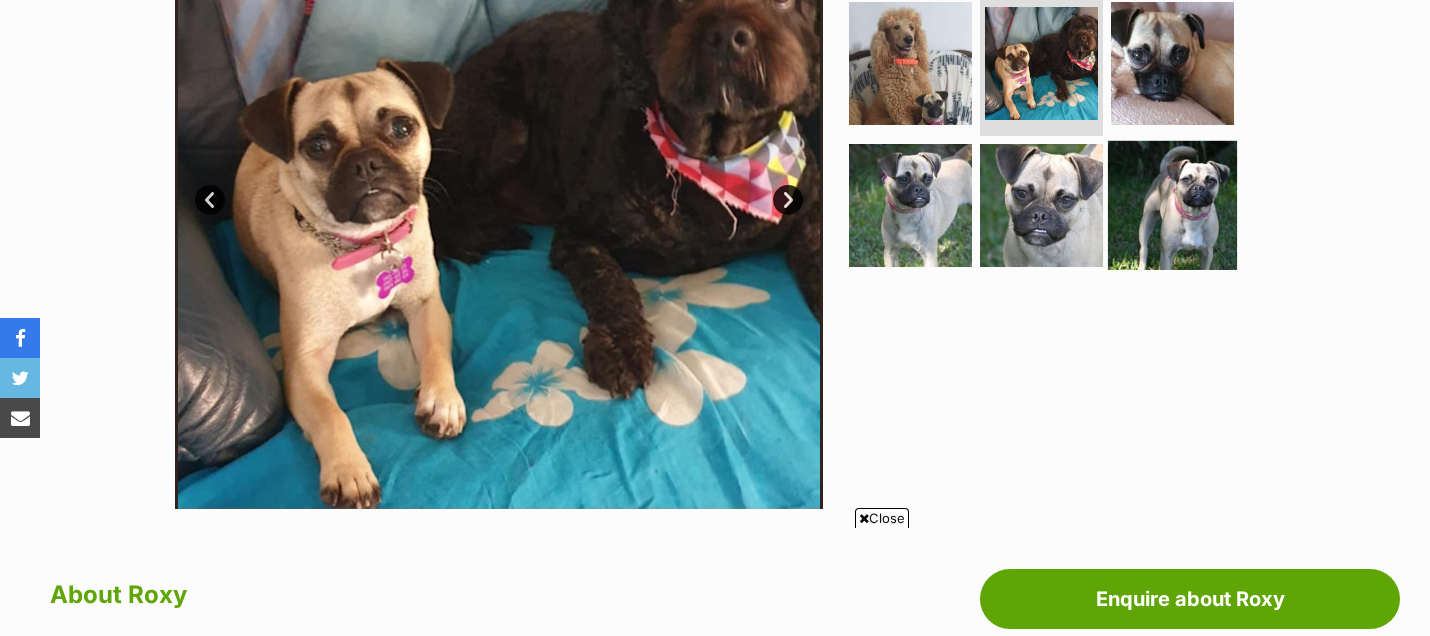 click at bounding box center [1172, 205] 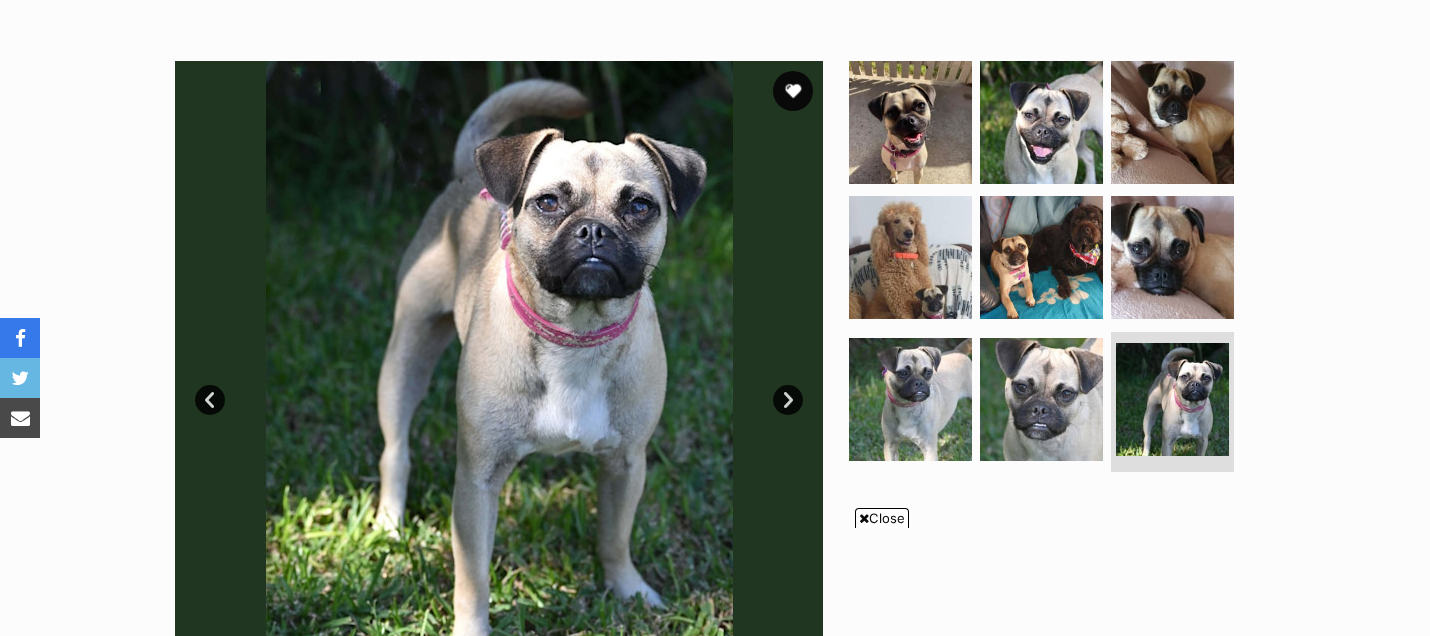 scroll, scrollTop: 333, scrollLeft: 0, axis: vertical 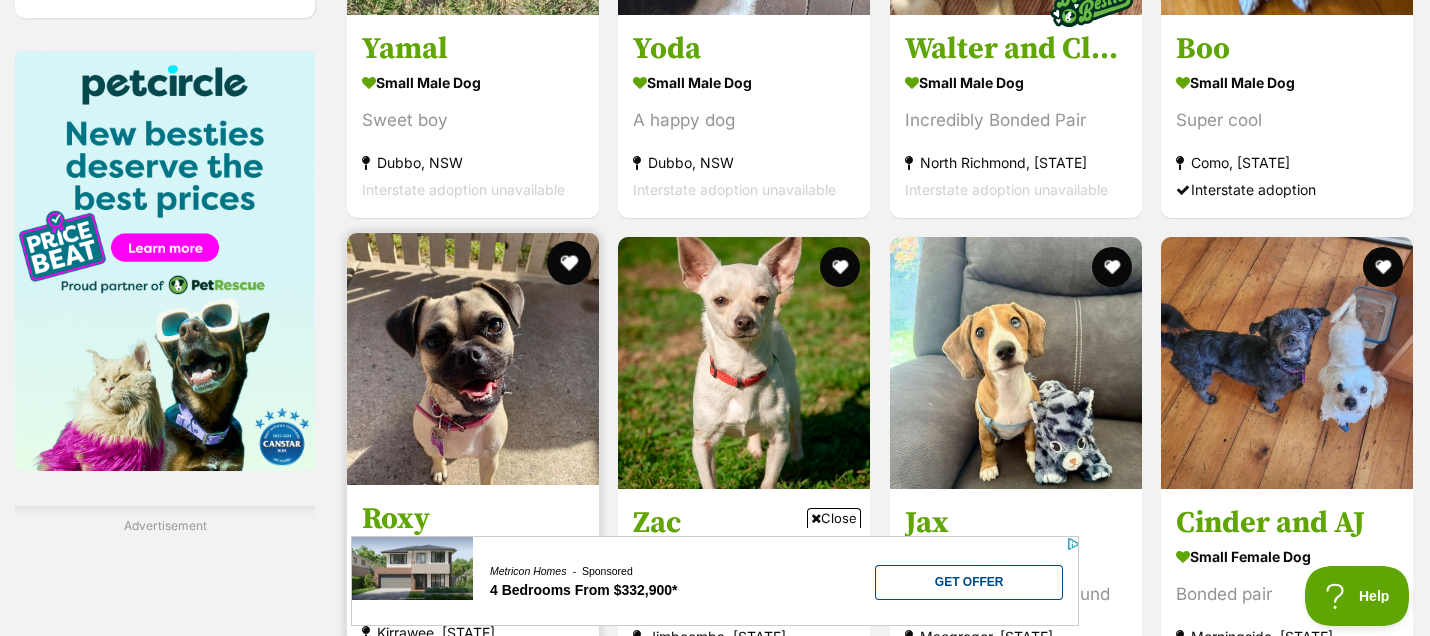 click at bounding box center [569, 263] 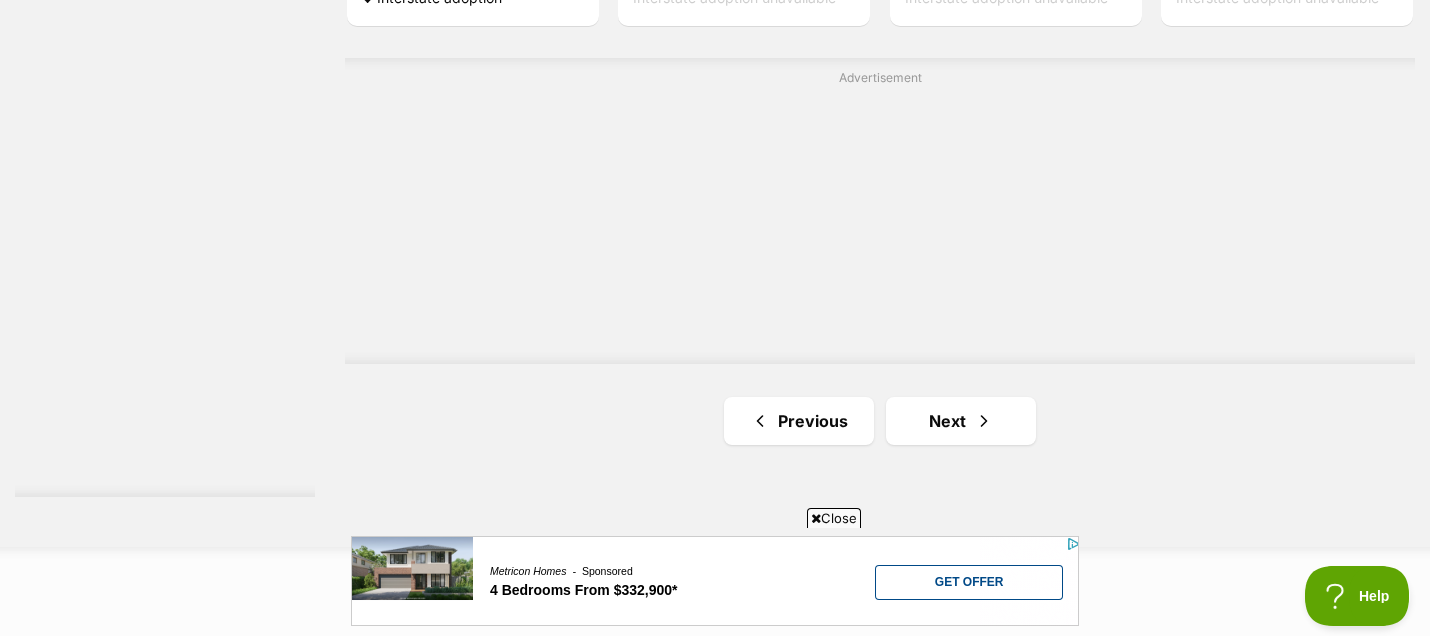 scroll, scrollTop: 3661, scrollLeft: 0, axis: vertical 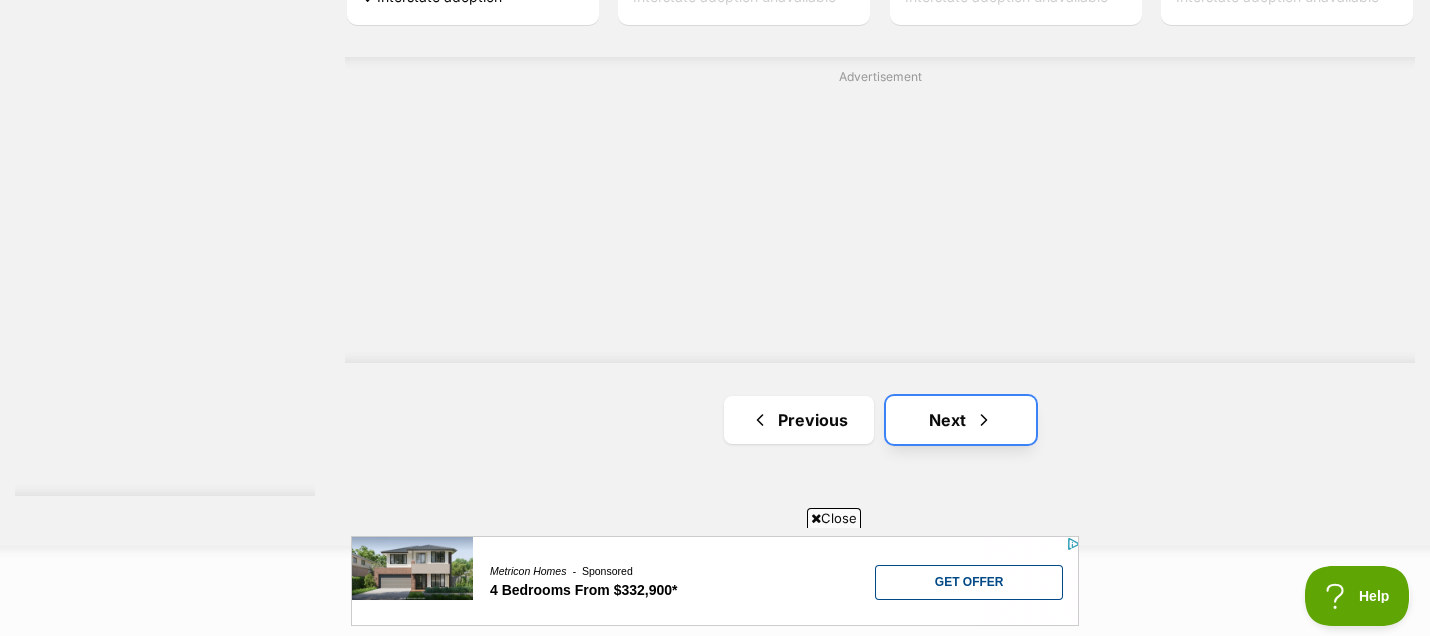 click on "Next" at bounding box center [961, 420] 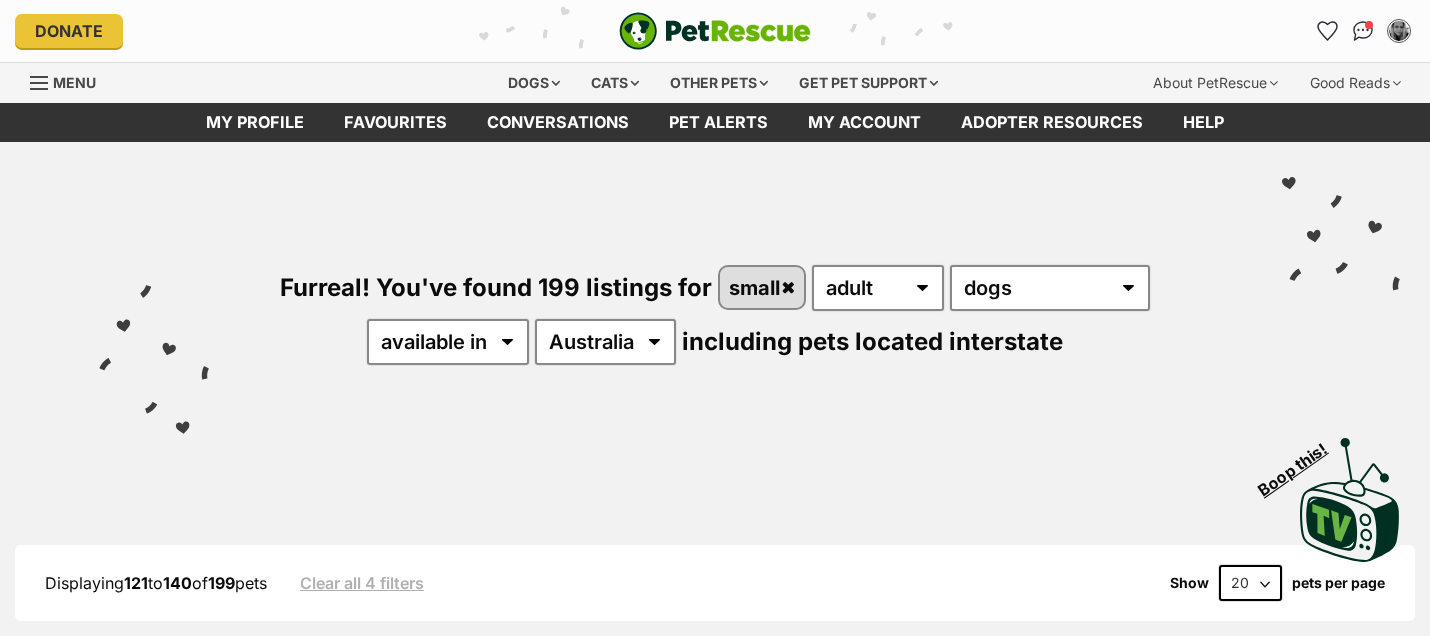 scroll, scrollTop: 0, scrollLeft: 0, axis: both 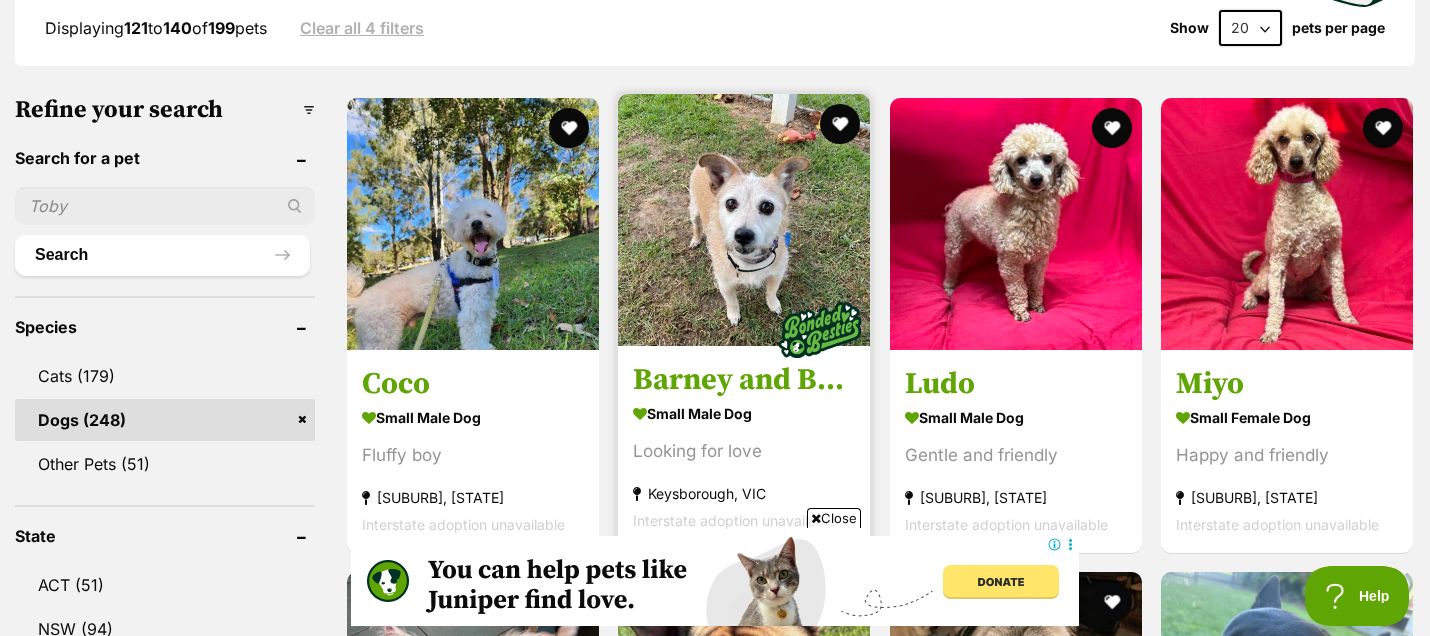 click at bounding box center [744, 220] 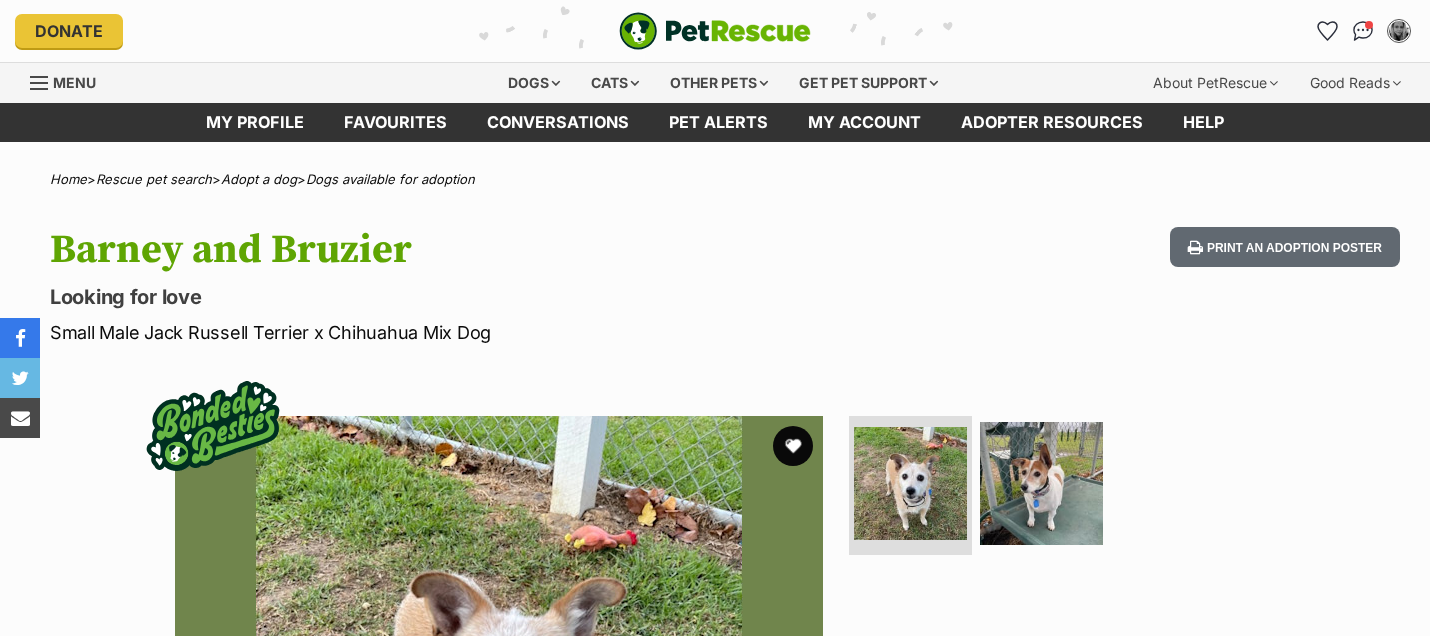 scroll, scrollTop: 0, scrollLeft: 0, axis: both 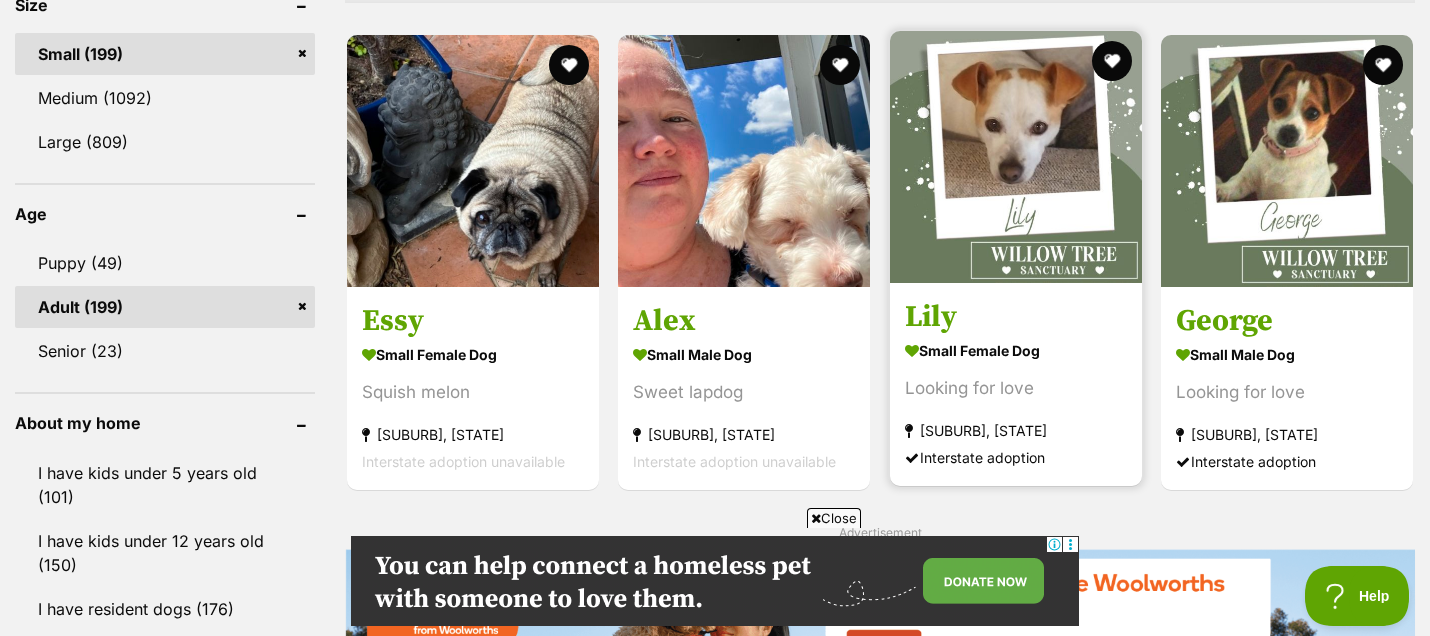 click at bounding box center (1016, 157) 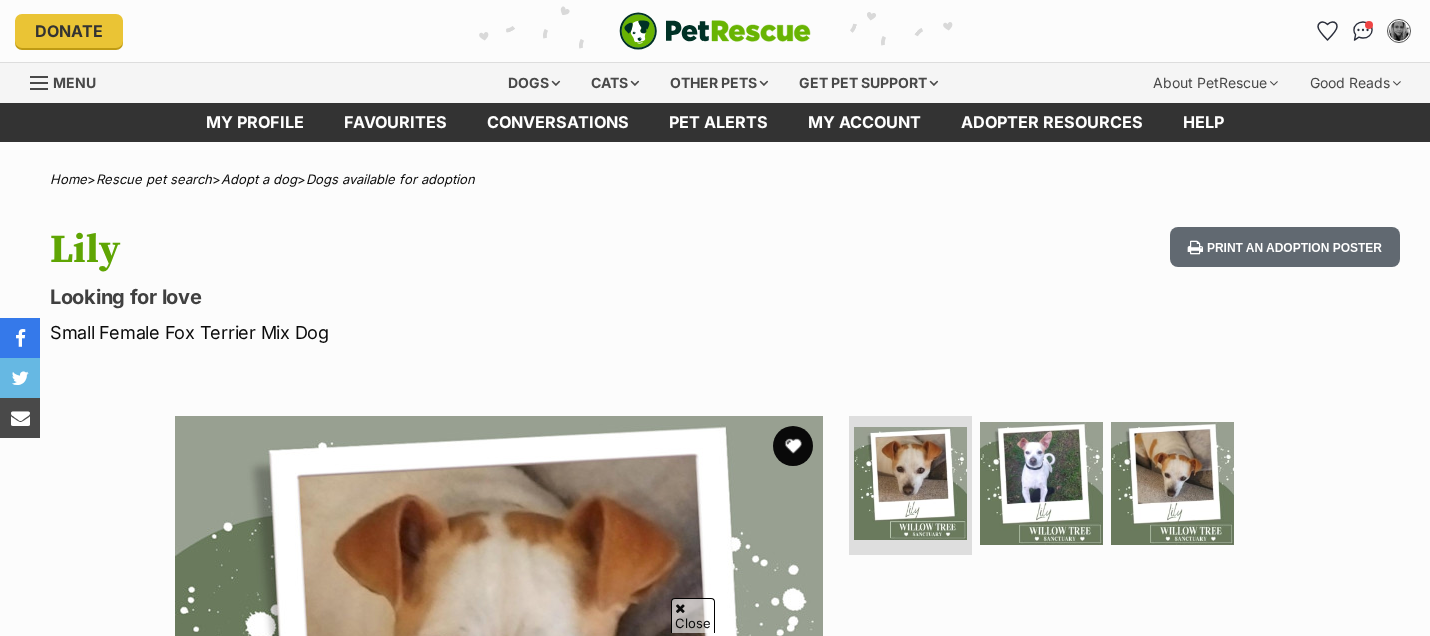 scroll, scrollTop: 356, scrollLeft: 0, axis: vertical 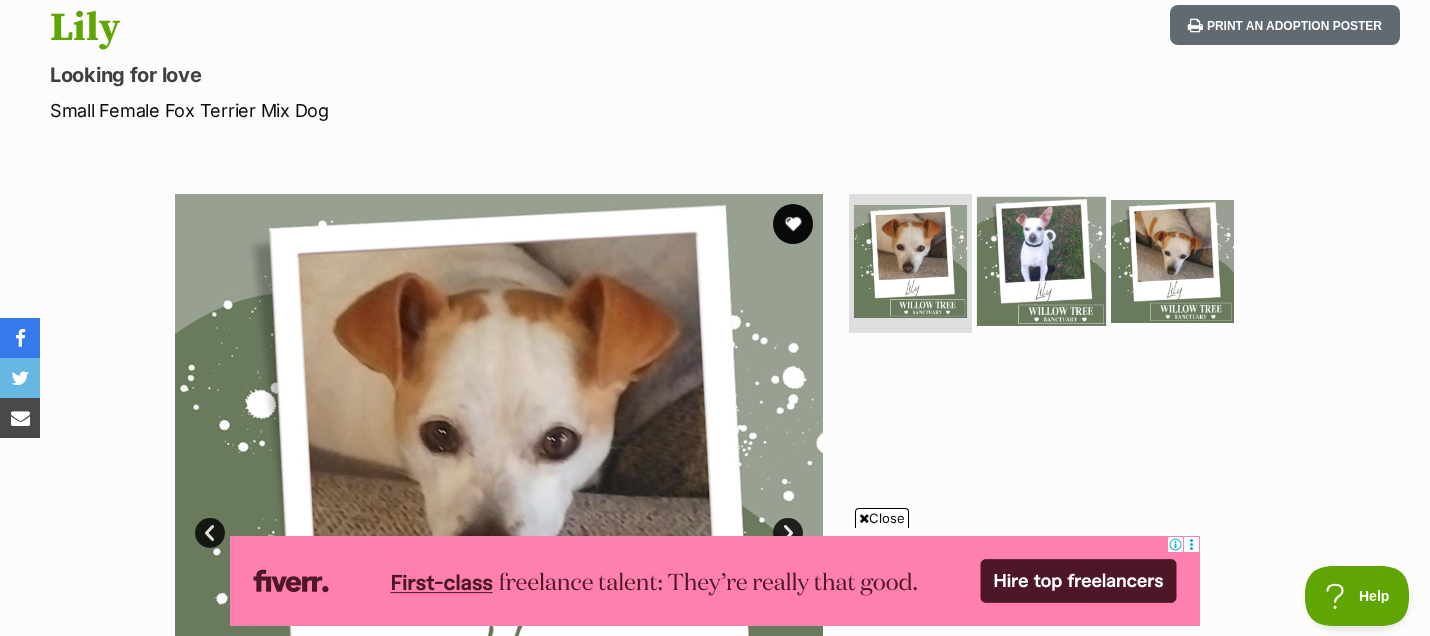 click at bounding box center (1041, 260) 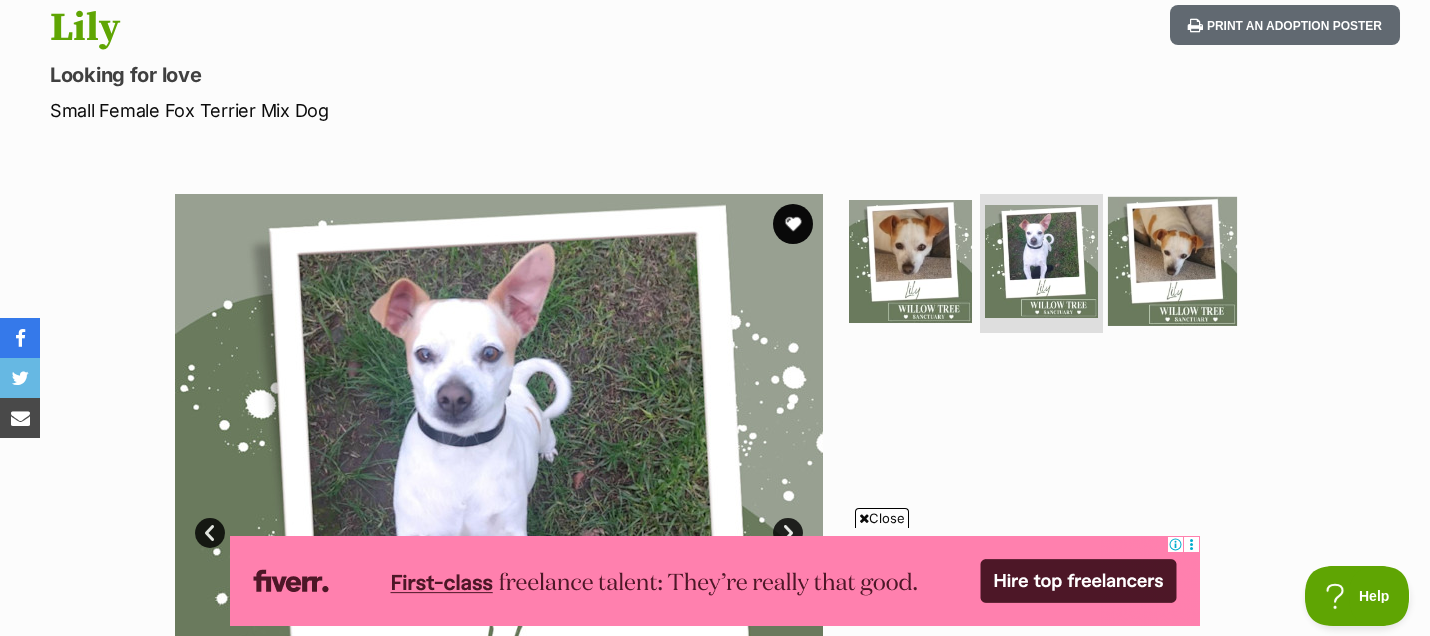 click at bounding box center (1172, 260) 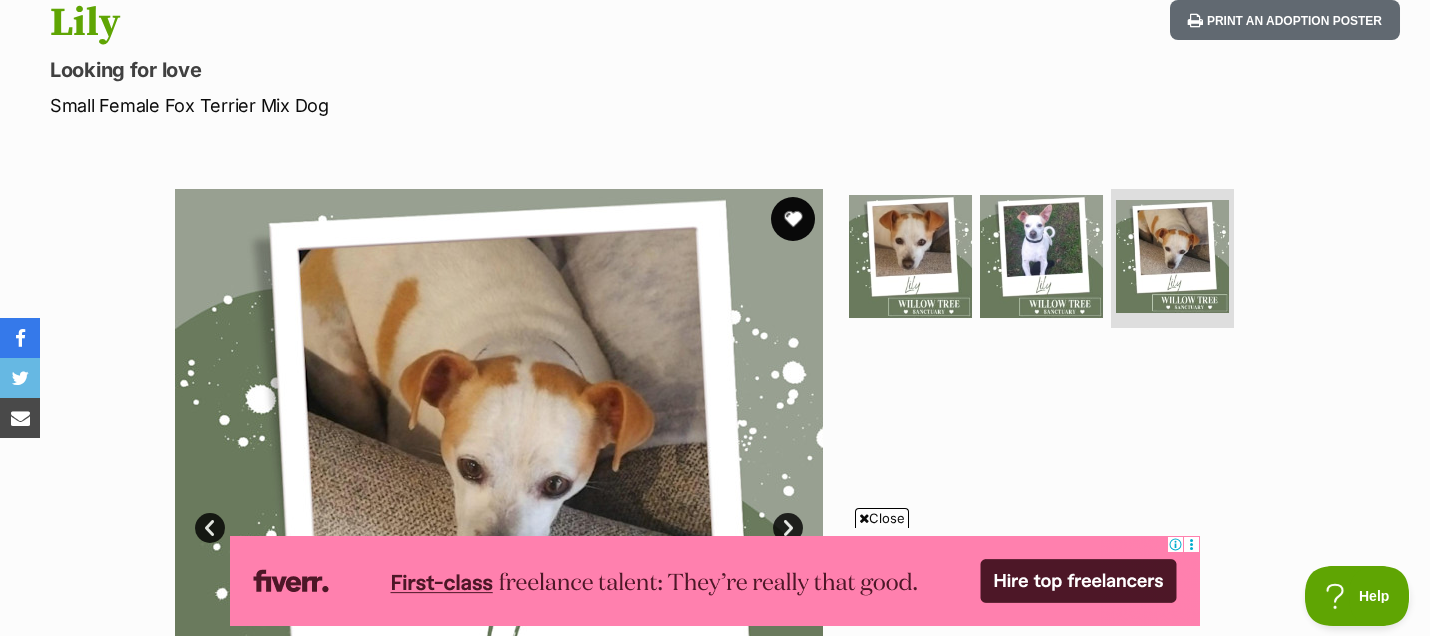 scroll, scrollTop: 222, scrollLeft: 0, axis: vertical 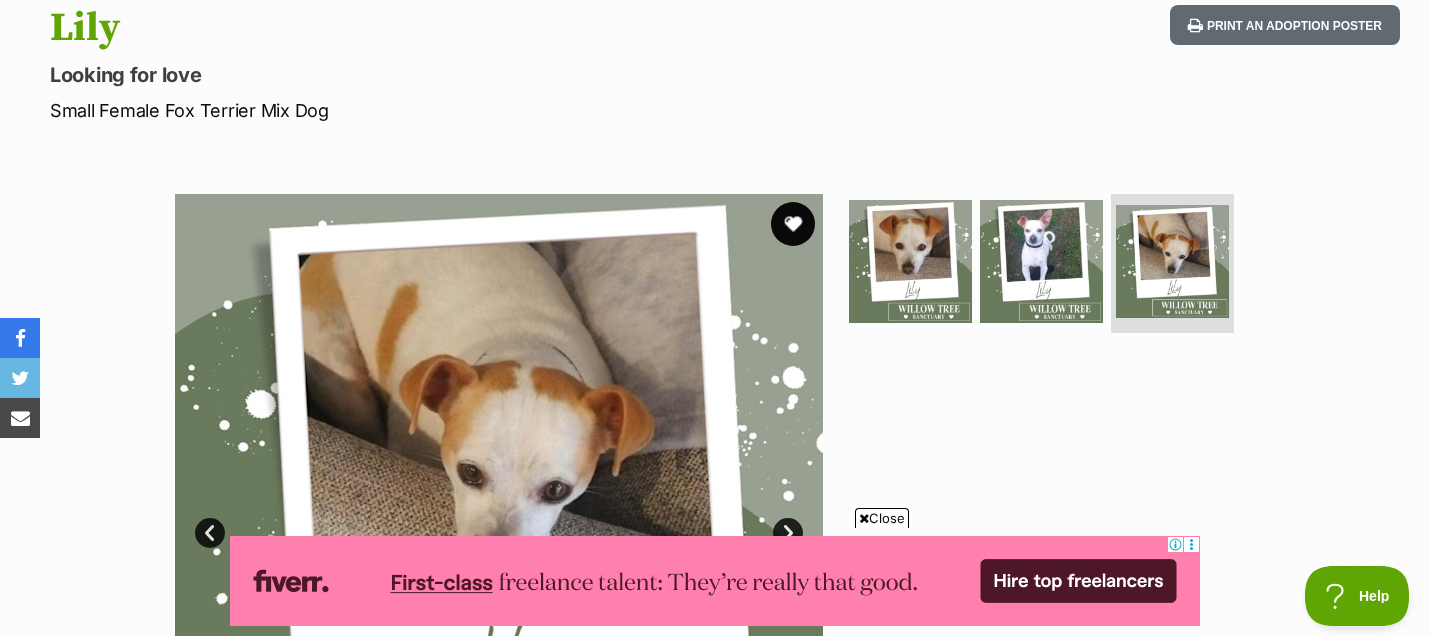click at bounding box center (793, 224) 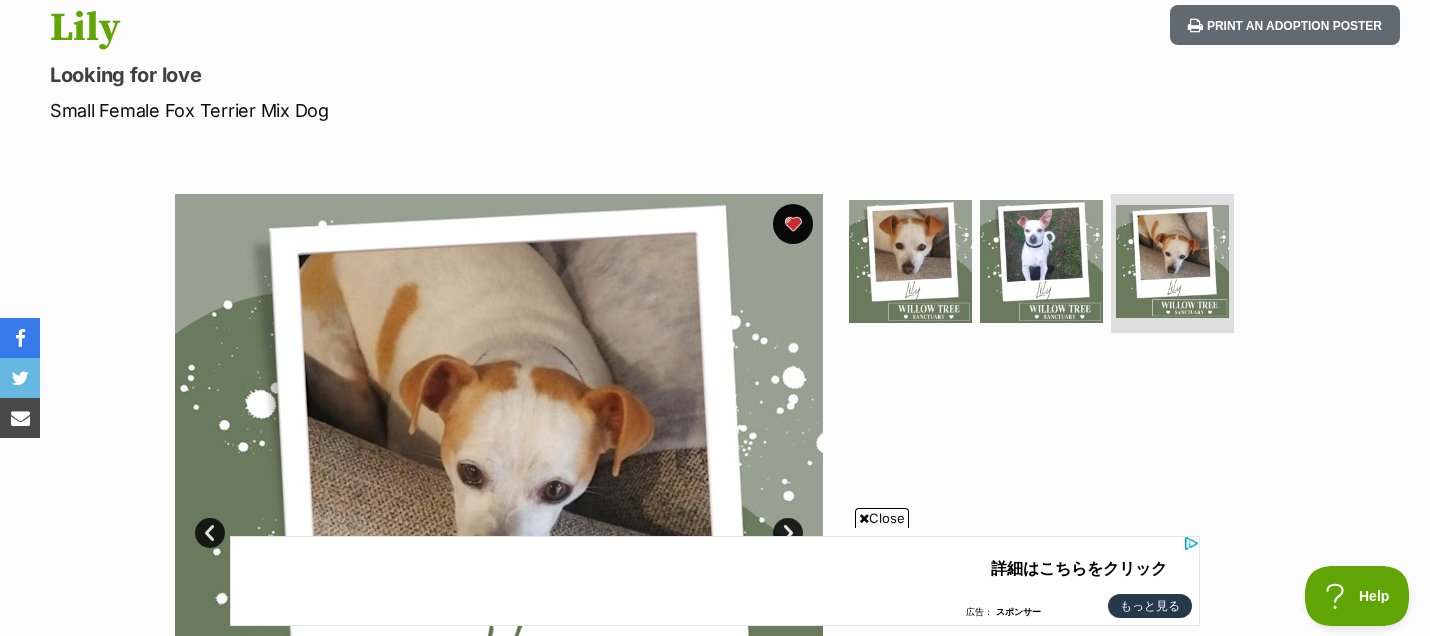 scroll, scrollTop: 0, scrollLeft: 0, axis: both 